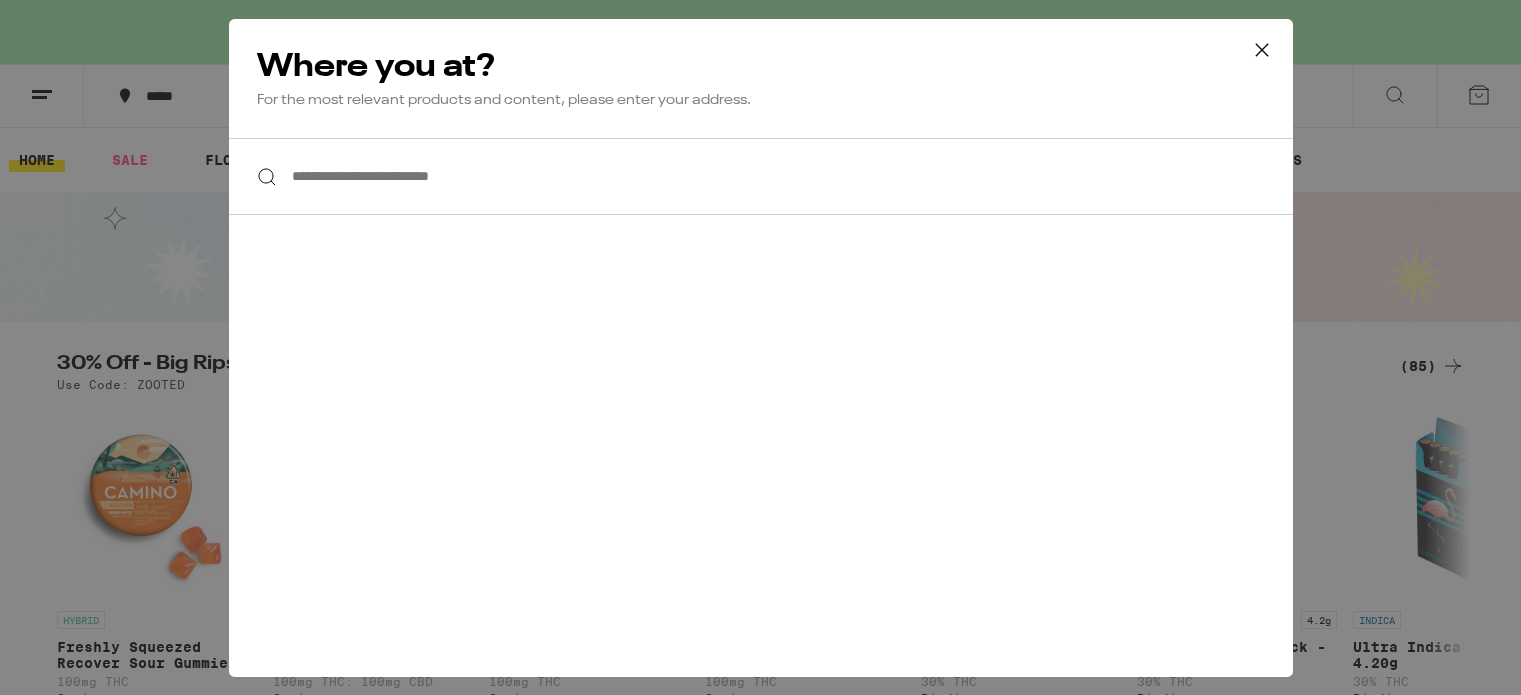 click on "**********" at bounding box center (761, 176) 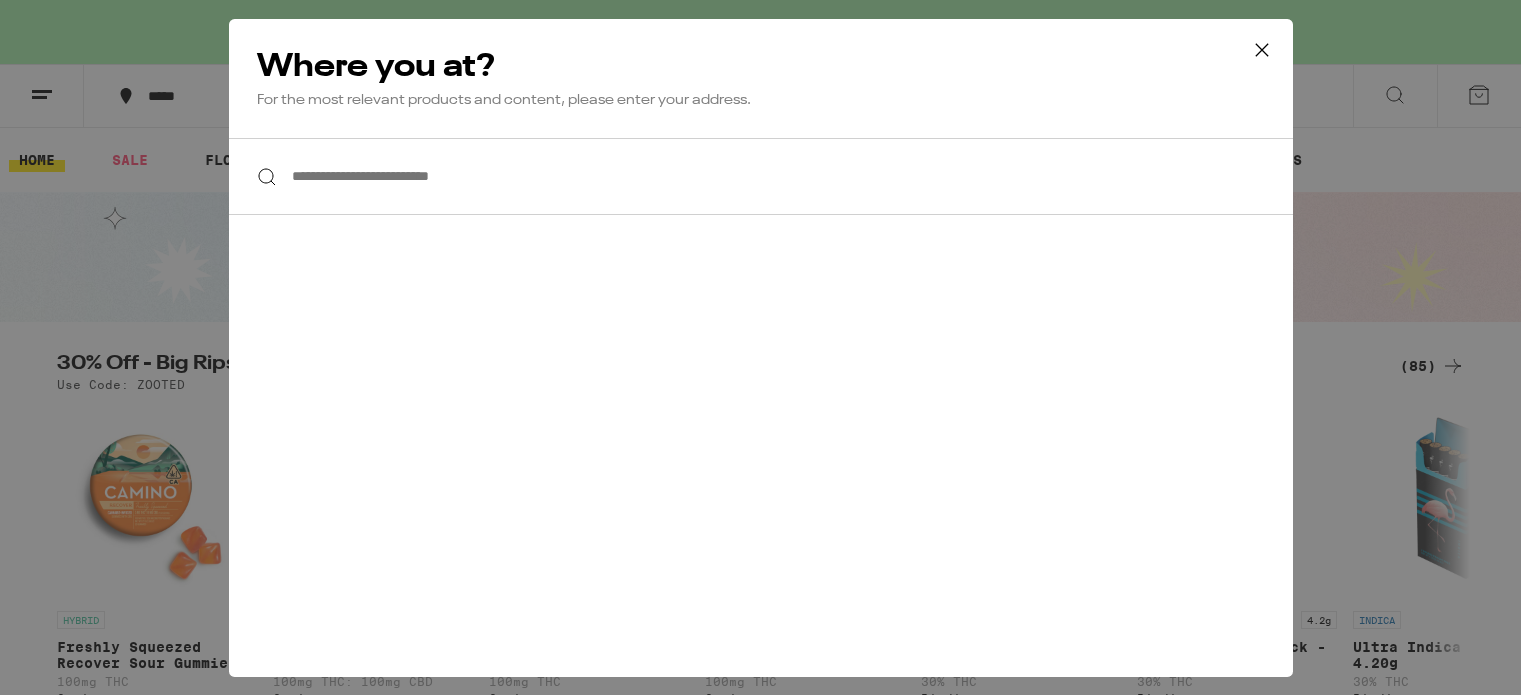 scroll, scrollTop: 0, scrollLeft: 0, axis: both 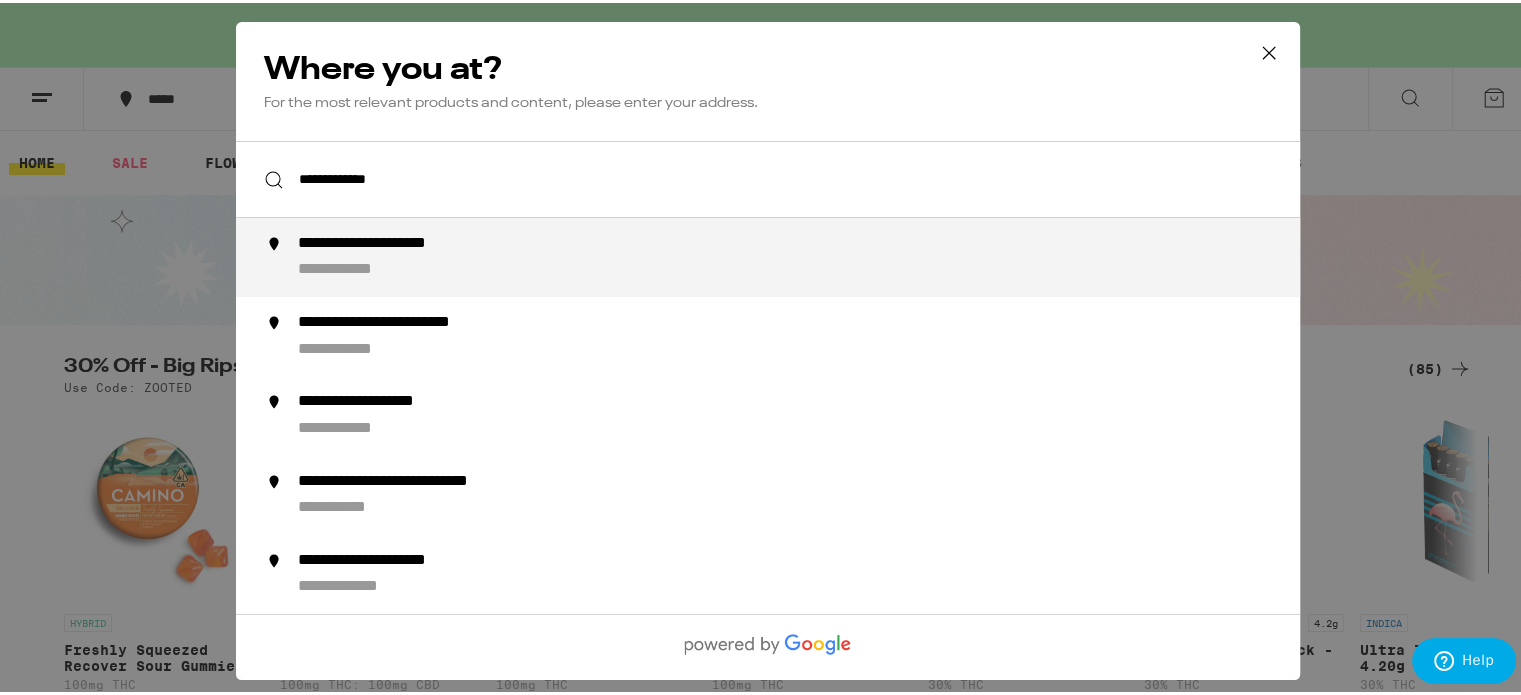 click on "**********" at bounding box center (808, 254) 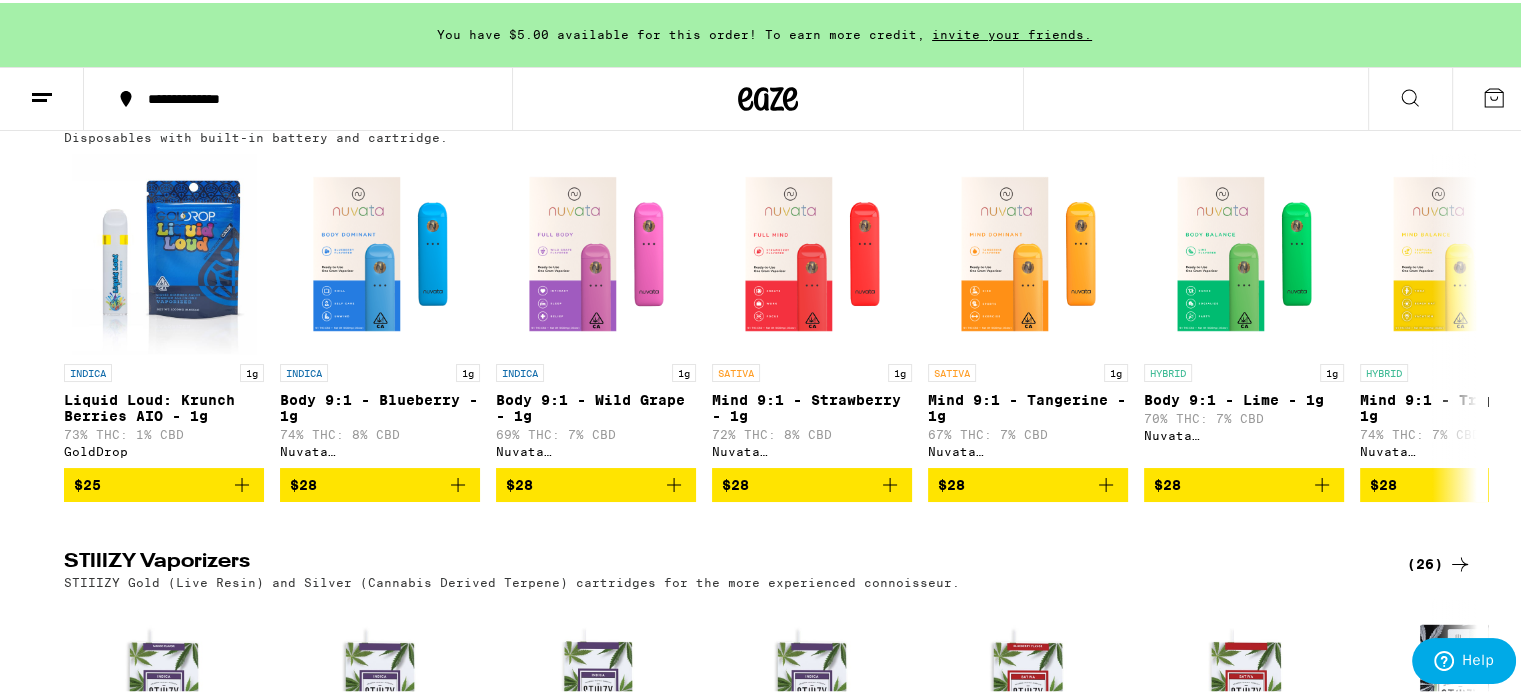 scroll, scrollTop: 2500, scrollLeft: 0, axis: vertical 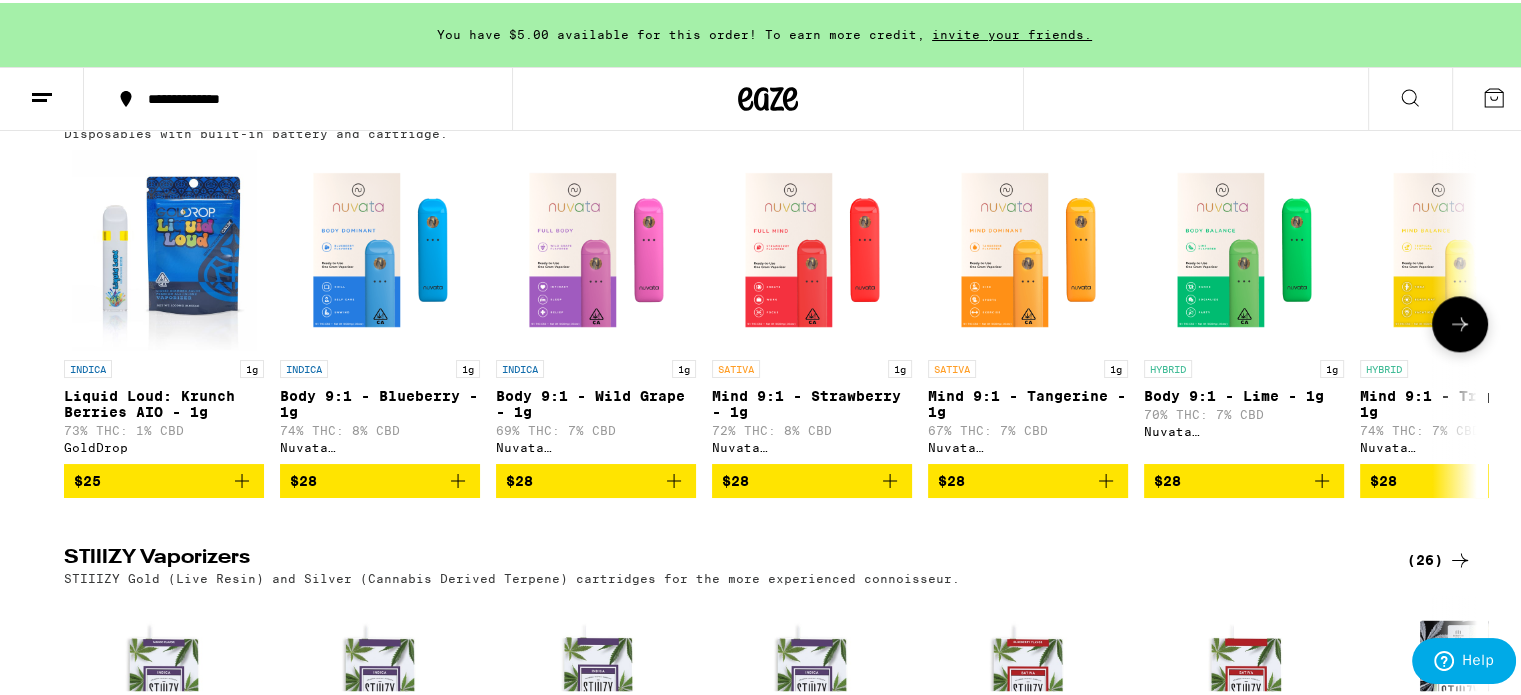 click 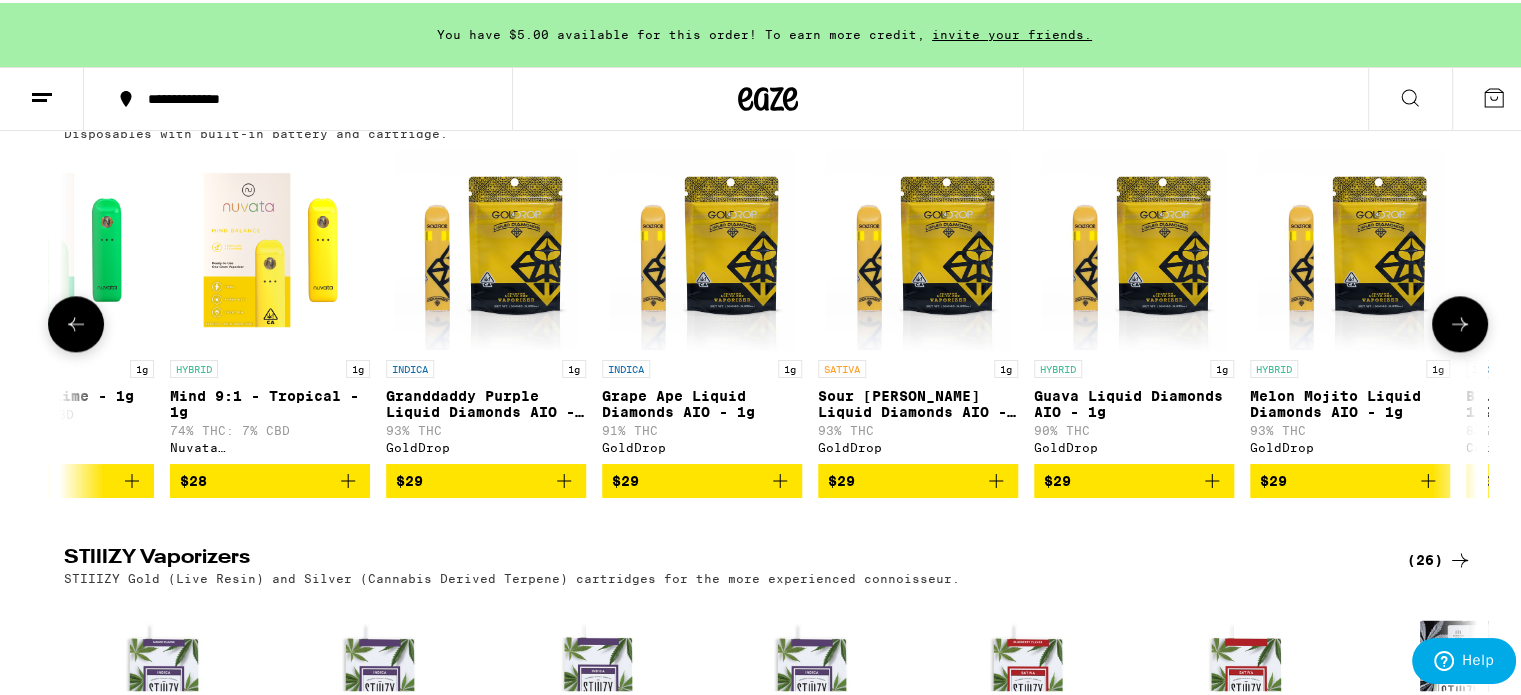 click 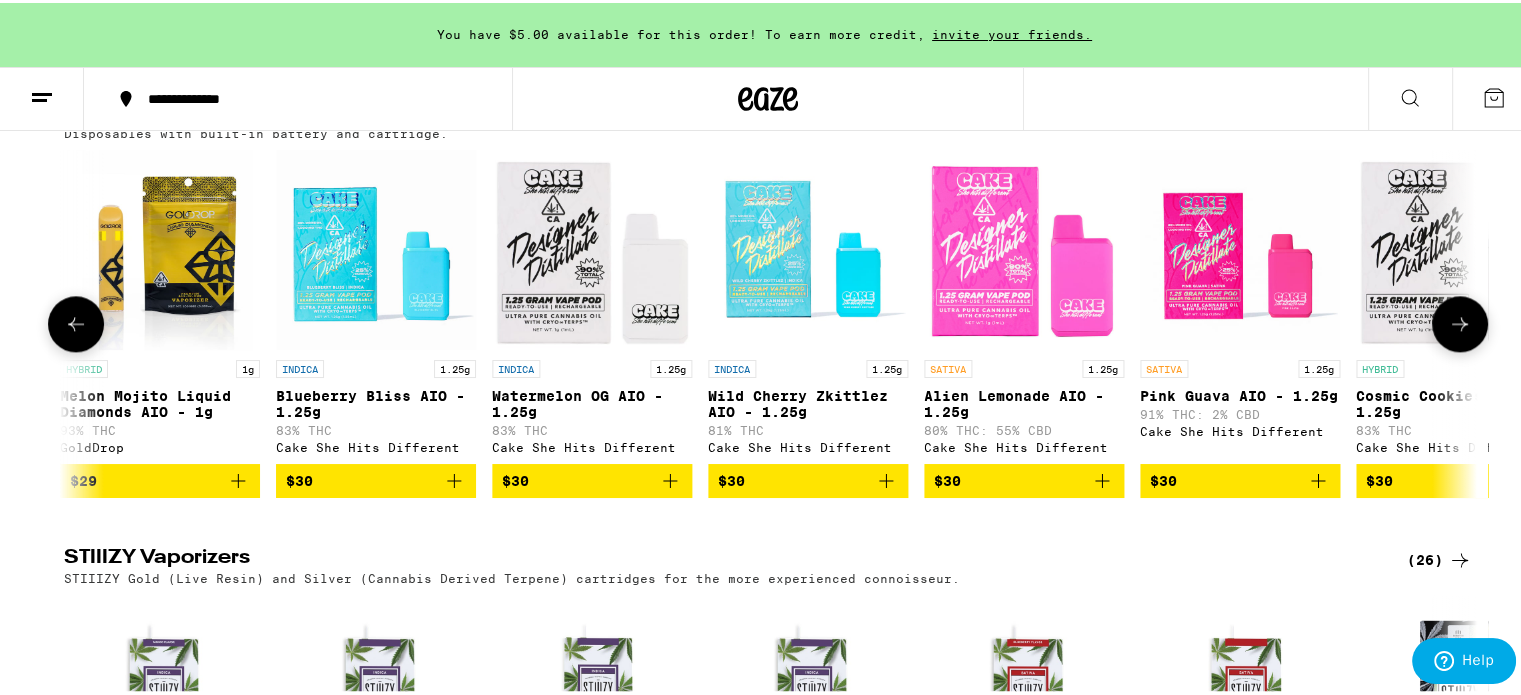 click 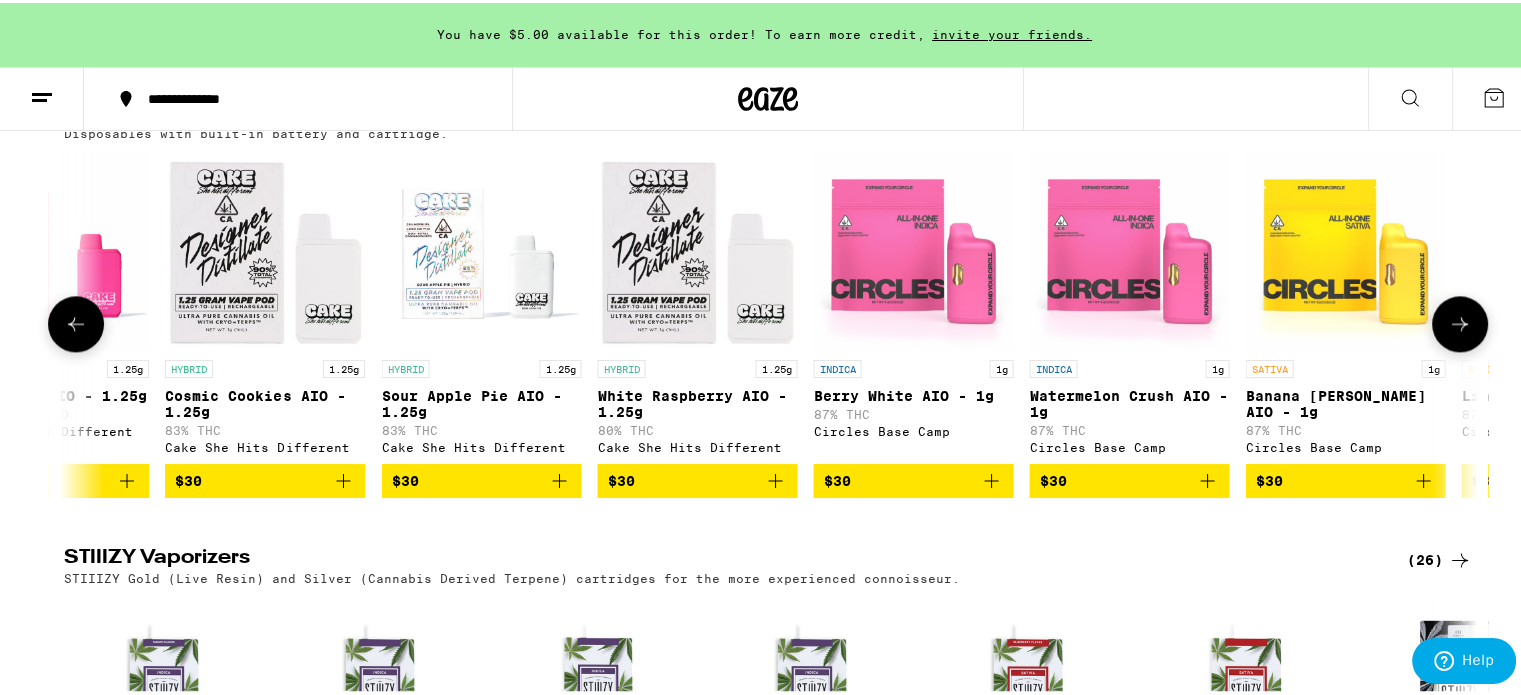 click 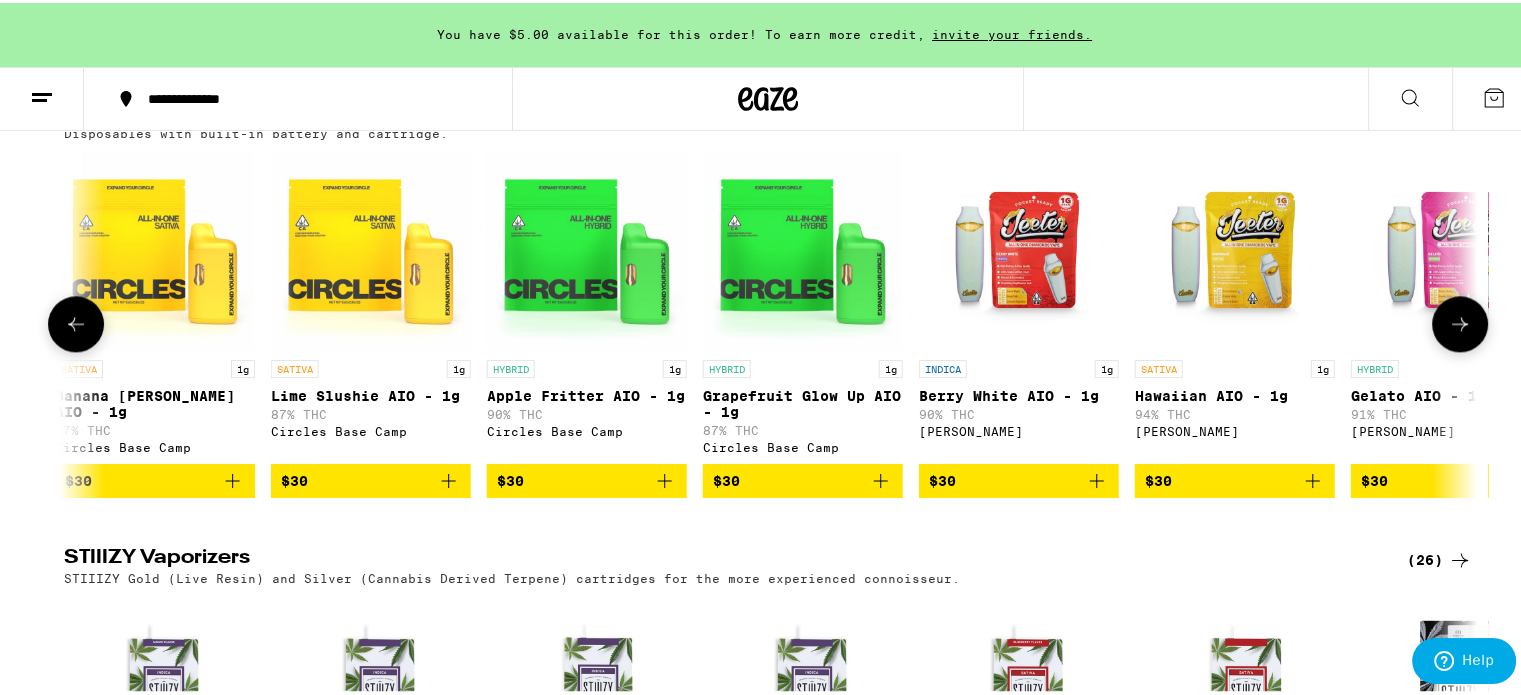 click 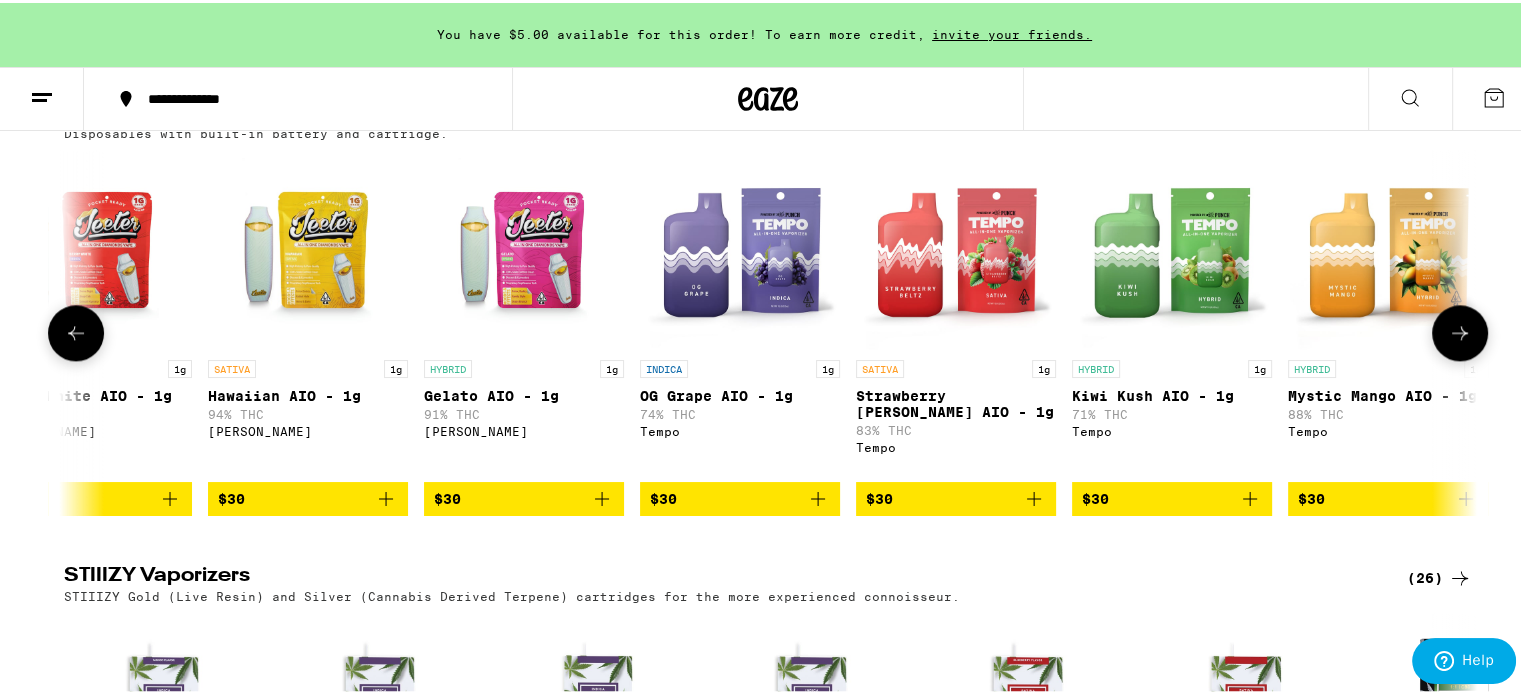 scroll, scrollTop: 0, scrollLeft: 5952, axis: horizontal 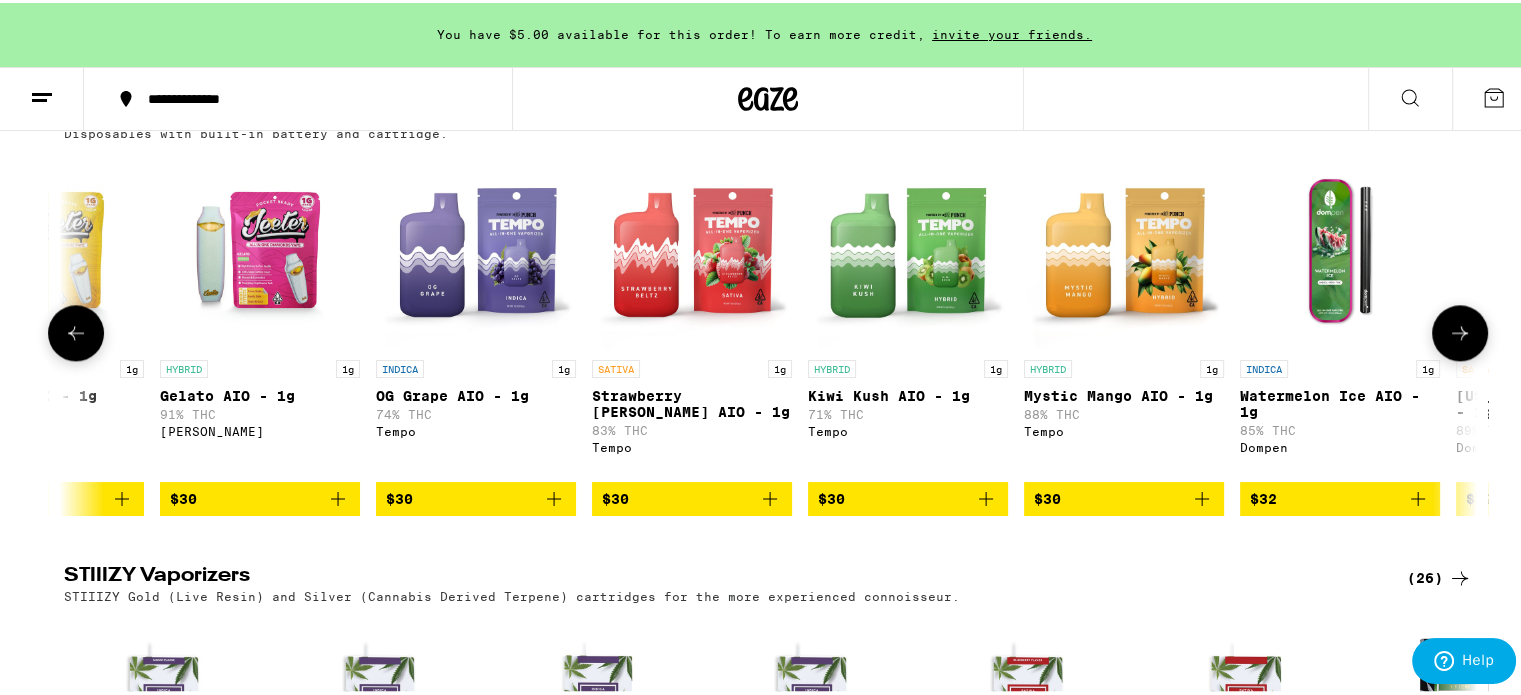 click 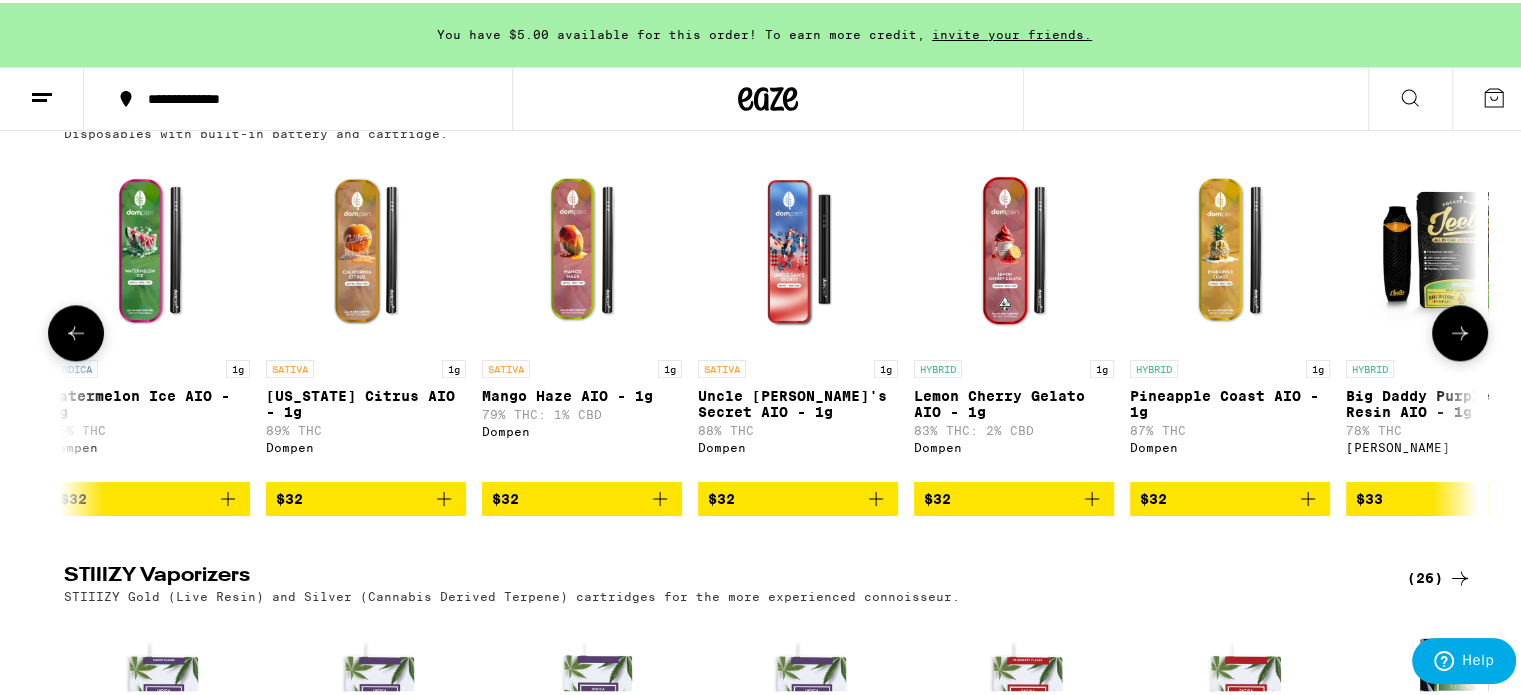click 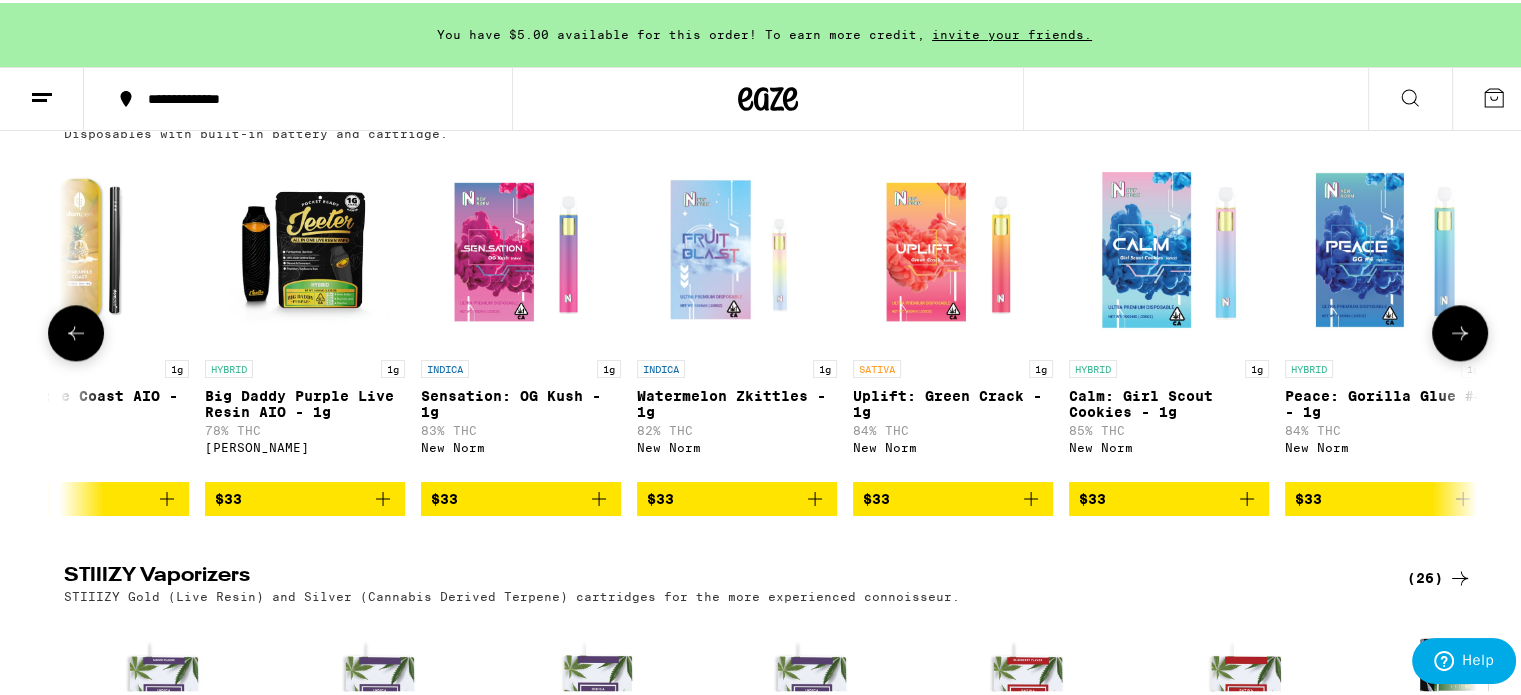scroll, scrollTop: 0, scrollLeft: 8332, axis: horizontal 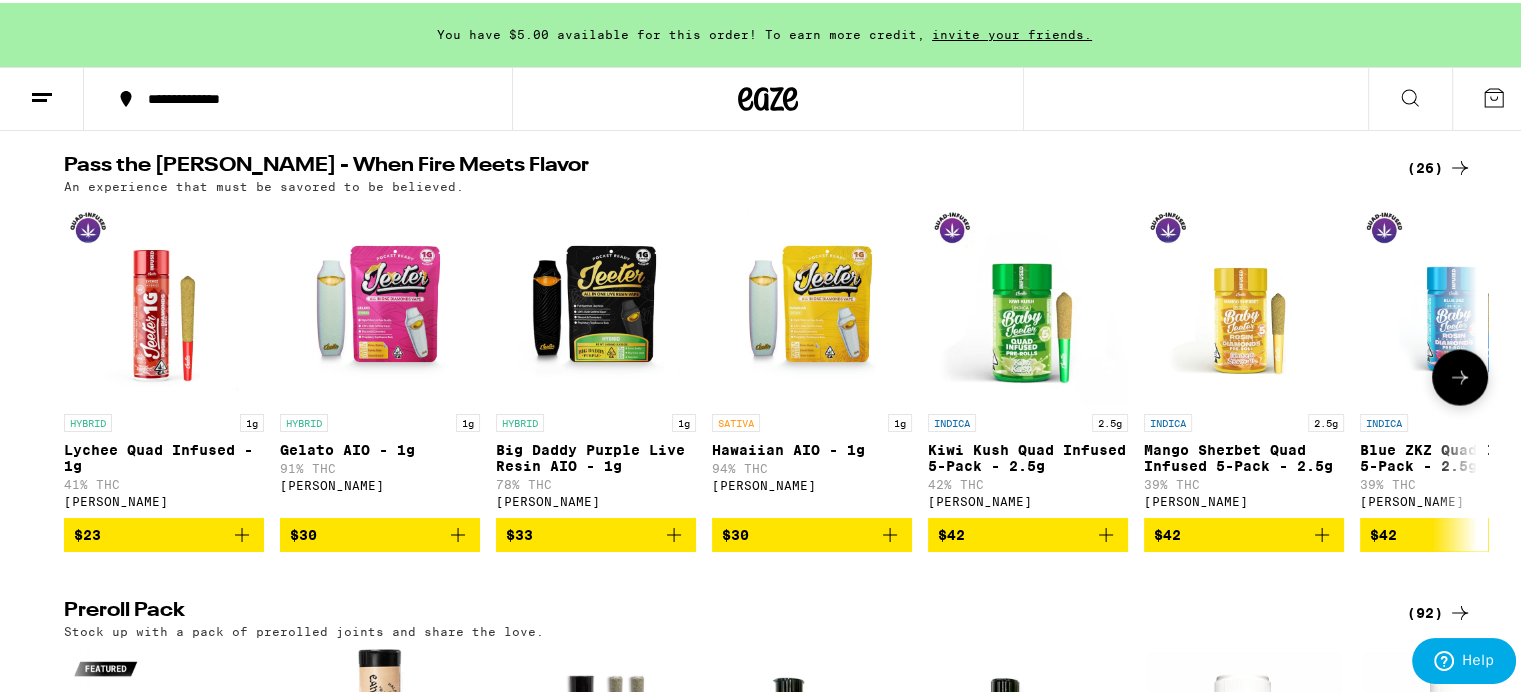 click 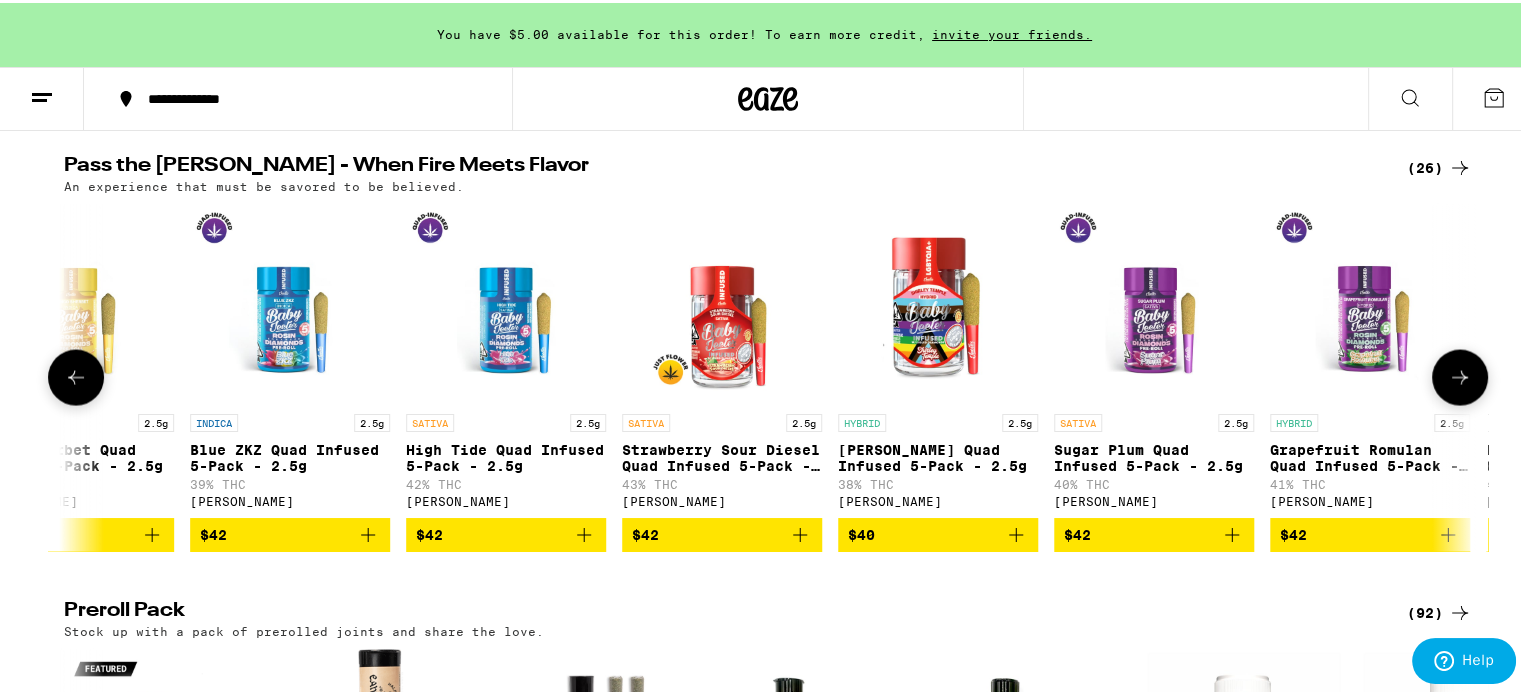 scroll, scrollTop: 0, scrollLeft: 1190, axis: horizontal 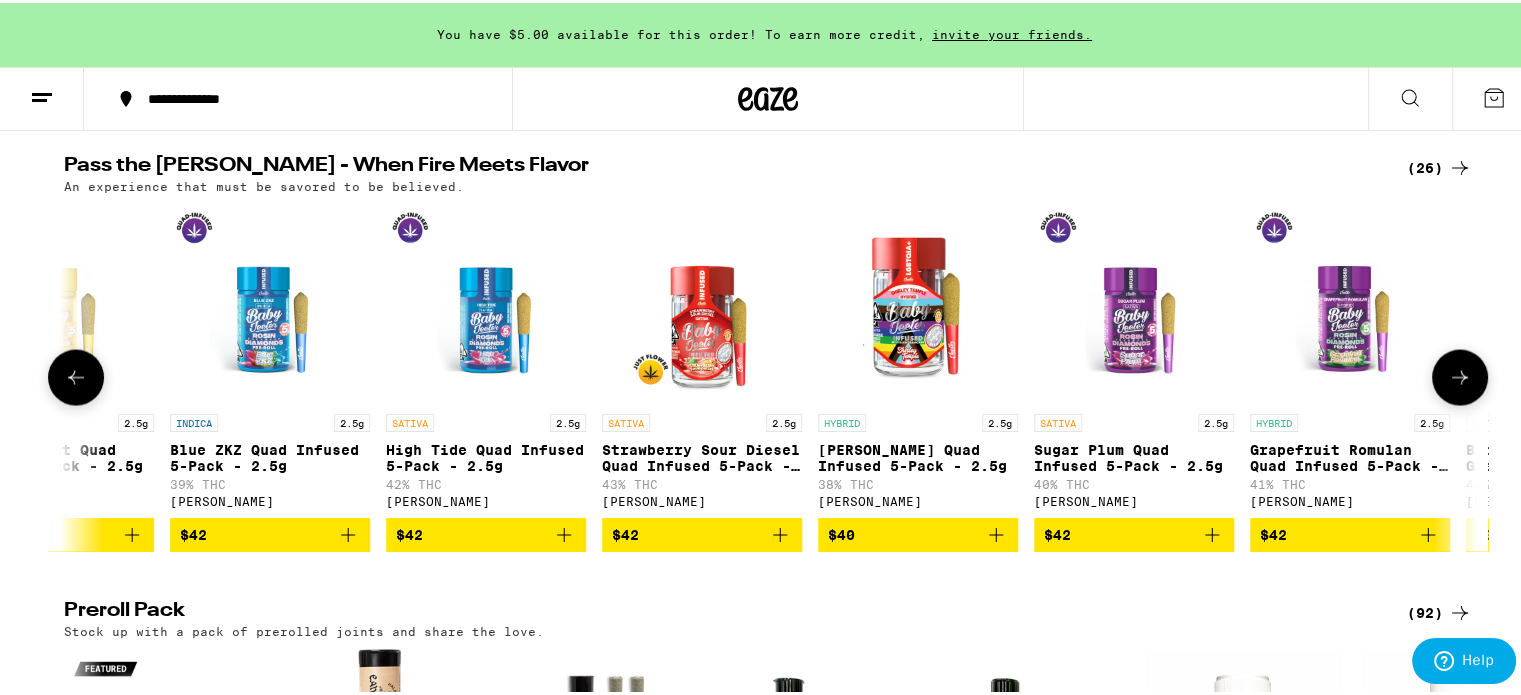 click 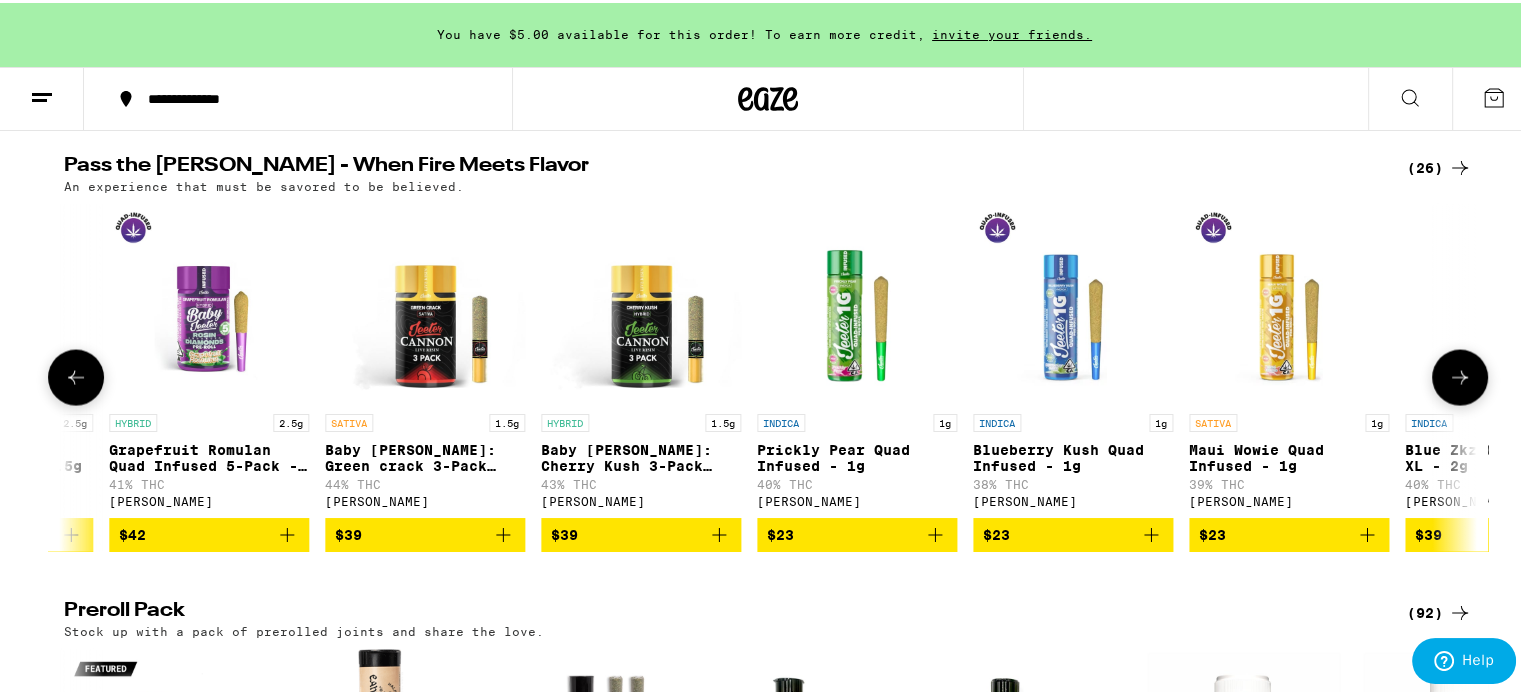 scroll, scrollTop: 0, scrollLeft: 2380, axis: horizontal 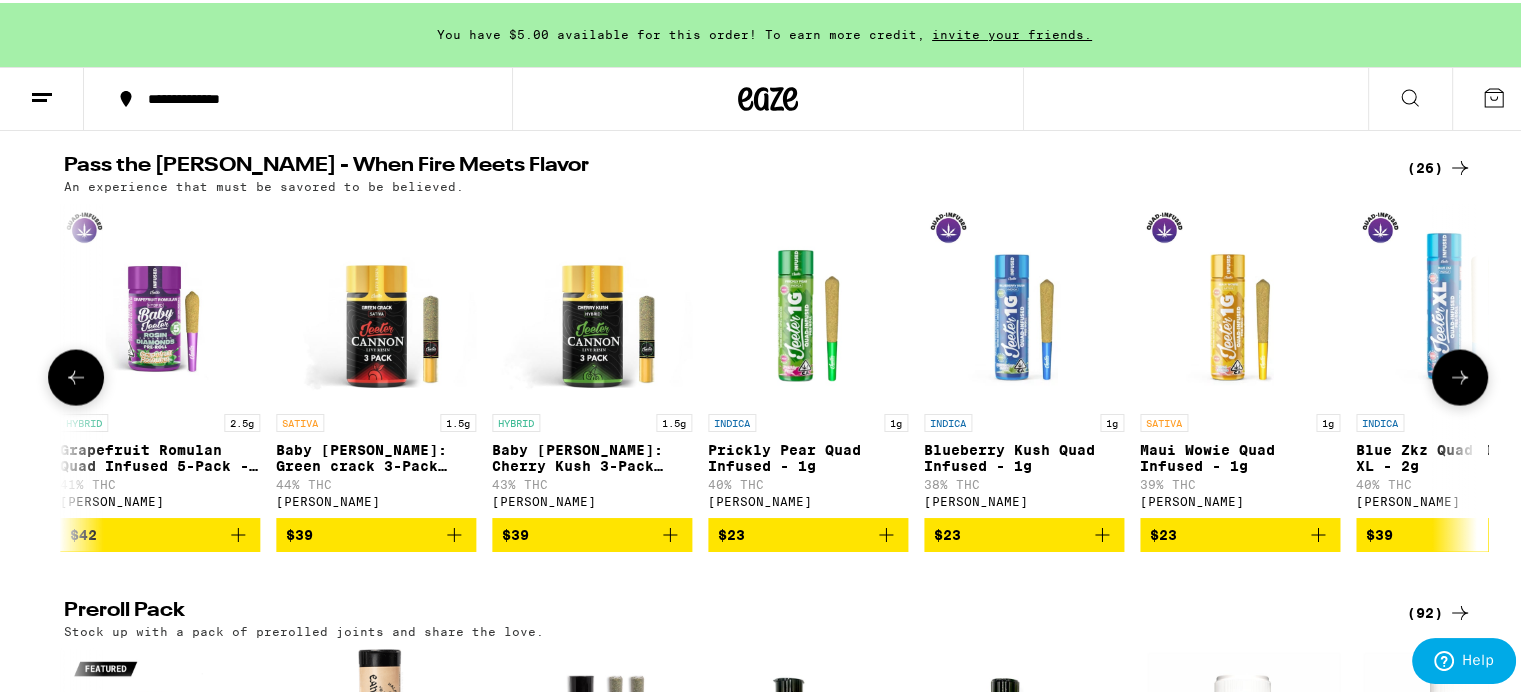 click 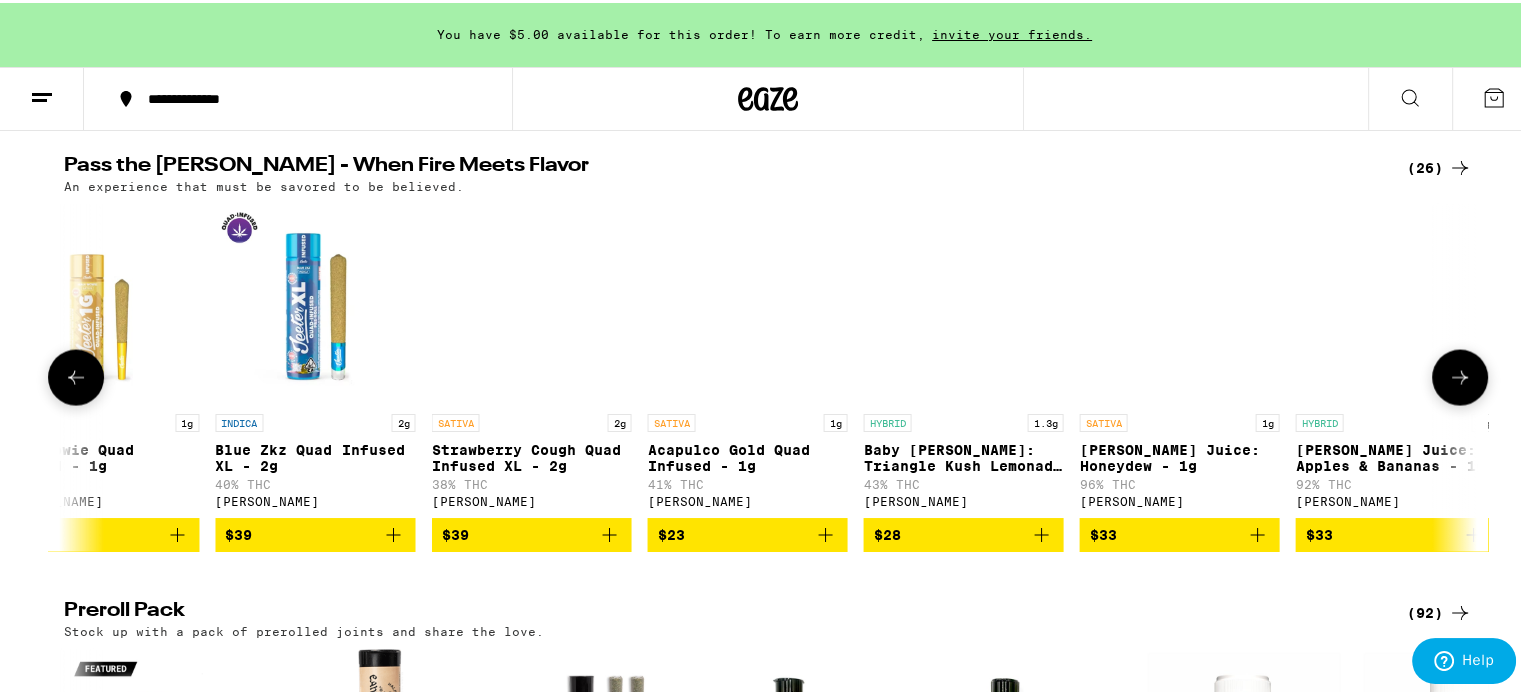 scroll, scrollTop: 0, scrollLeft: 3571, axis: horizontal 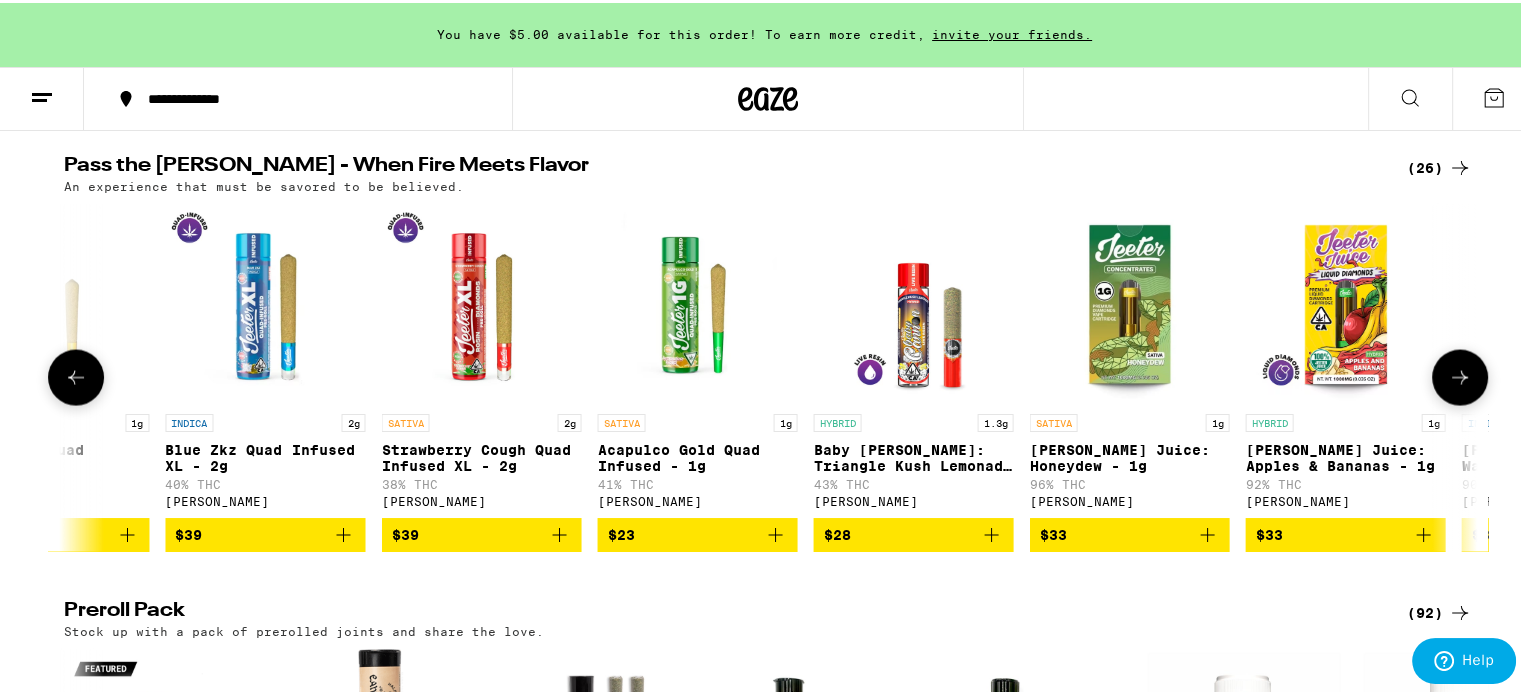 click 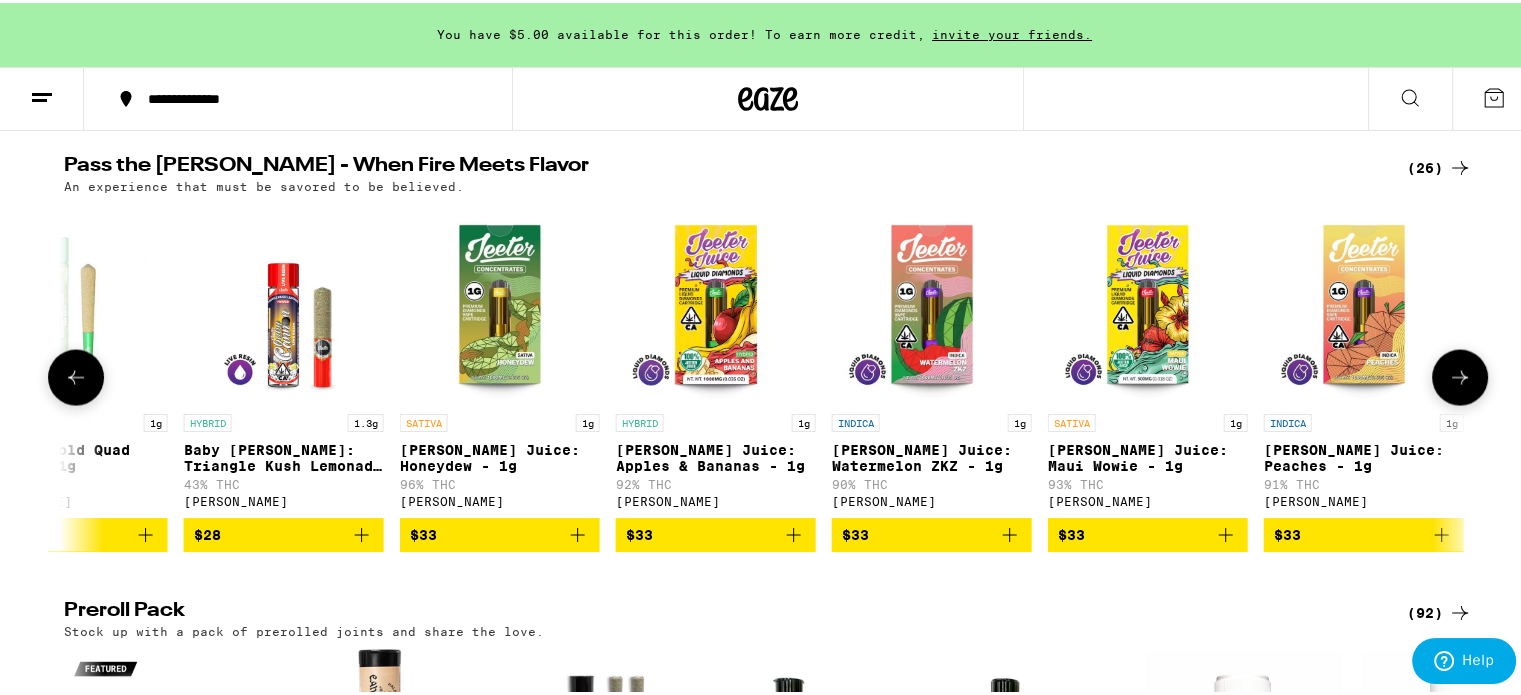 scroll, scrollTop: 0, scrollLeft: 4208, axis: horizontal 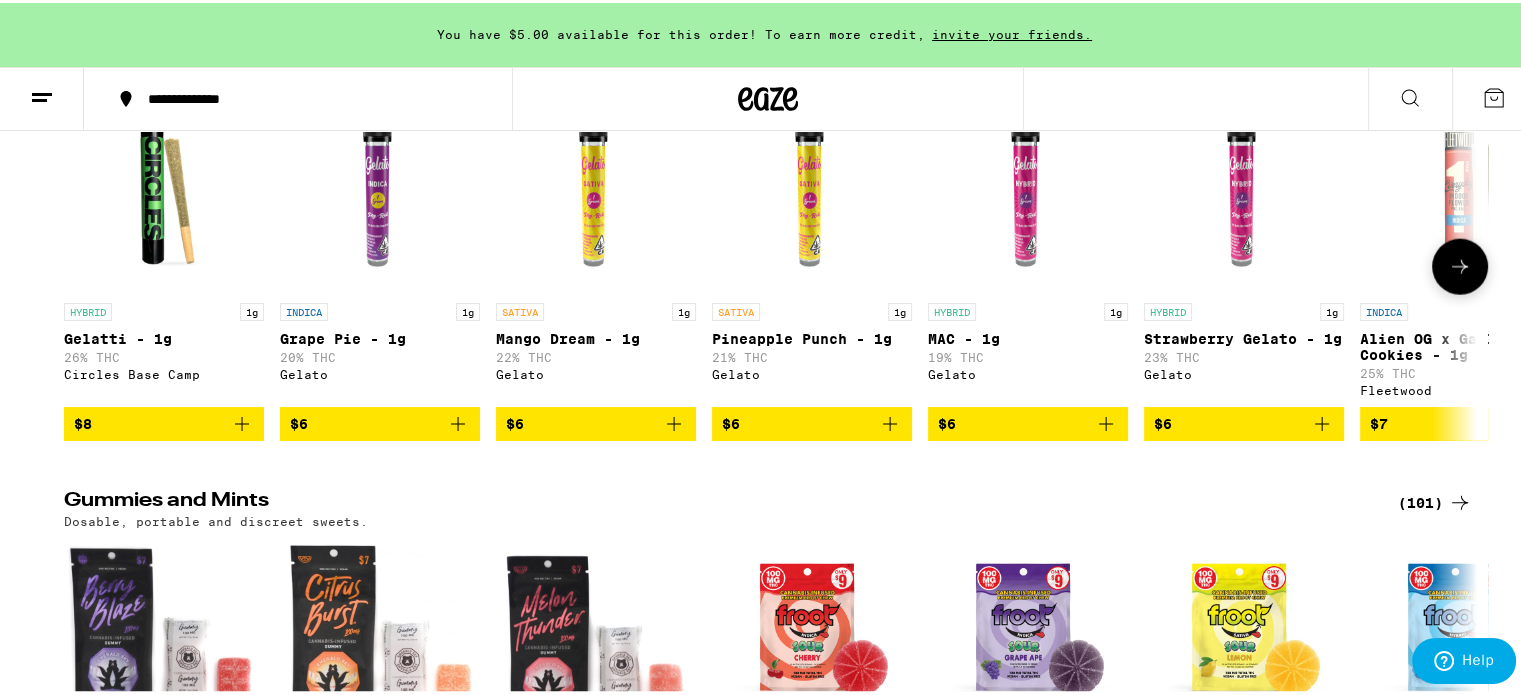 click 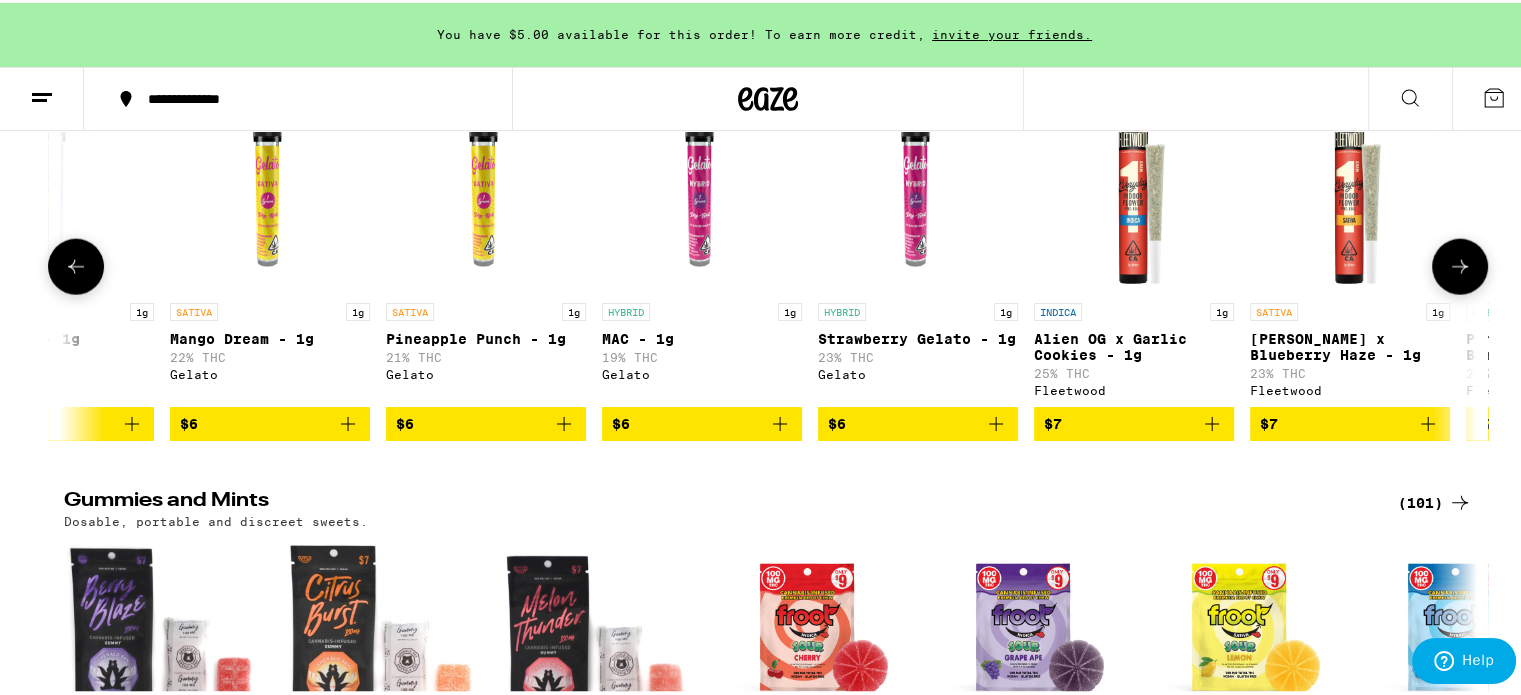 click 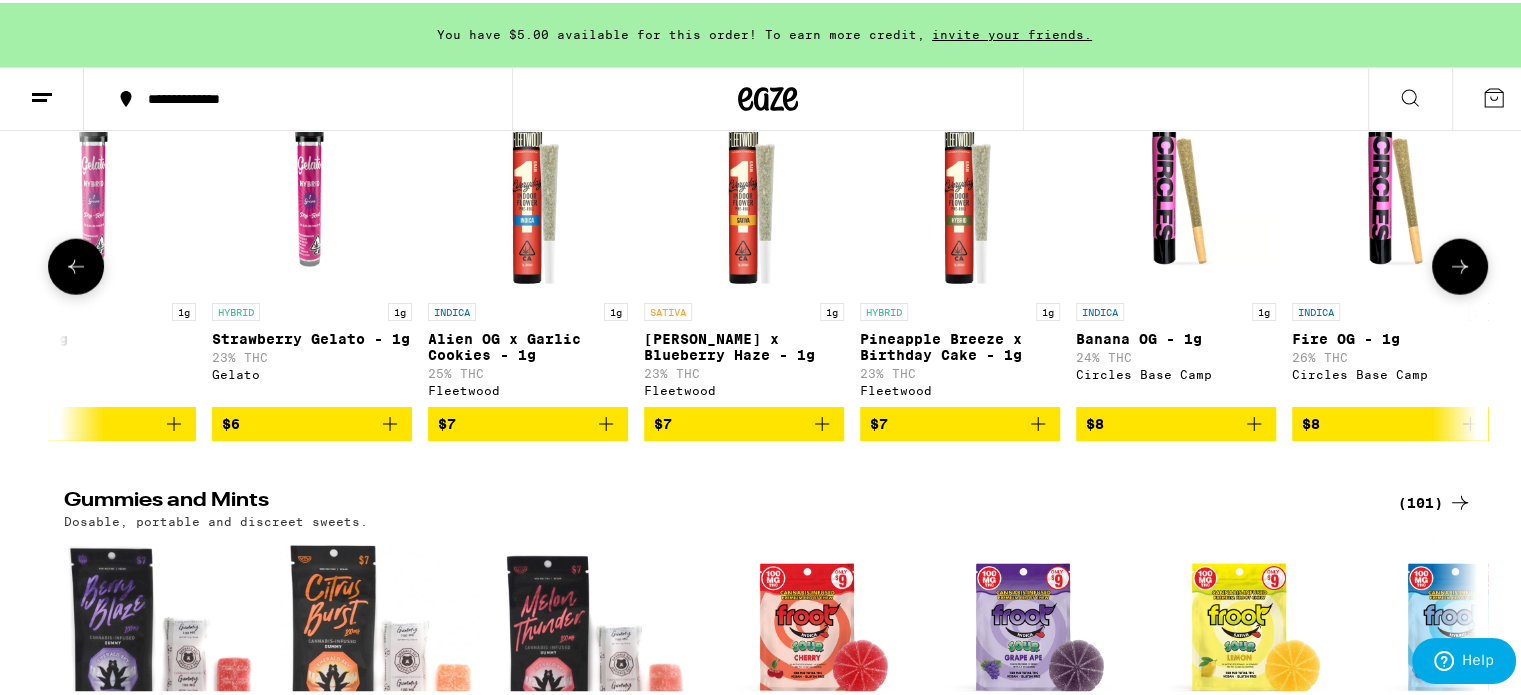 click 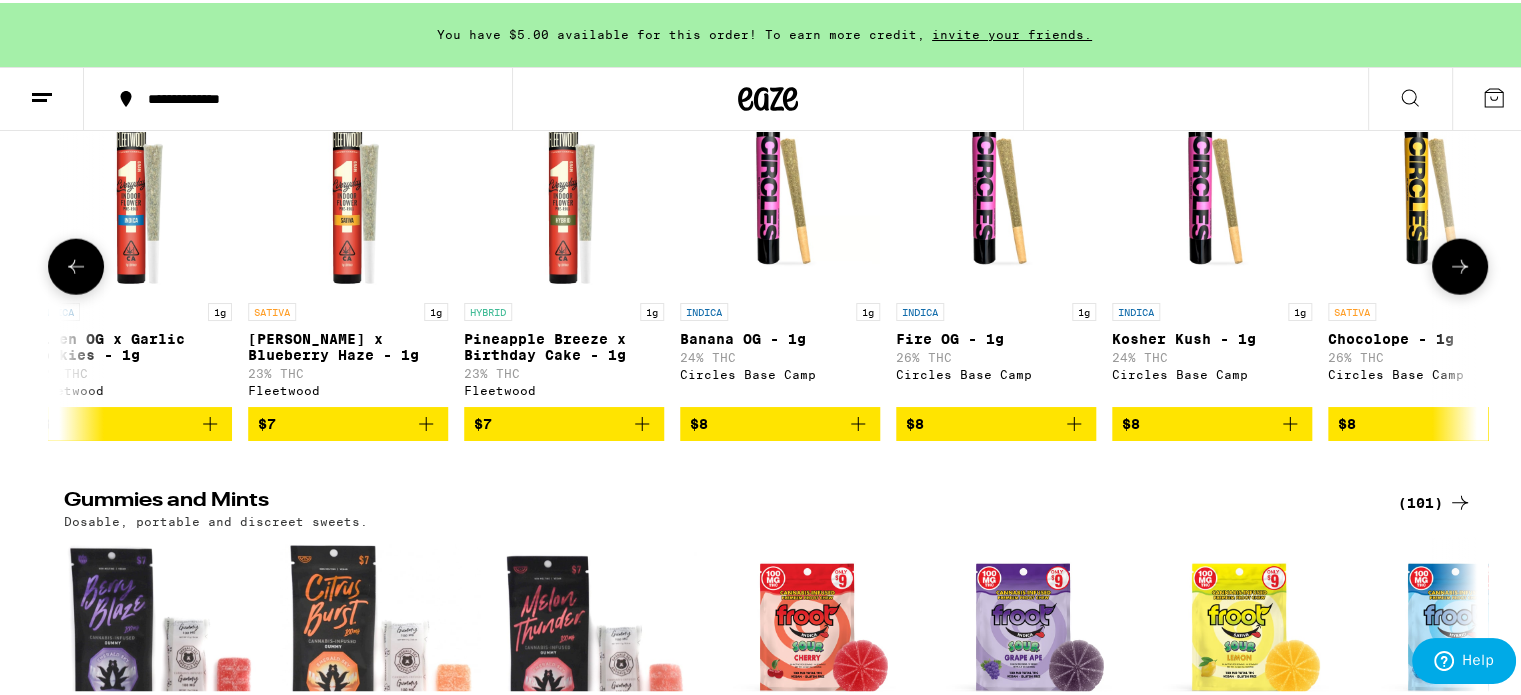 click 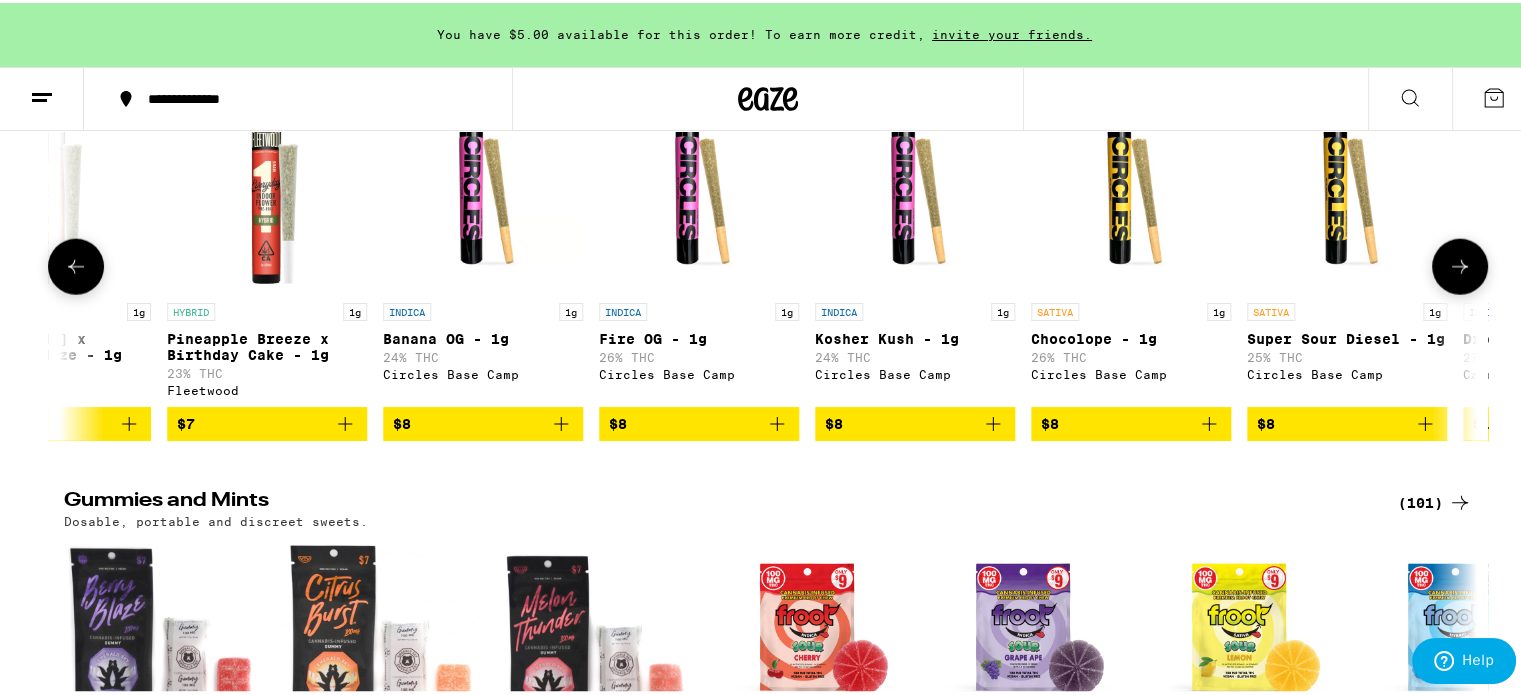 click 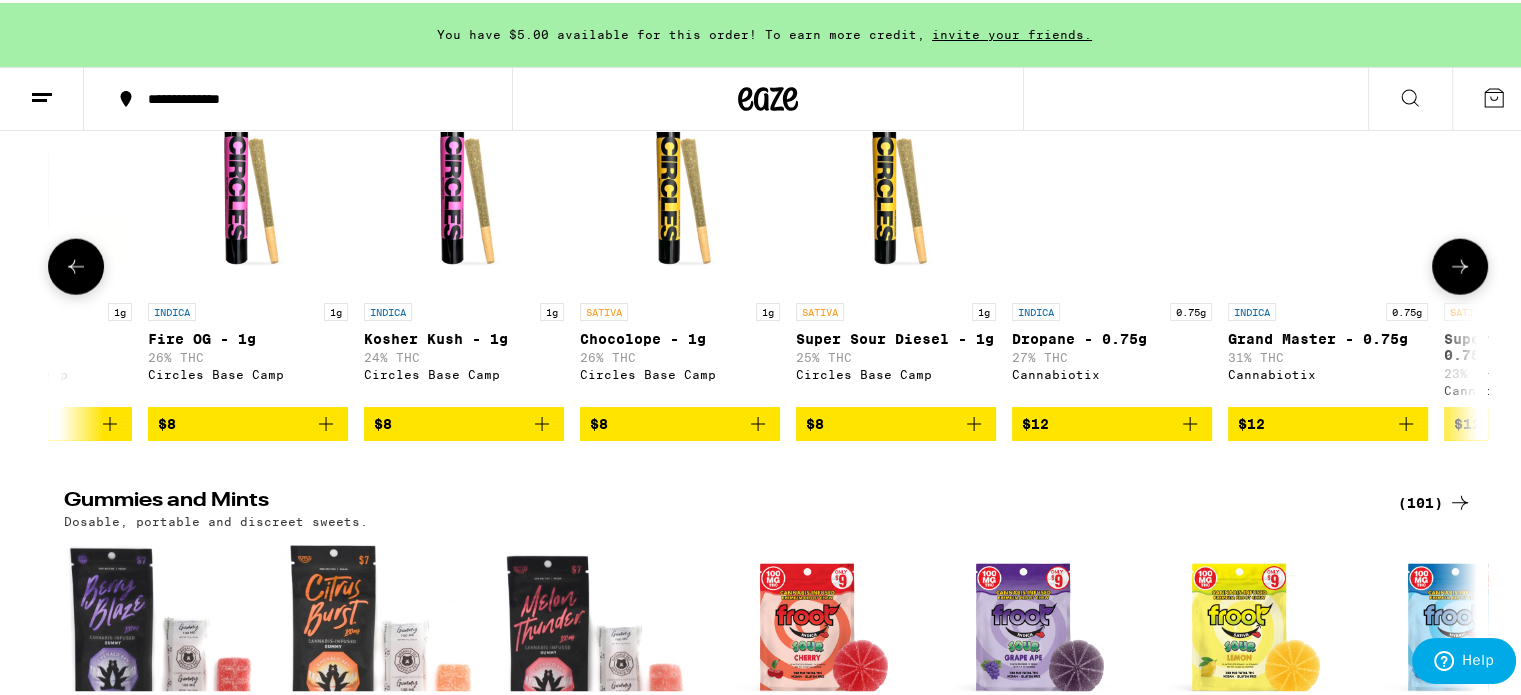 click 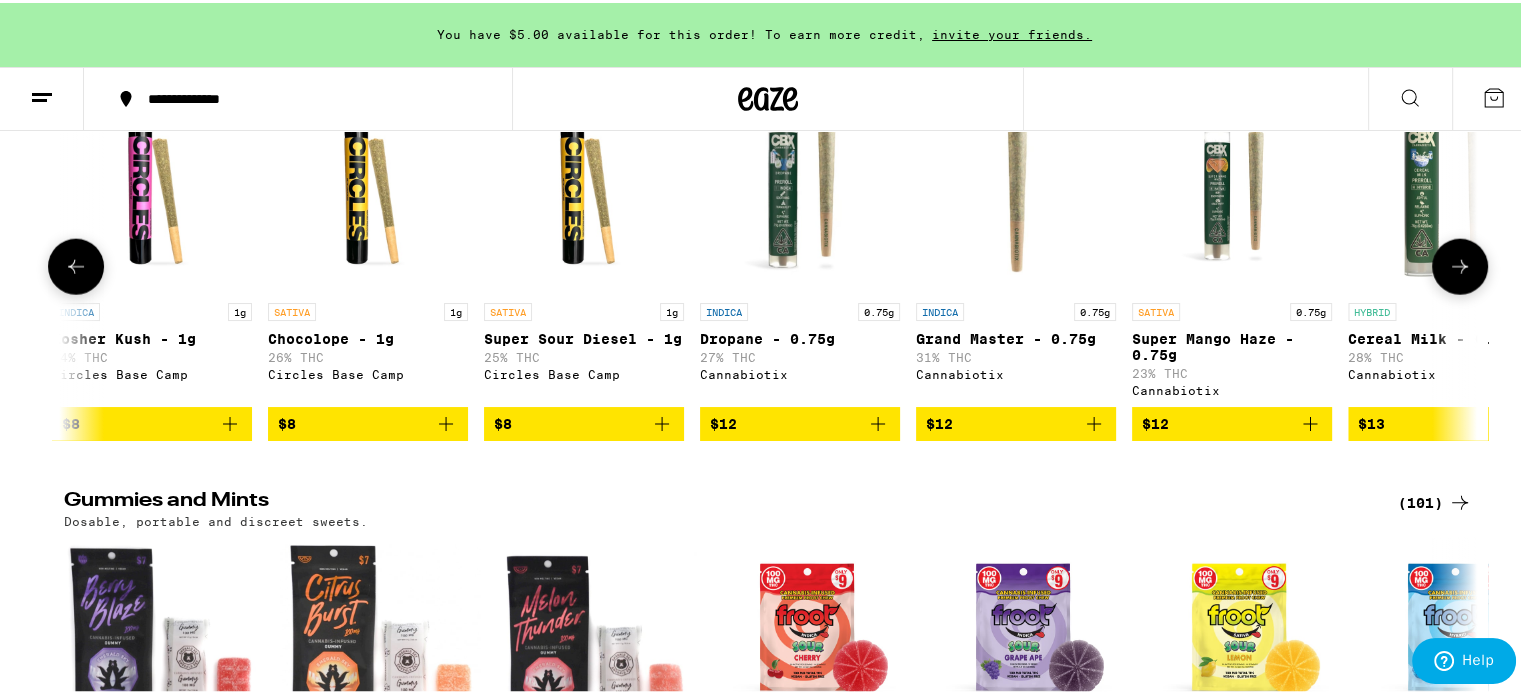 click 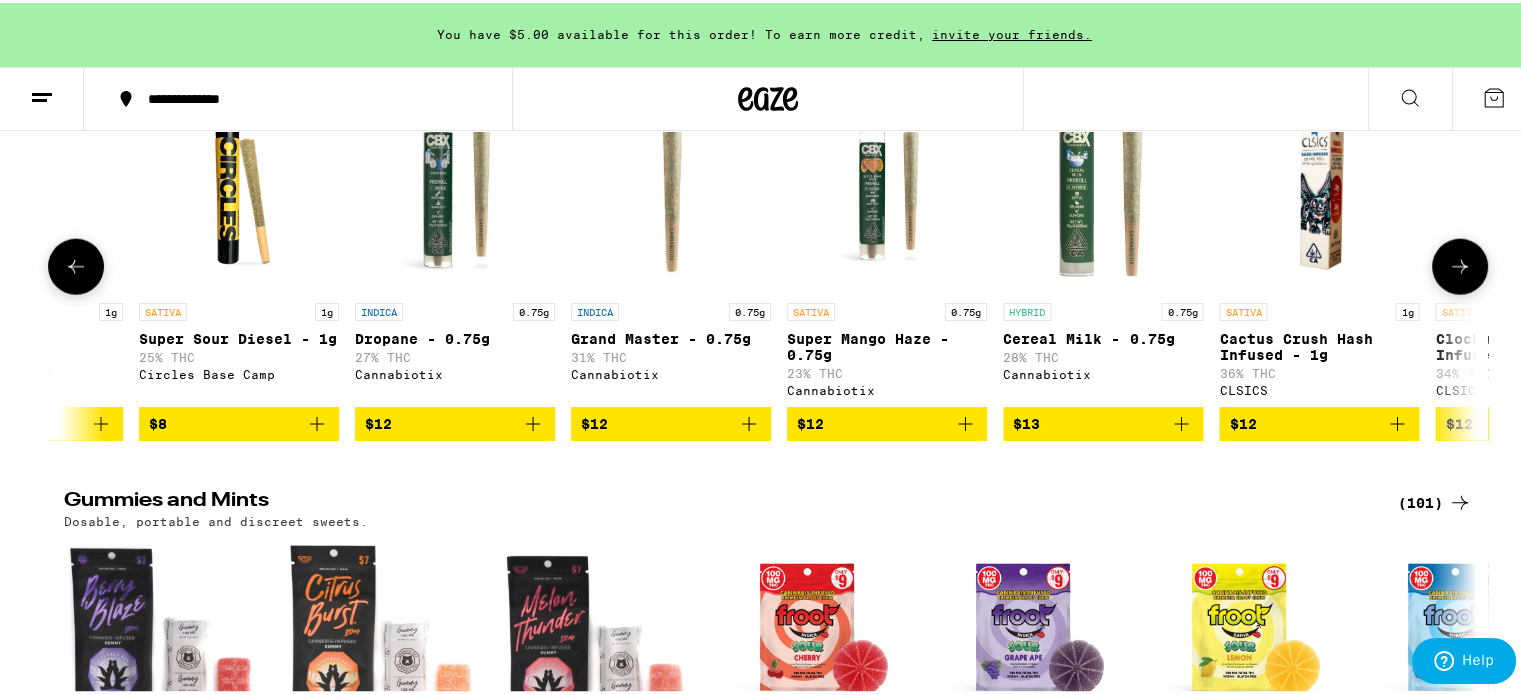click 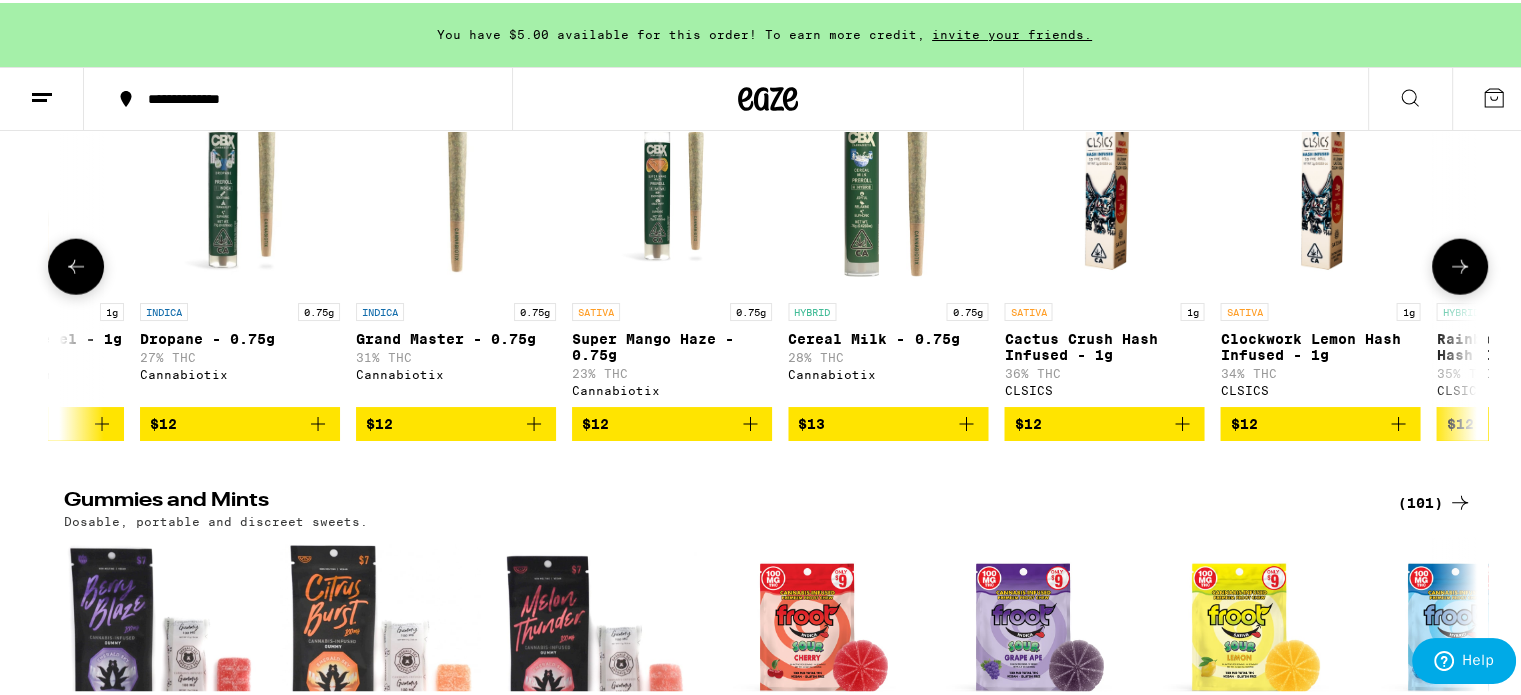 click 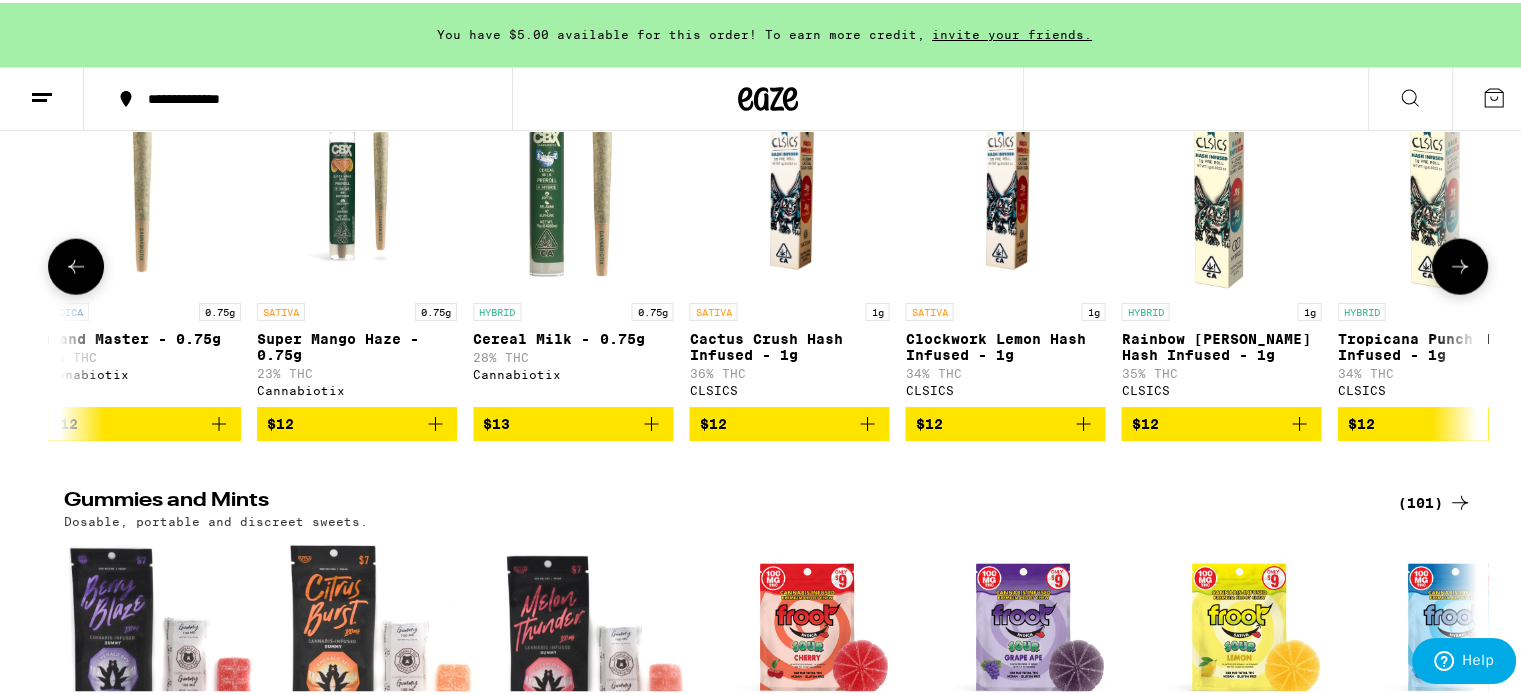 click 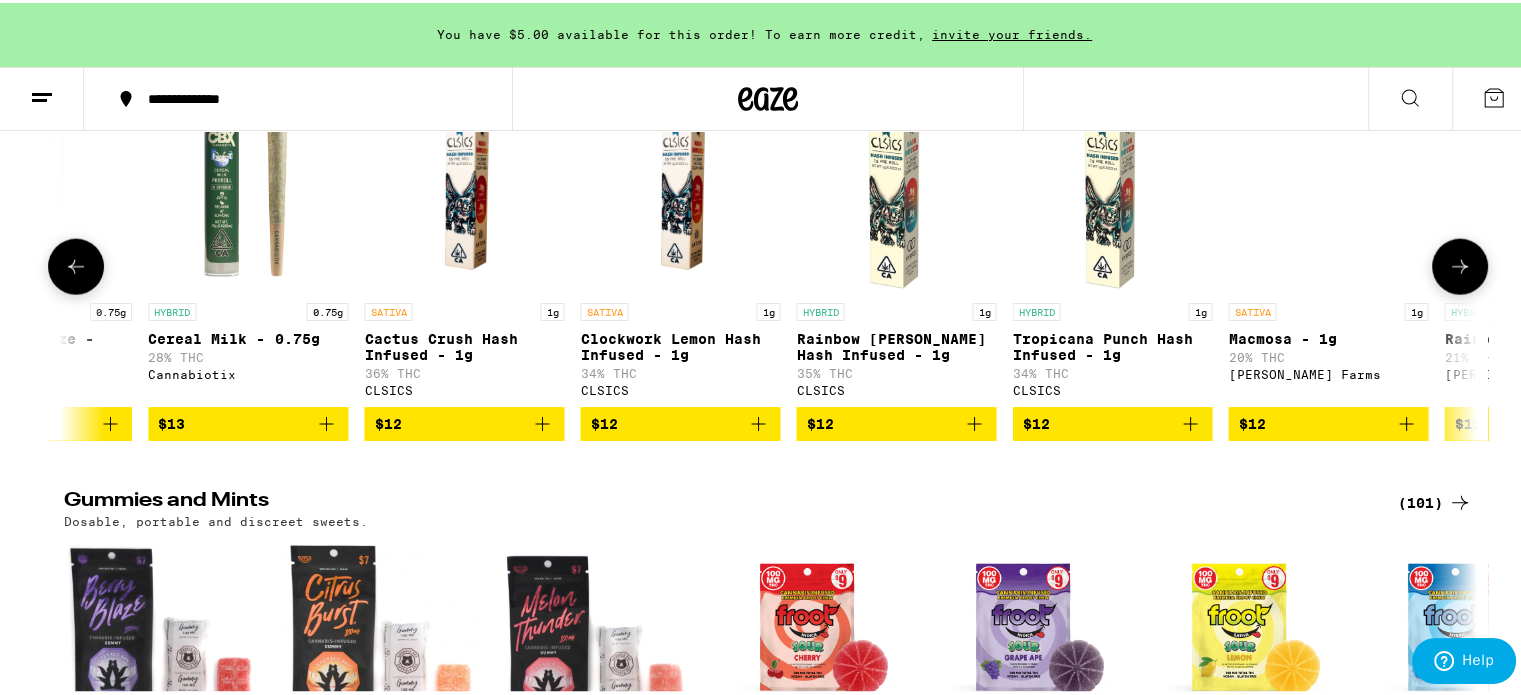 click 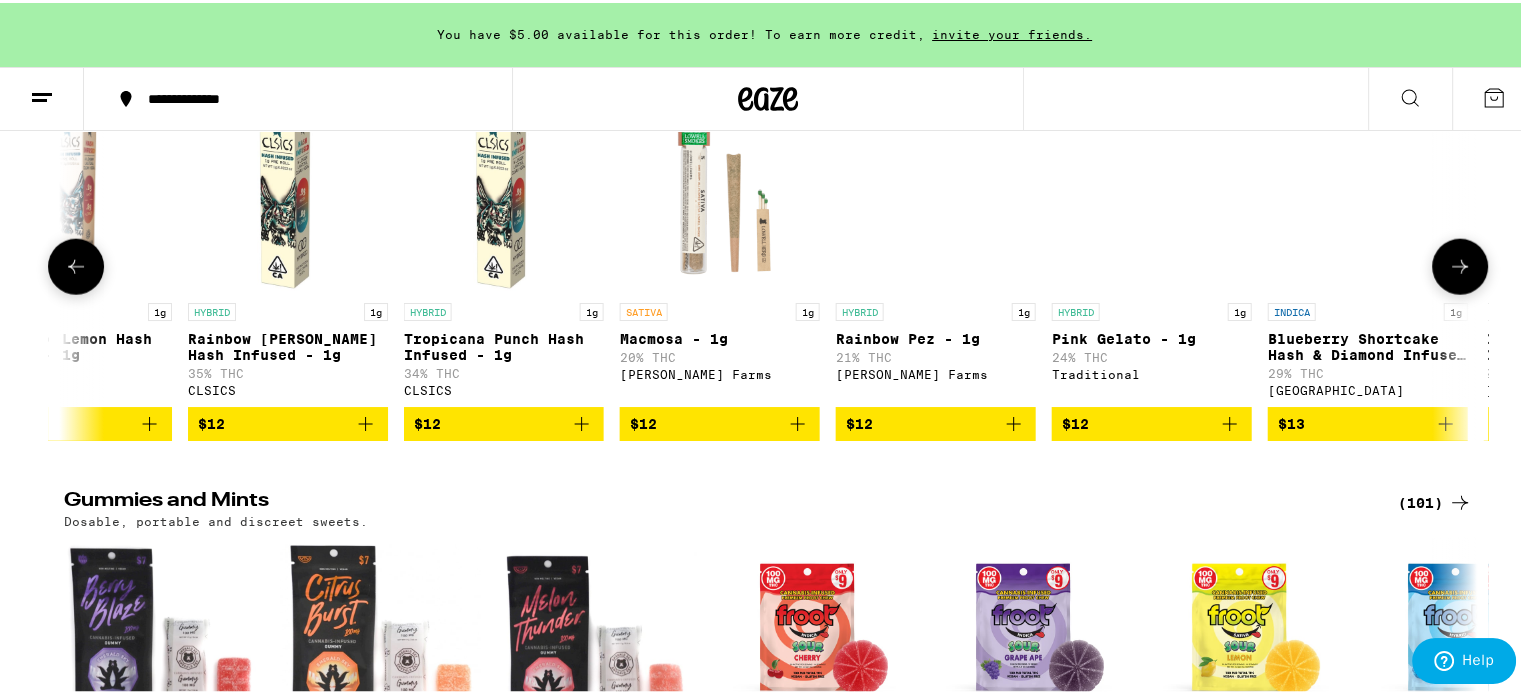 click 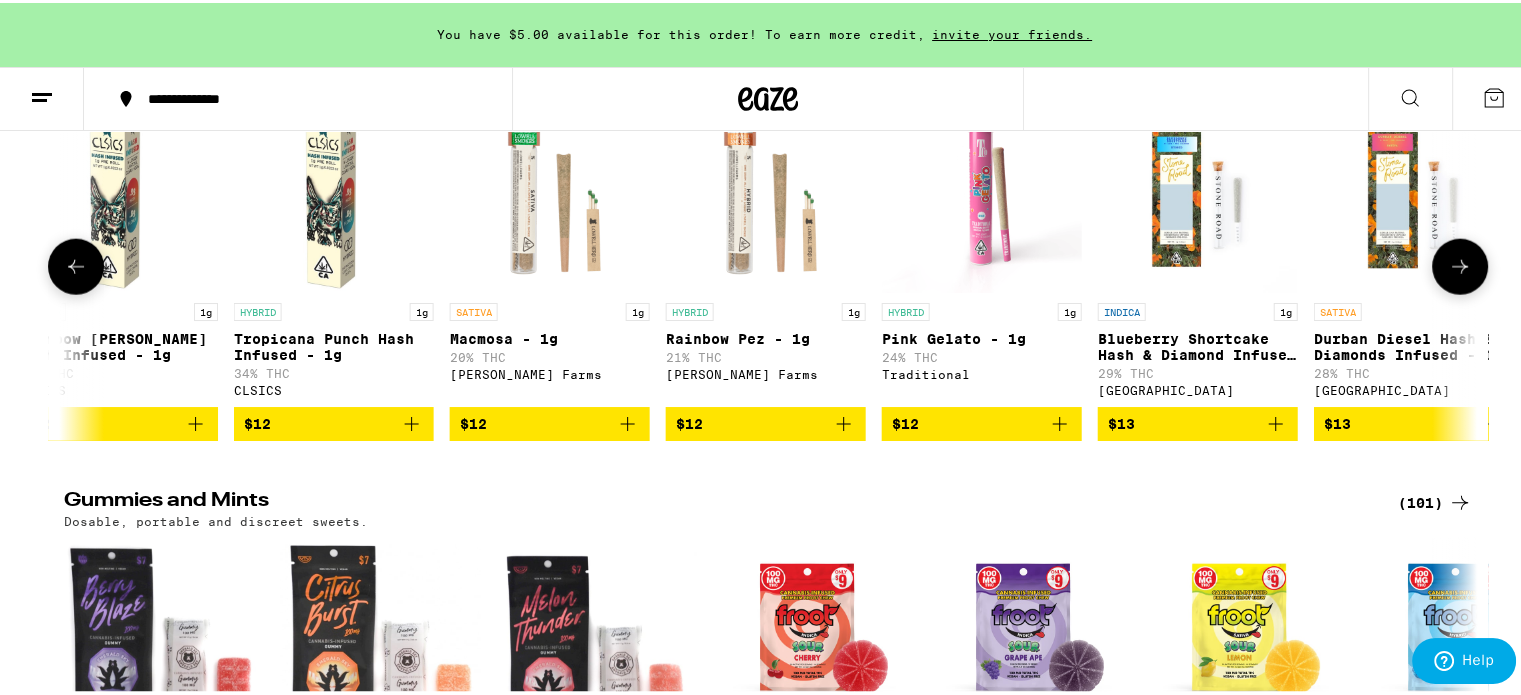 click 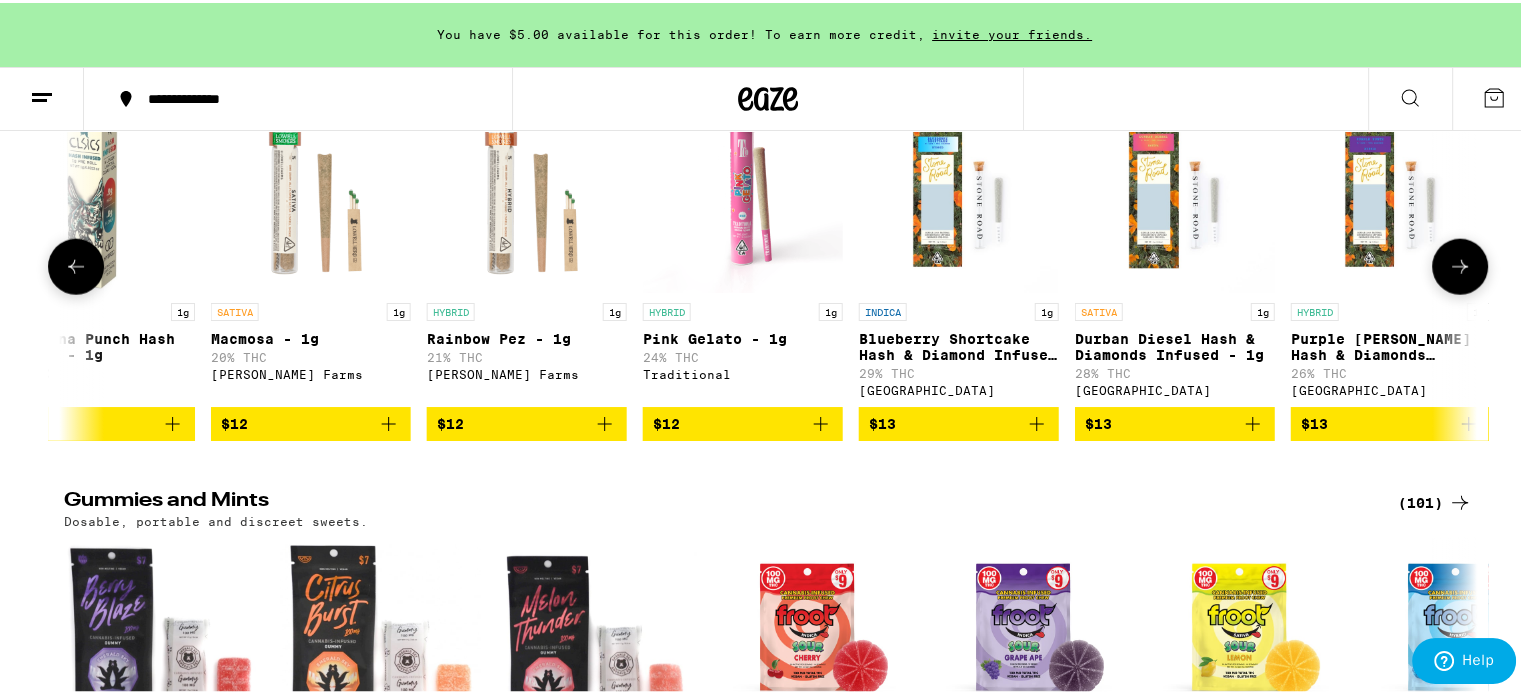 click 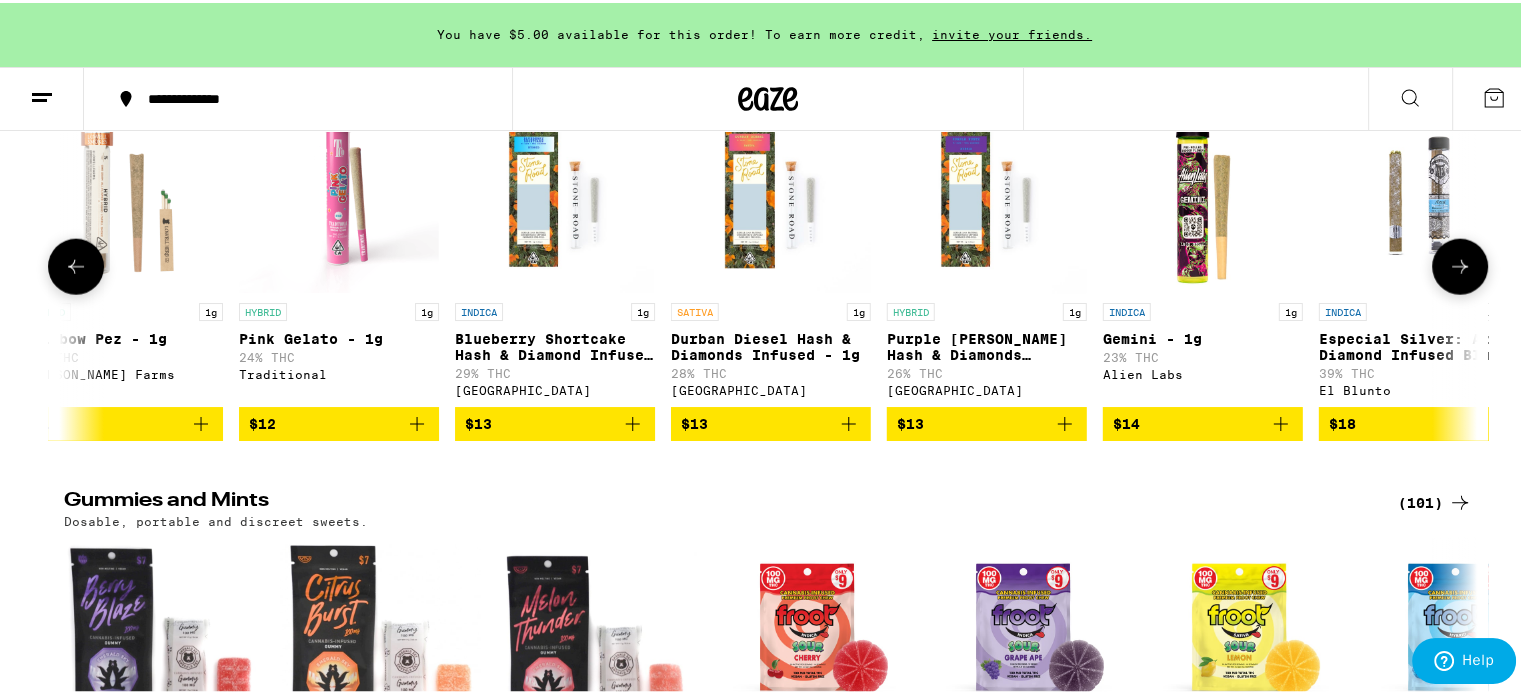 click 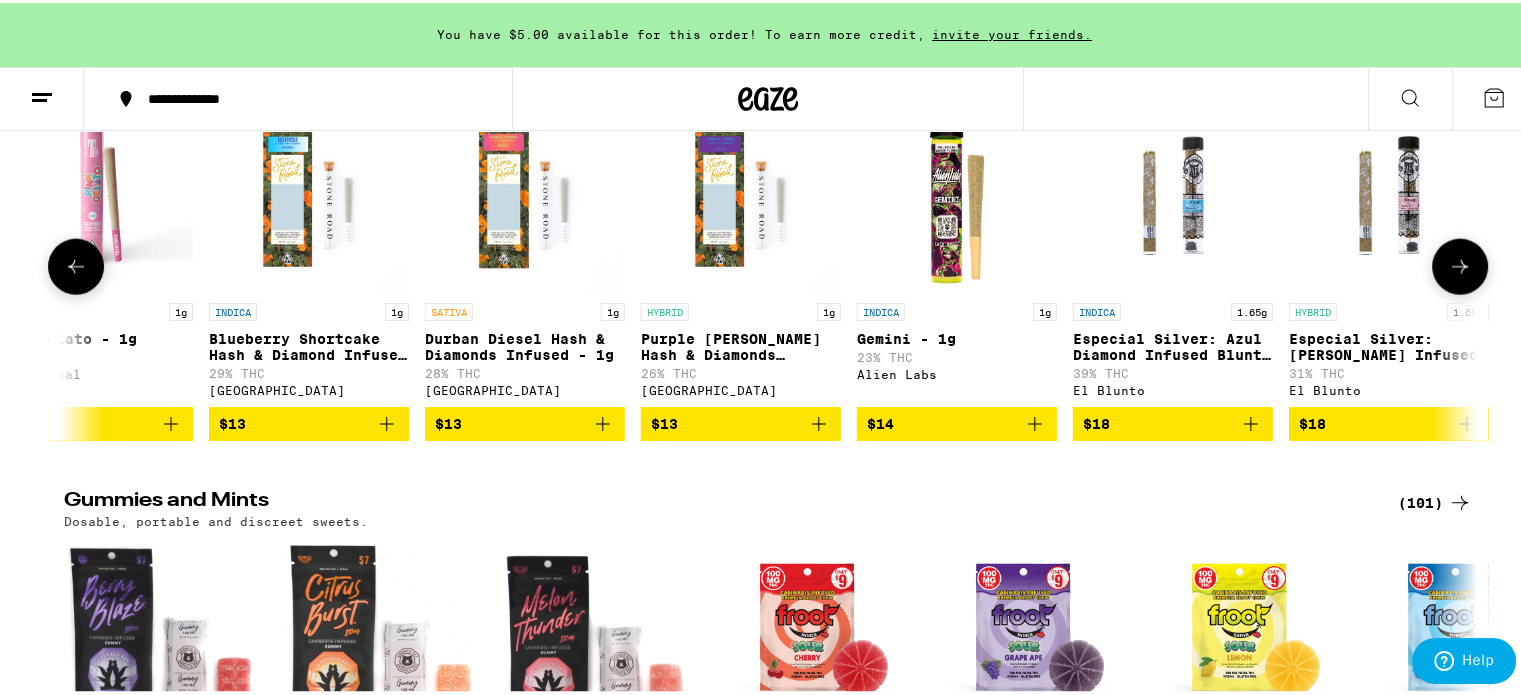 click 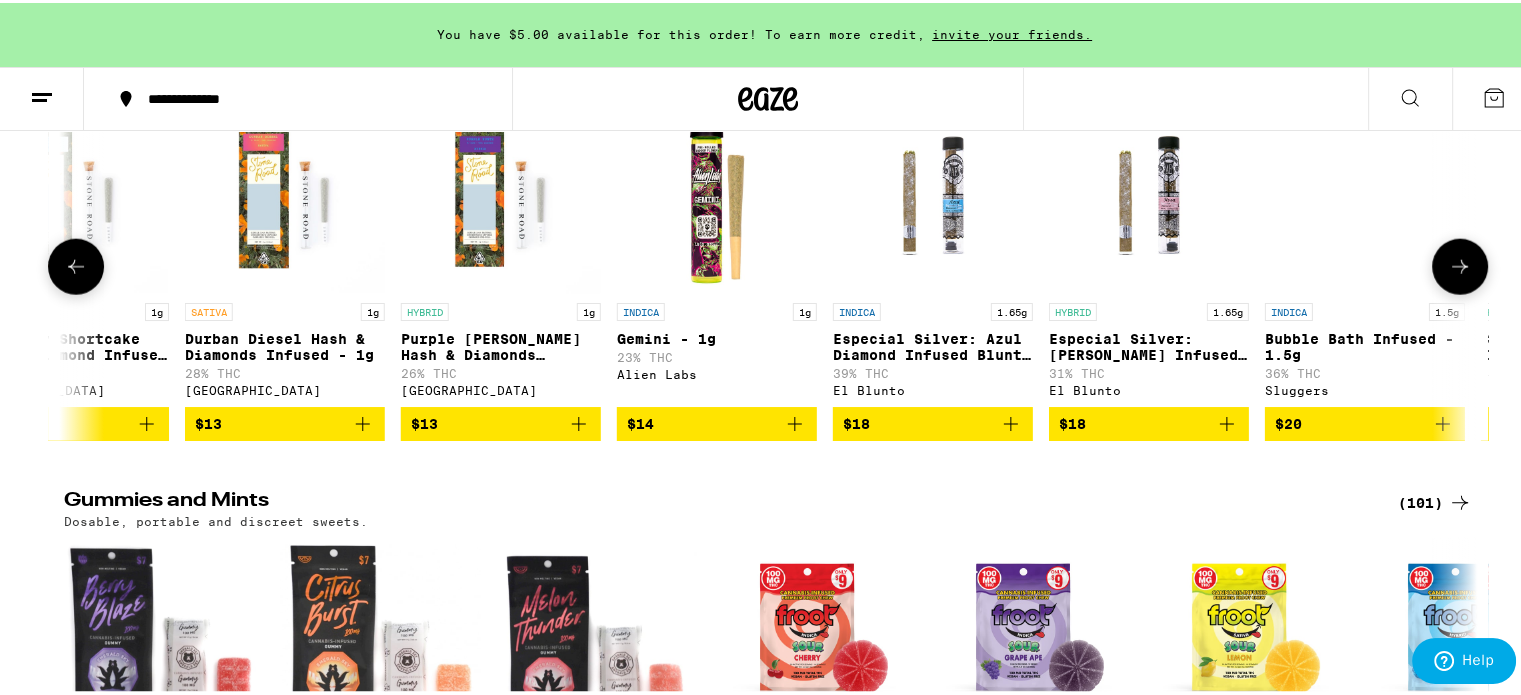 click 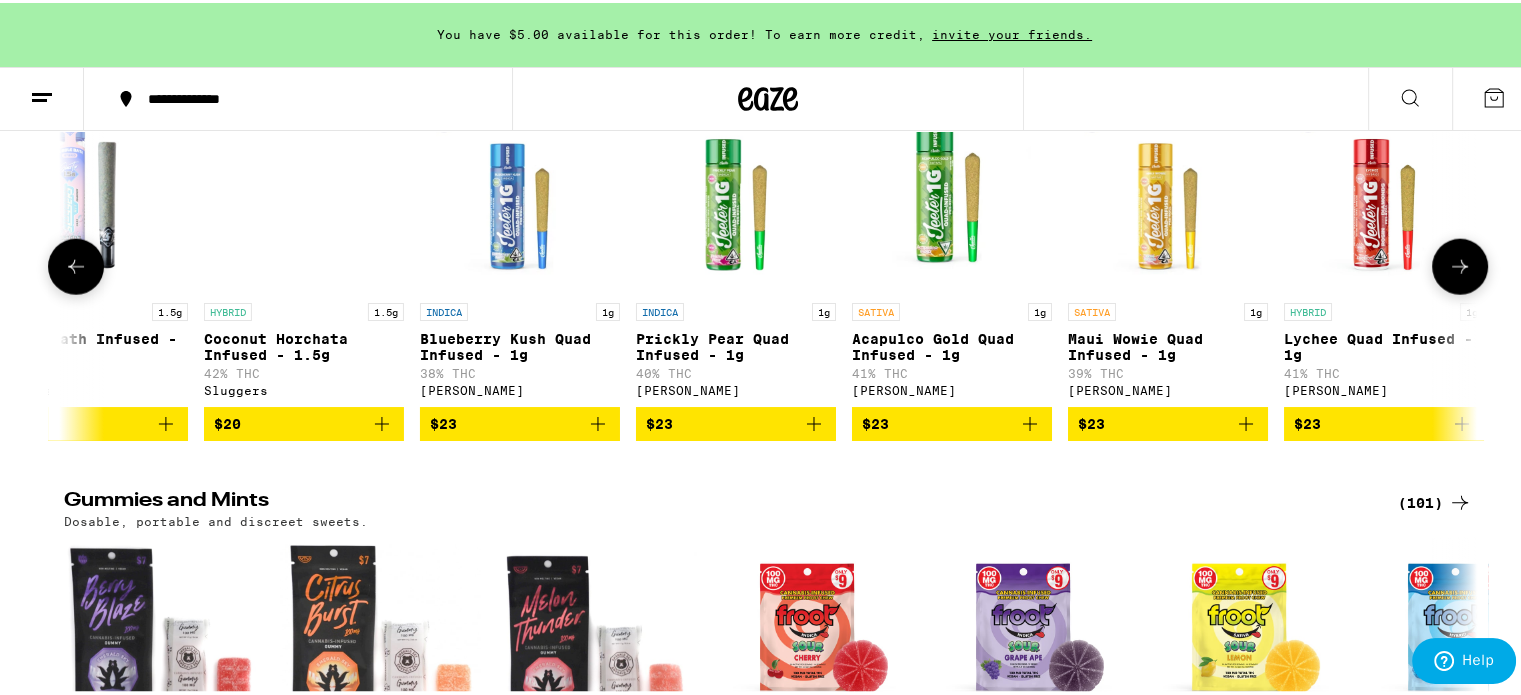 click 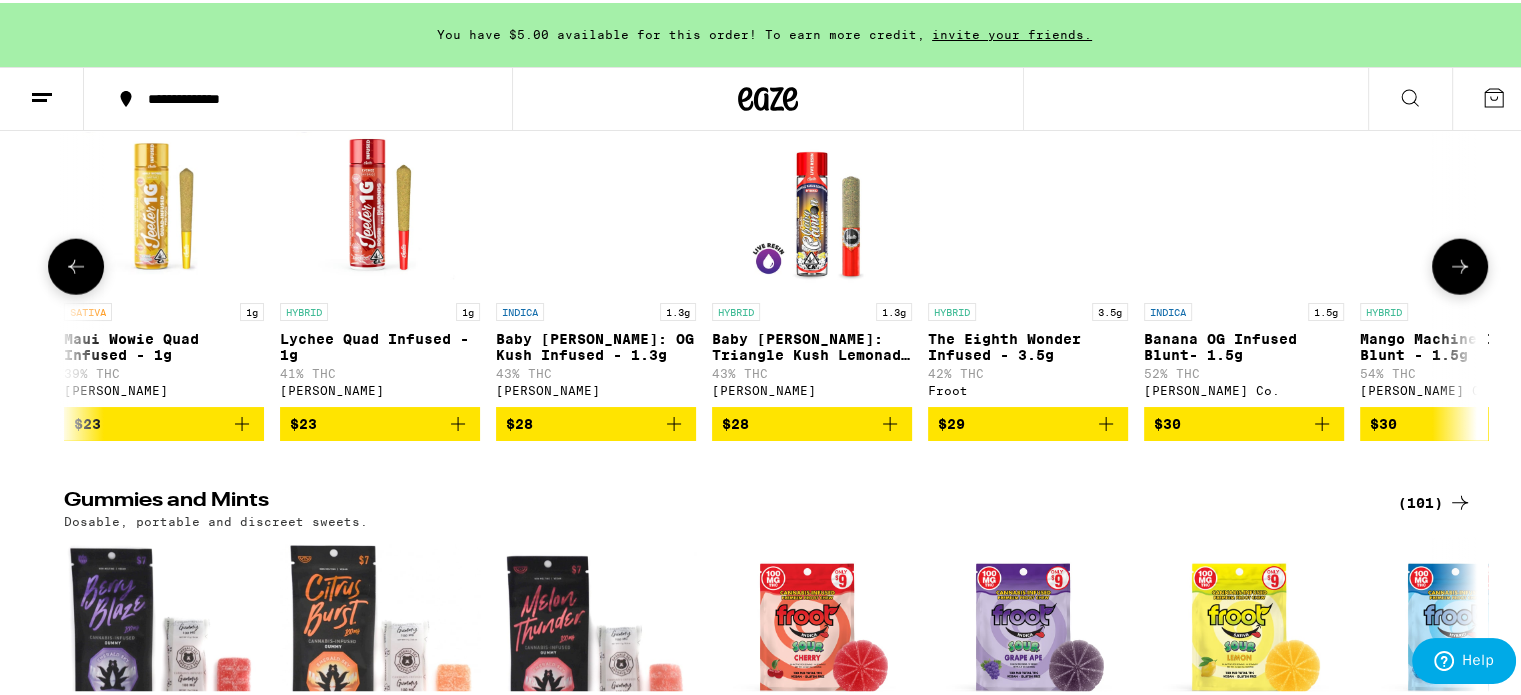 scroll, scrollTop: 0, scrollLeft: 7962, axis: horizontal 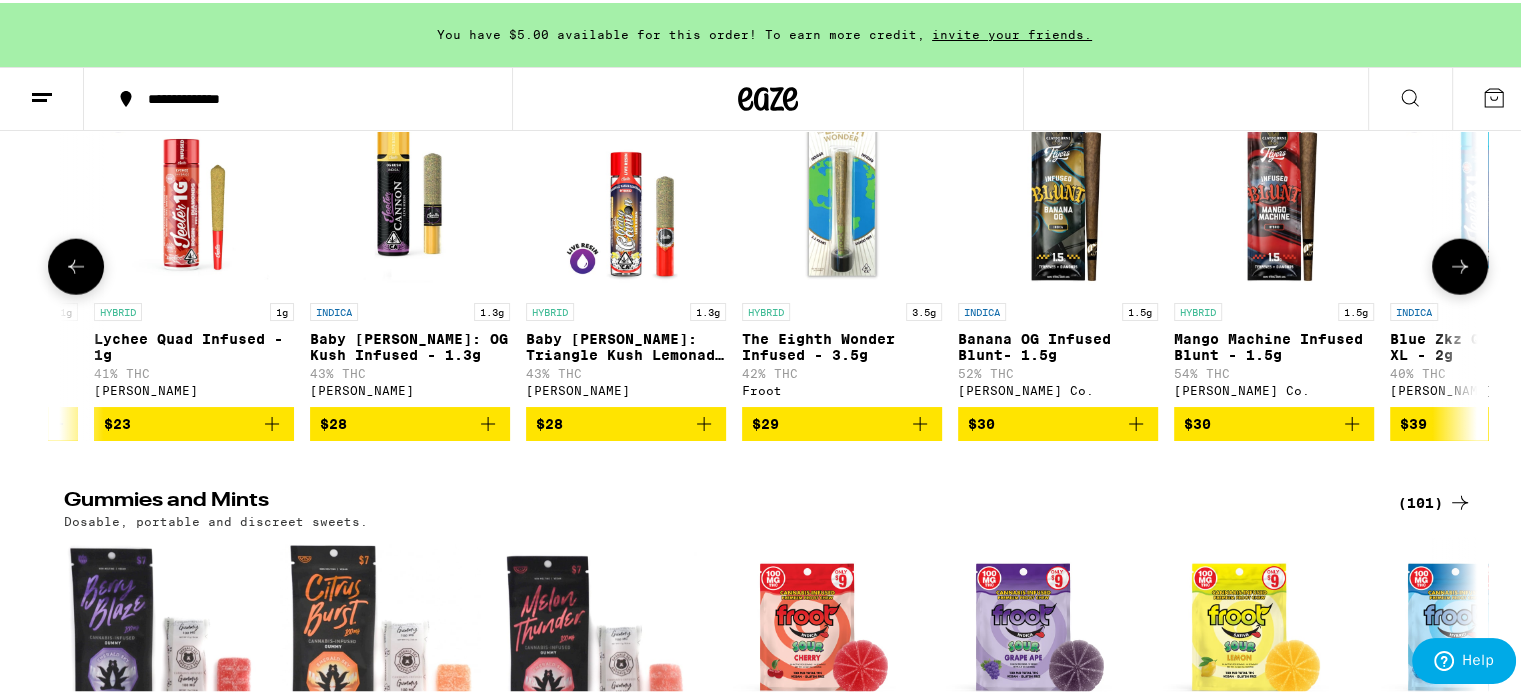 click 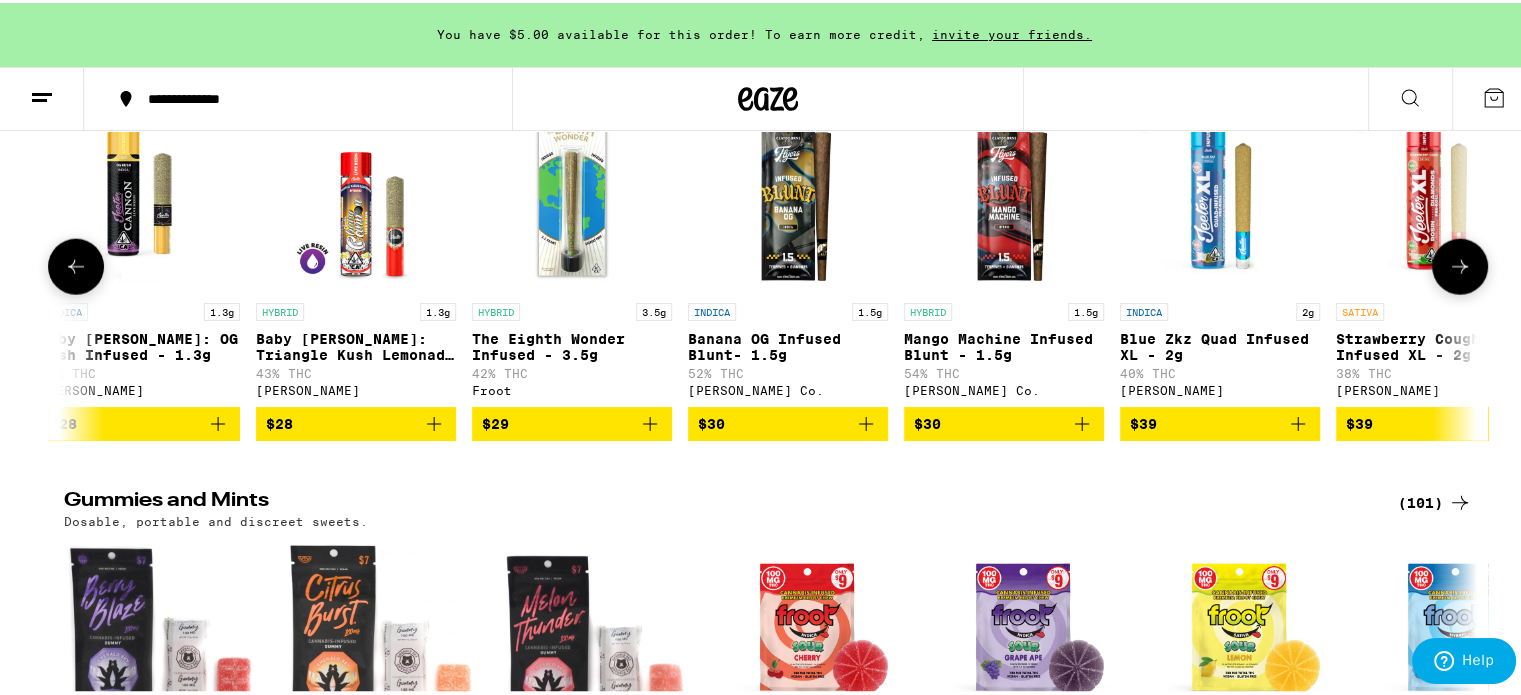 click 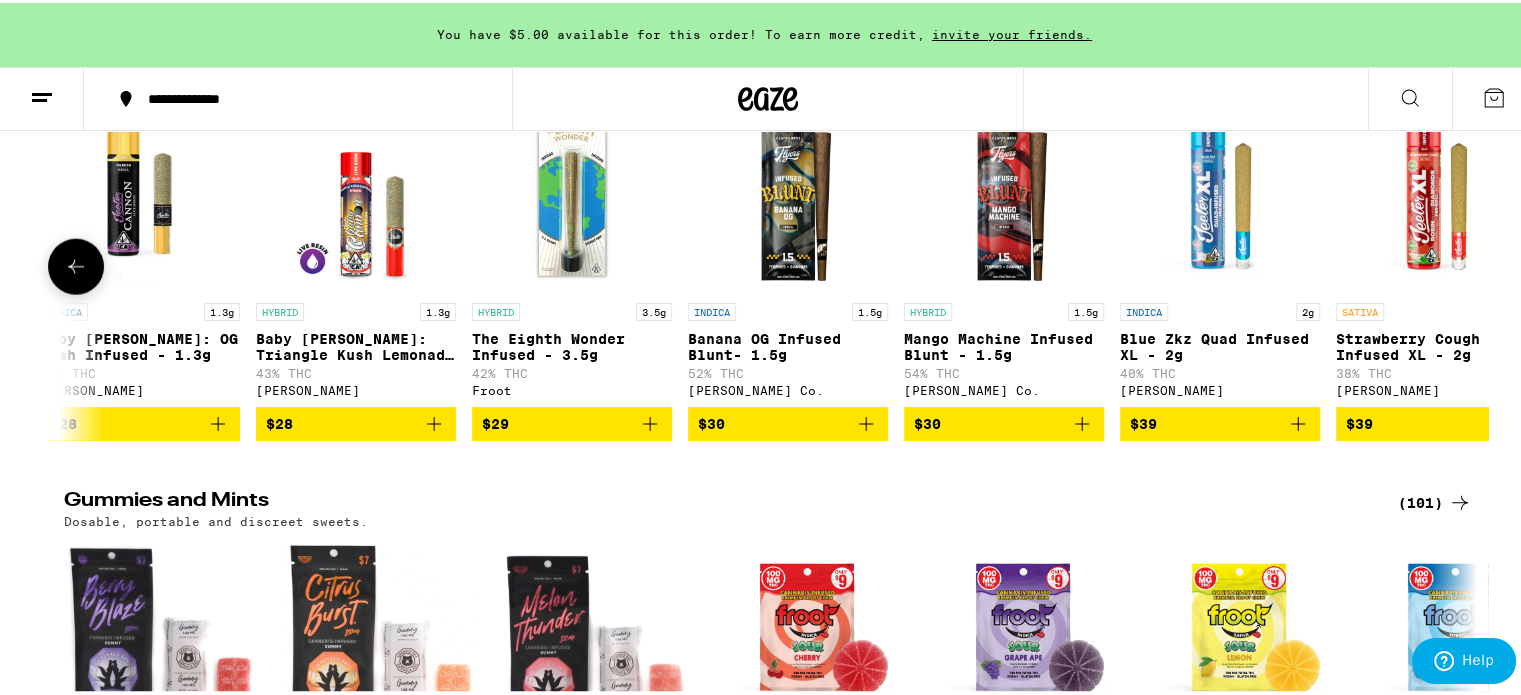 scroll, scrollTop: 0, scrollLeft: 8312, axis: horizontal 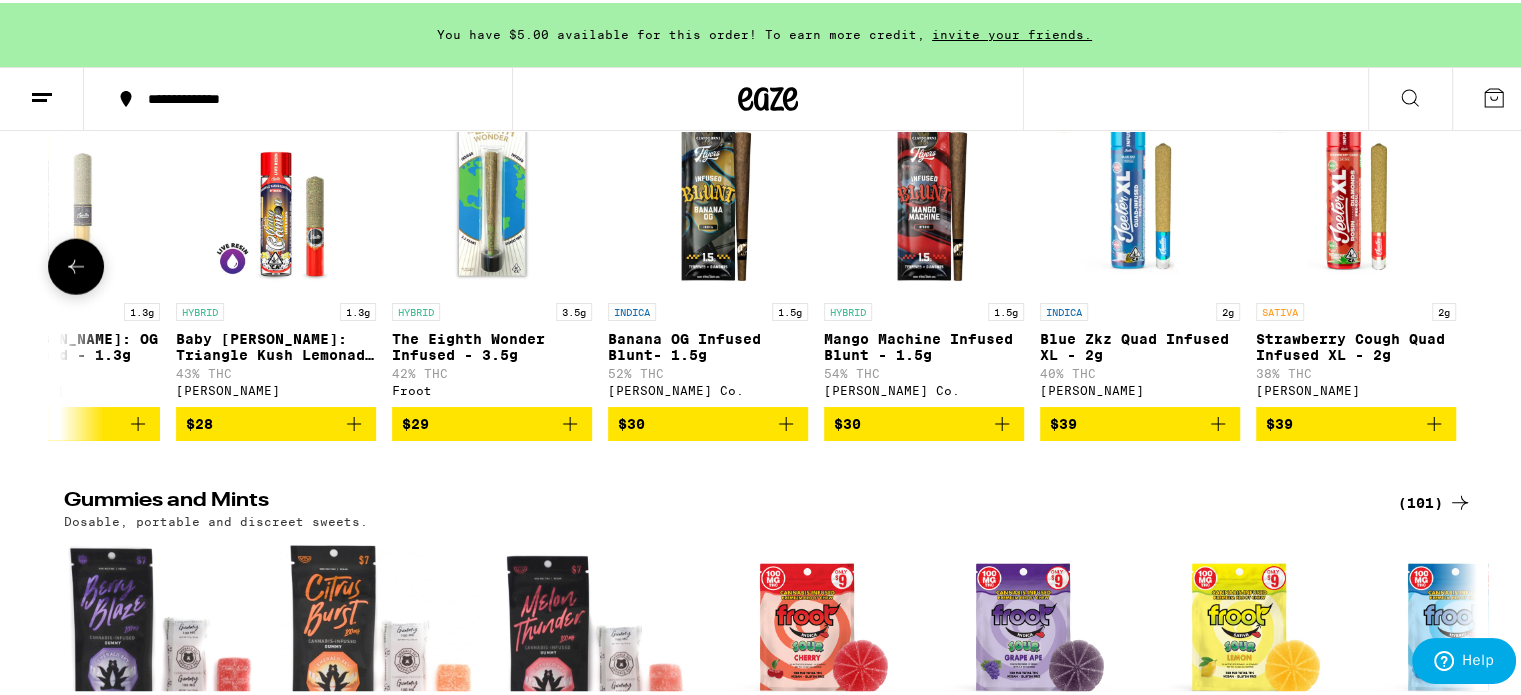 click at bounding box center [1460, 264] 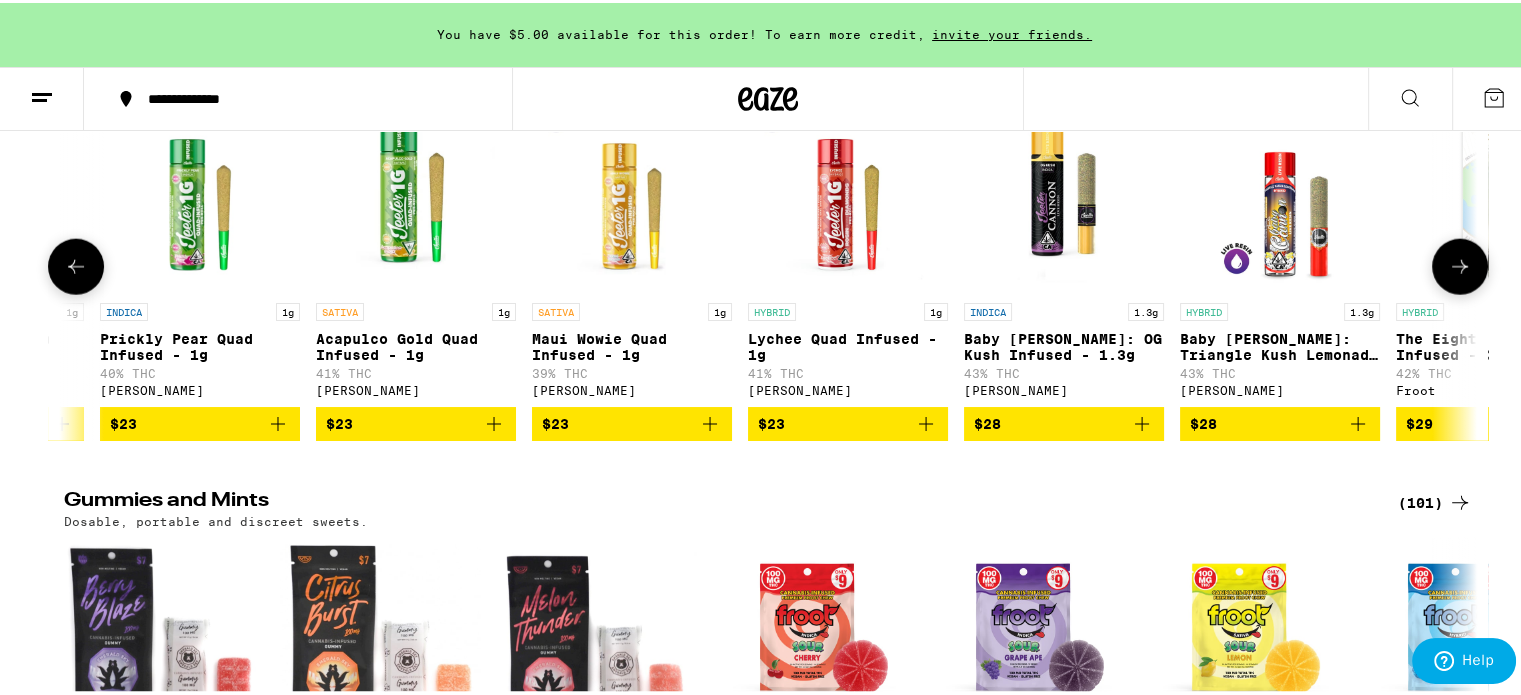 scroll, scrollTop: 0, scrollLeft: 7122, axis: horizontal 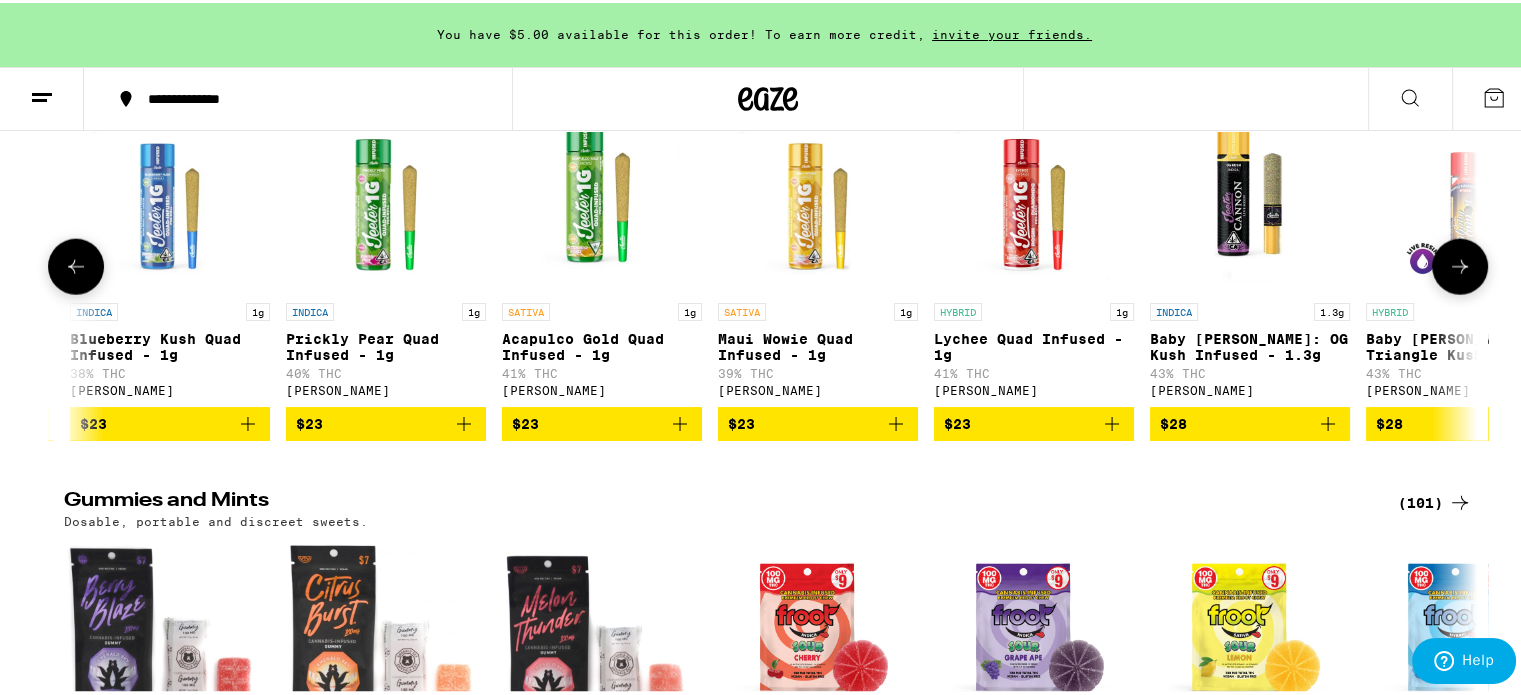click 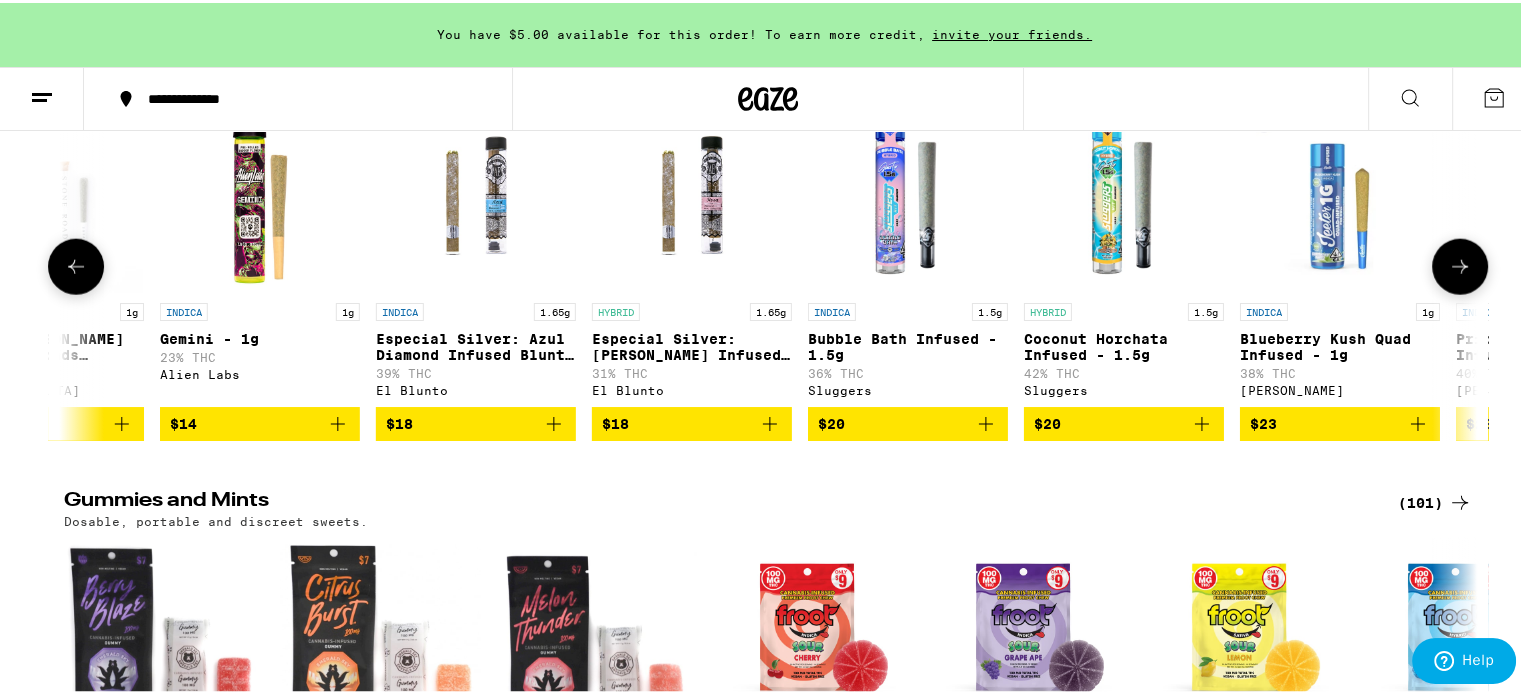 scroll, scrollTop: 0, scrollLeft: 5932, axis: horizontal 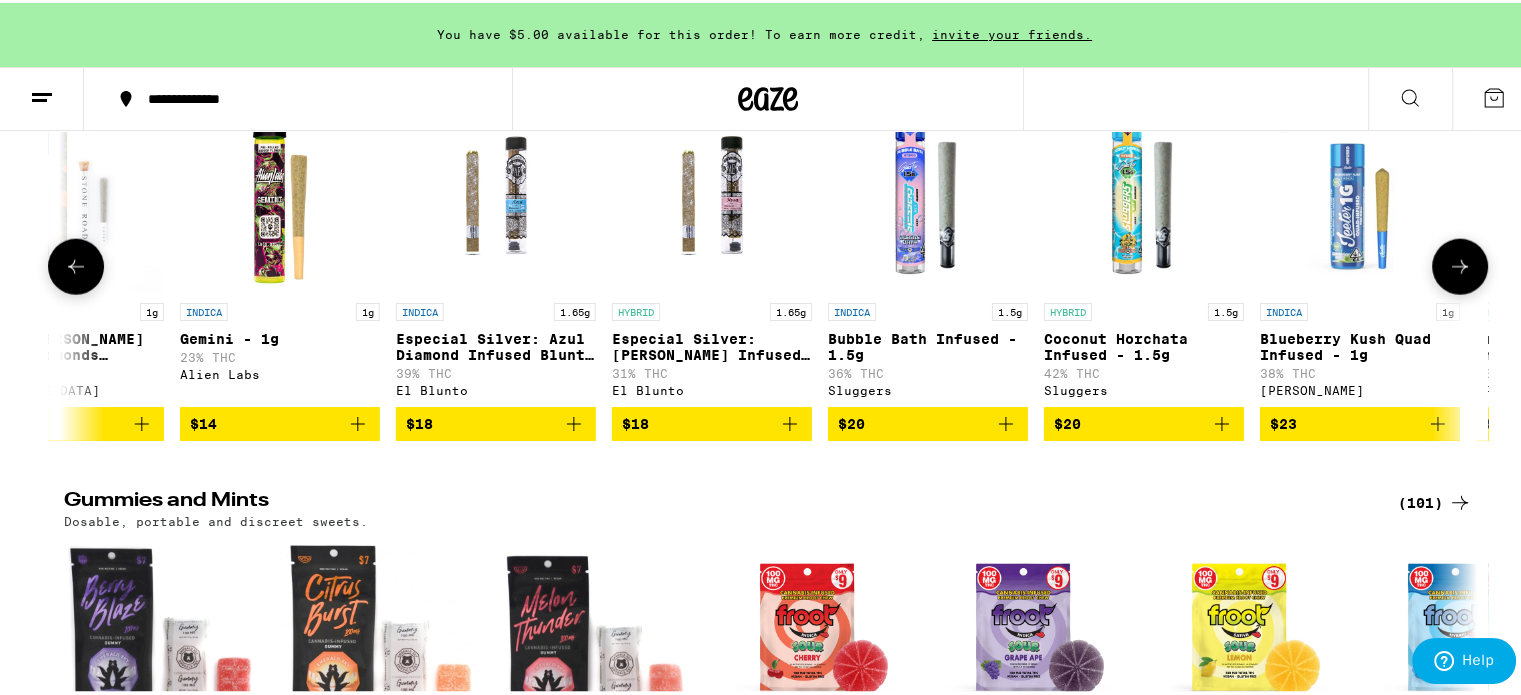 click 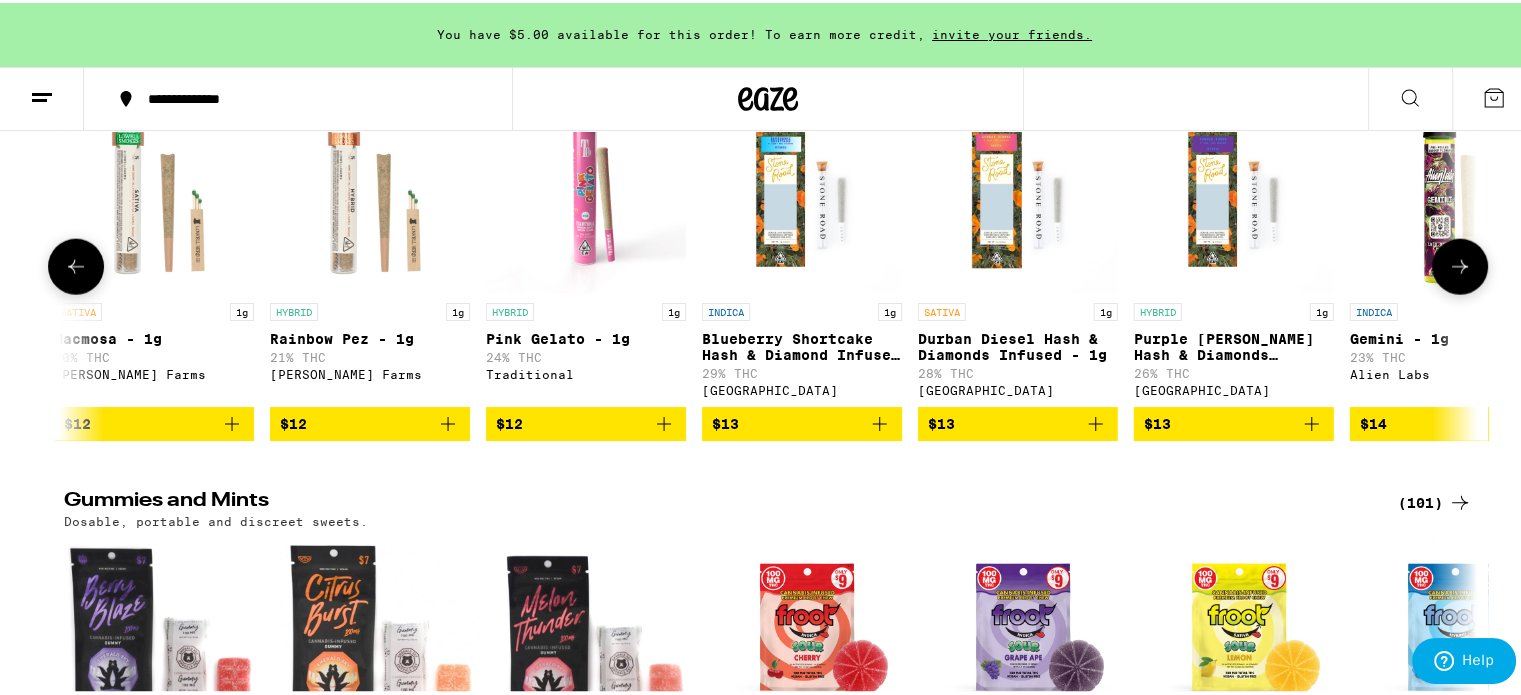 click 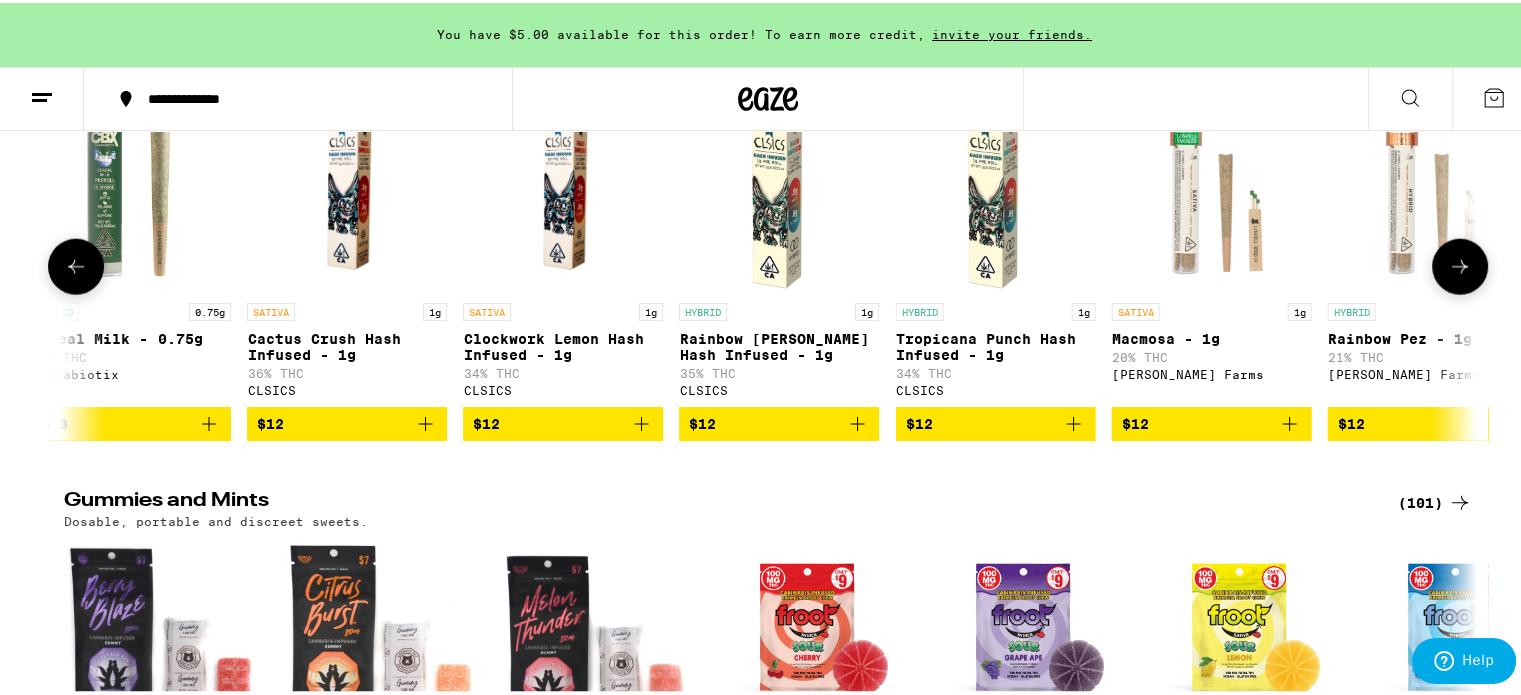 scroll, scrollTop: 0, scrollLeft: 3556, axis: horizontal 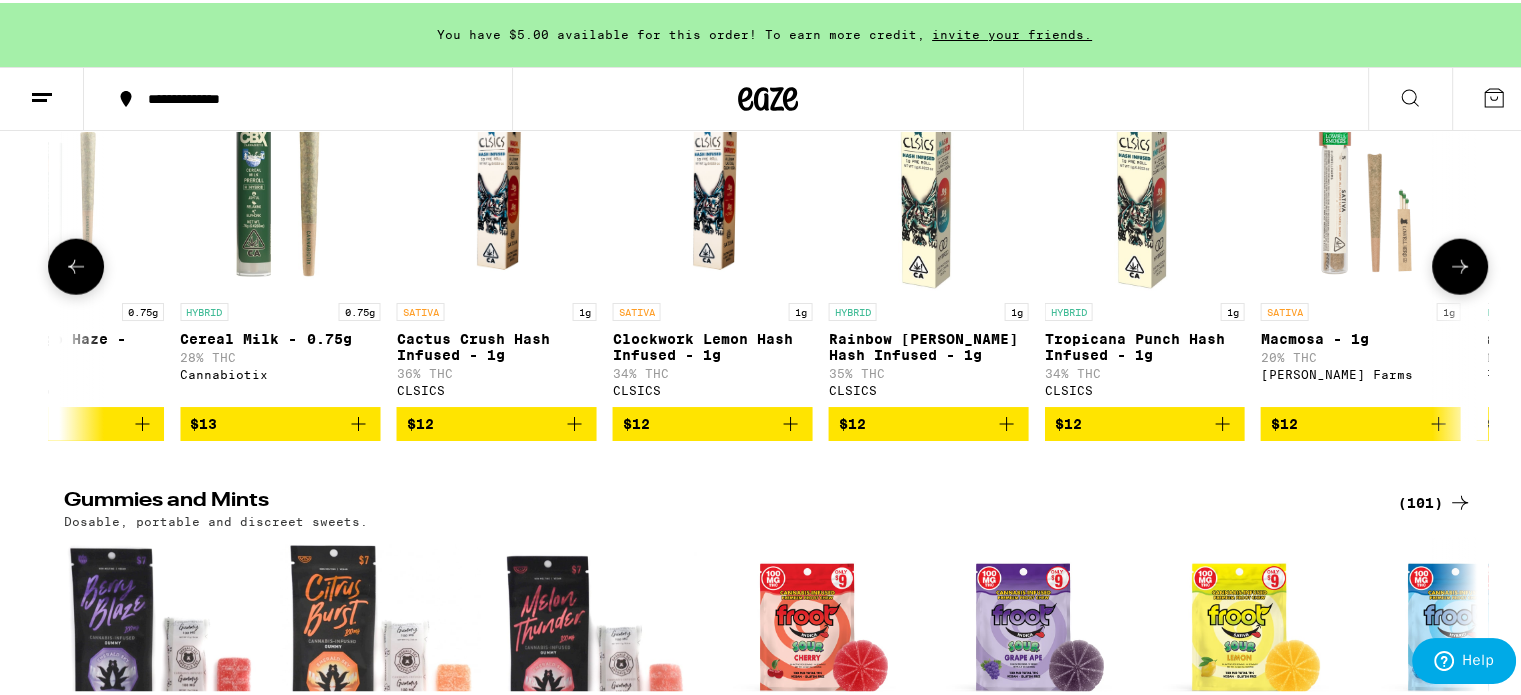 click 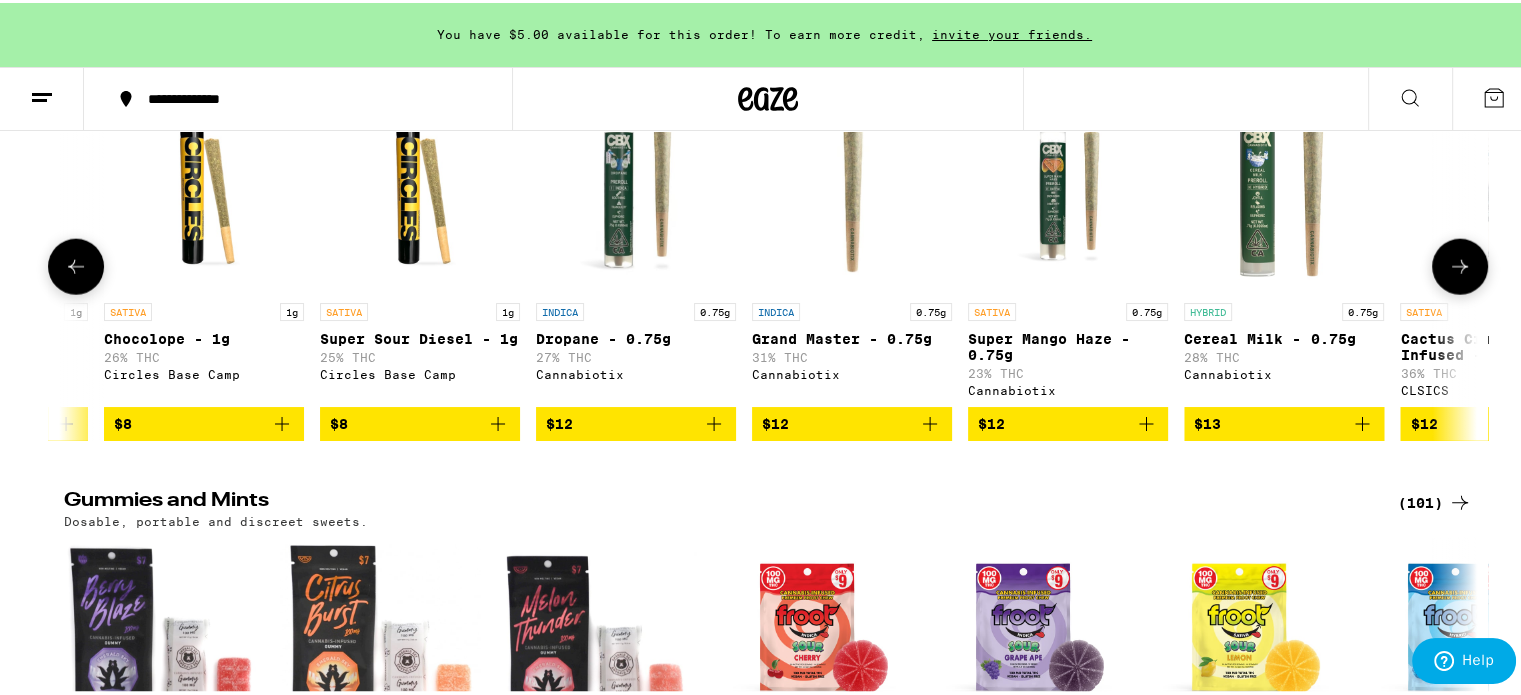 scroll, scrollTop: 0, scrollLeft: 2367, axis: horizontal 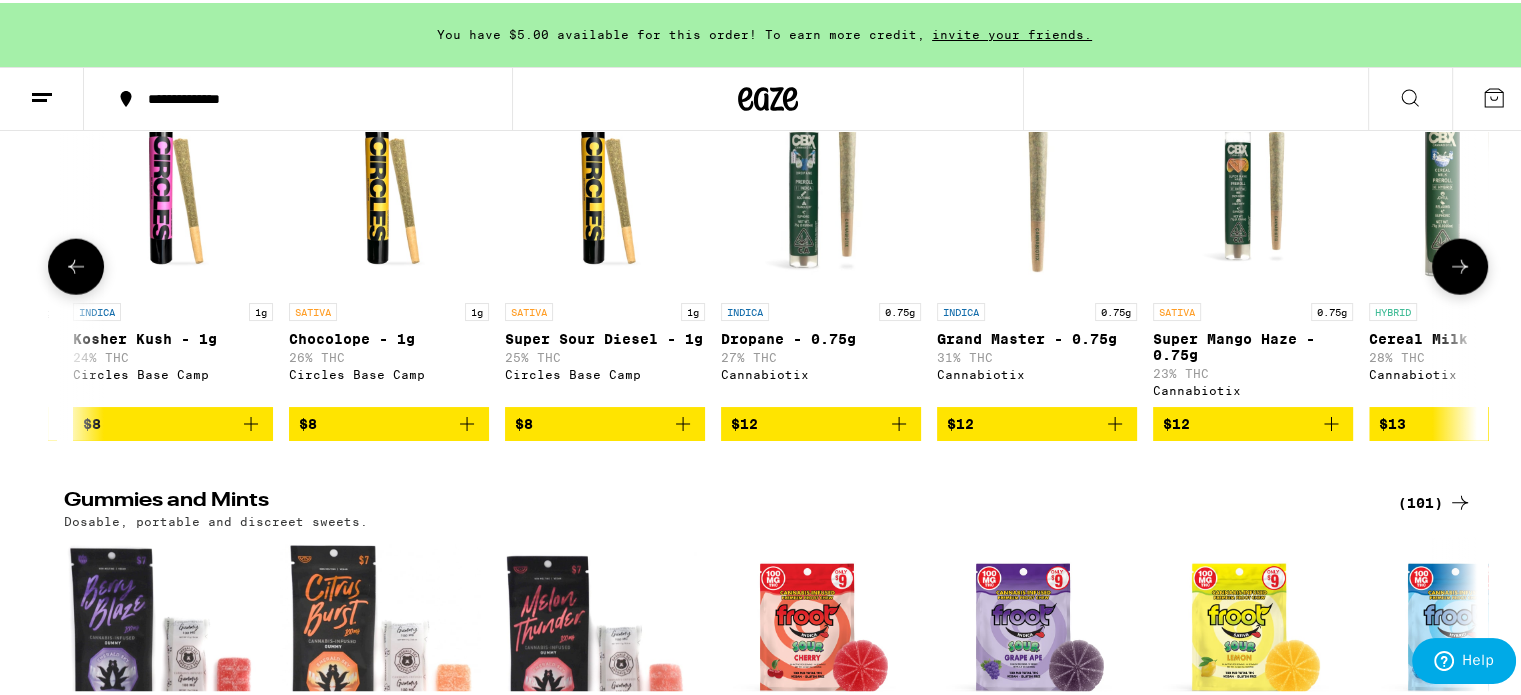 click 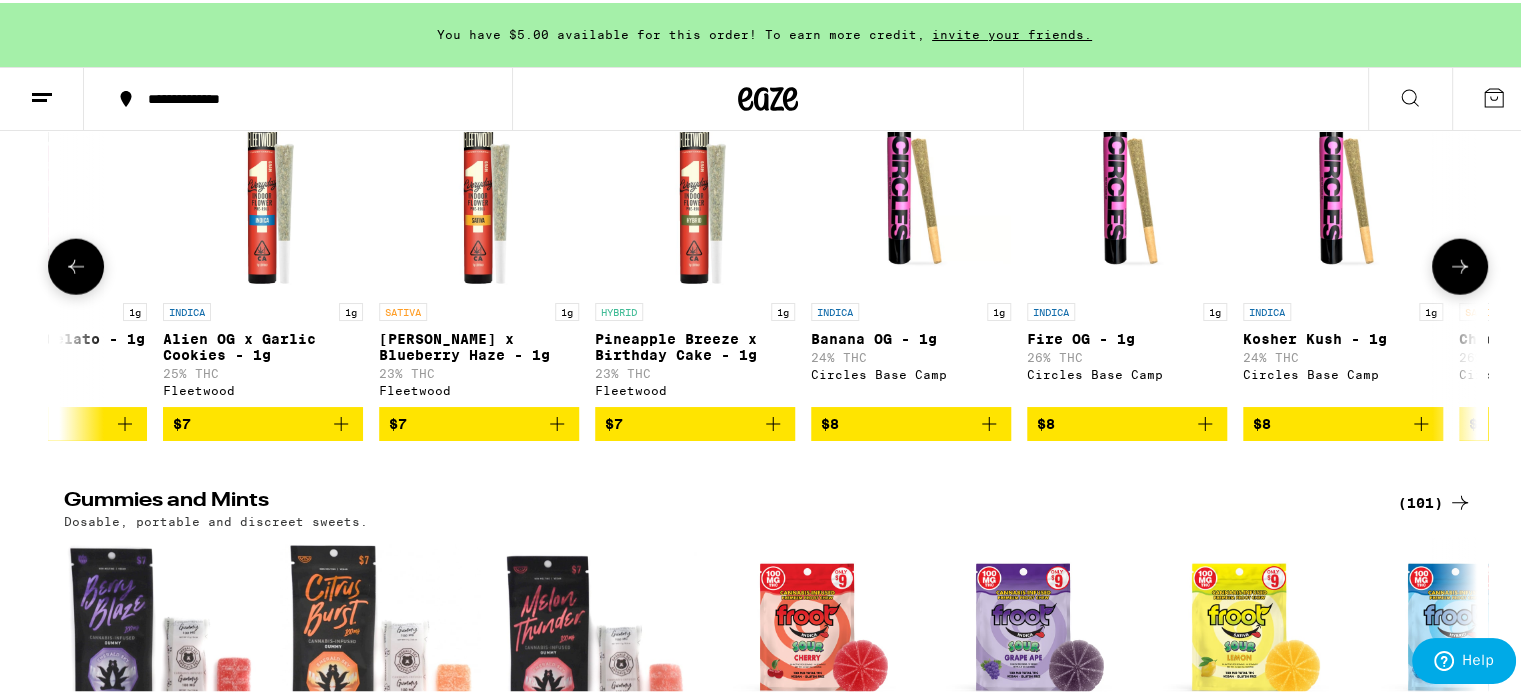 scroll, scrollTop: 0, scrollLeft: 1177, axis: horizontal 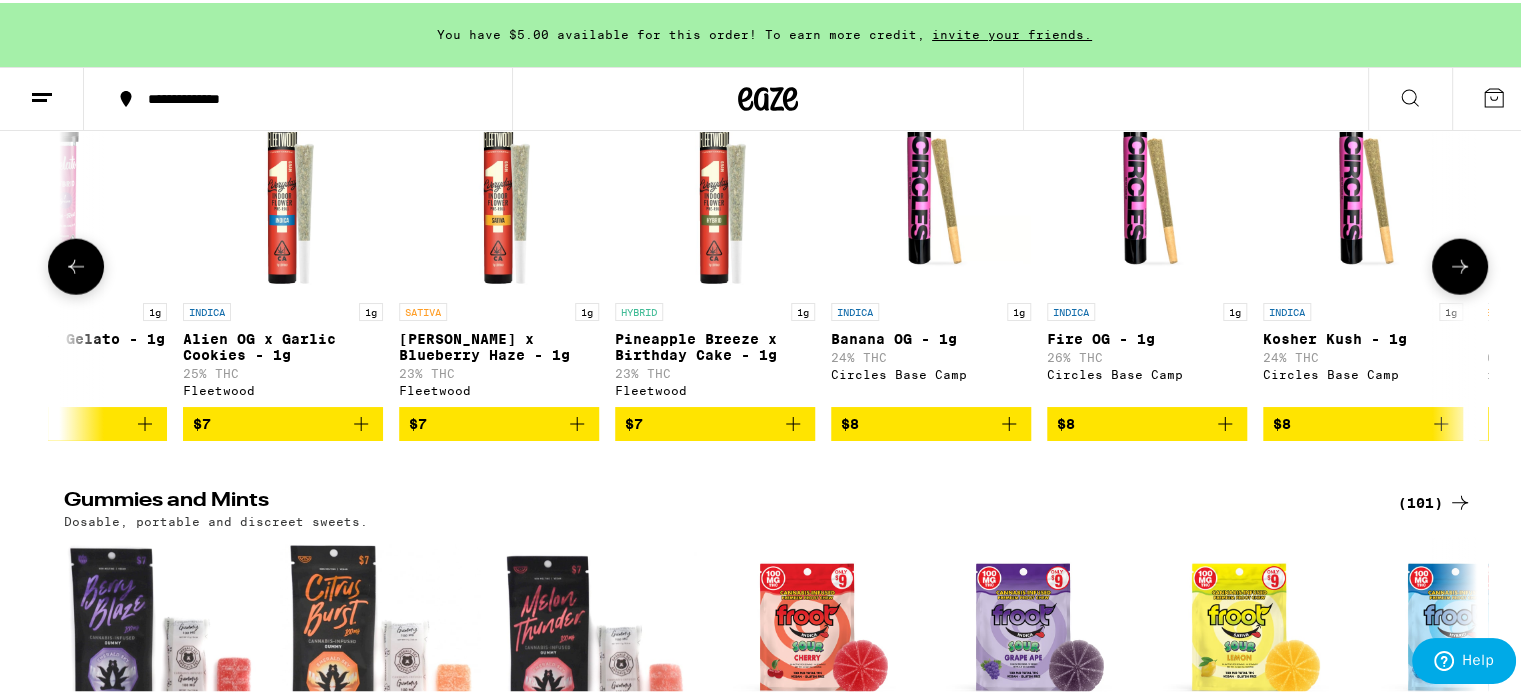 click 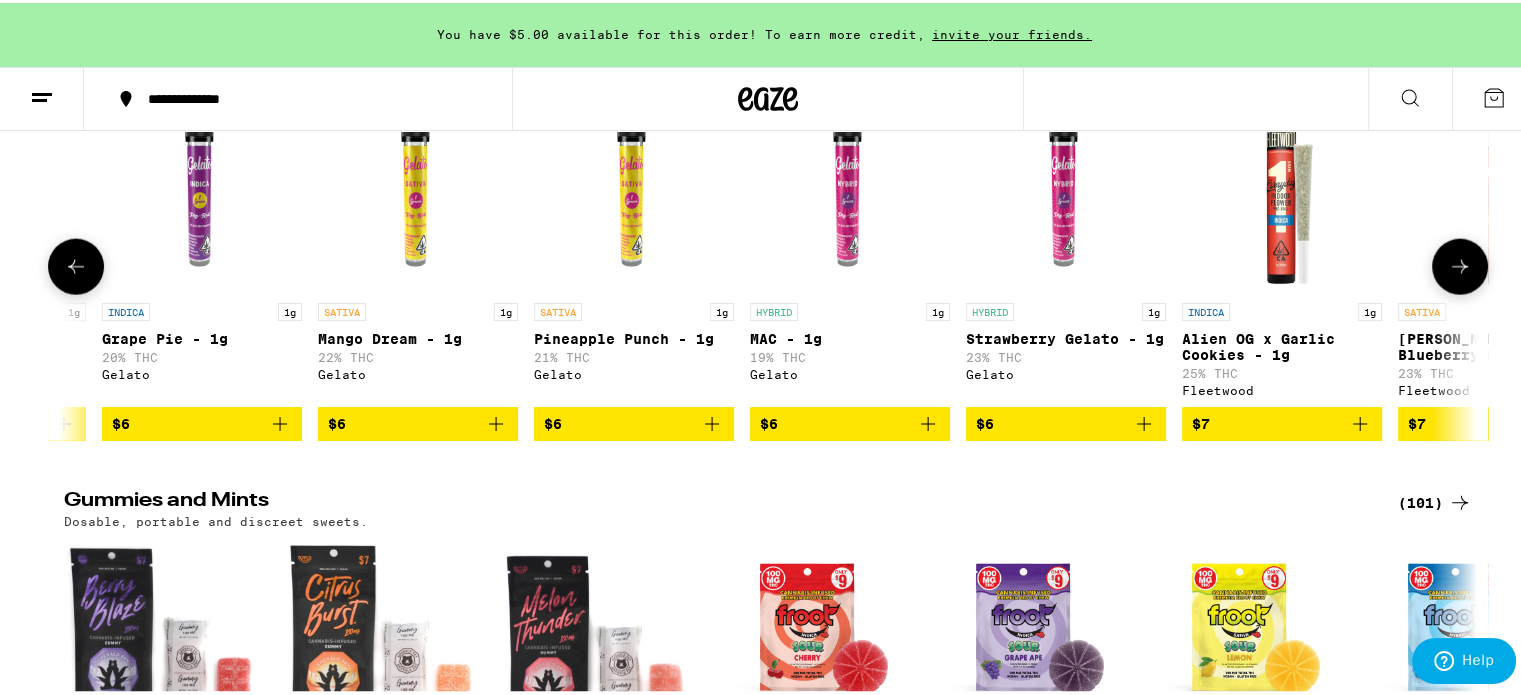 scroll, scrollTop: 0, scrollLeft: 0, axis: both 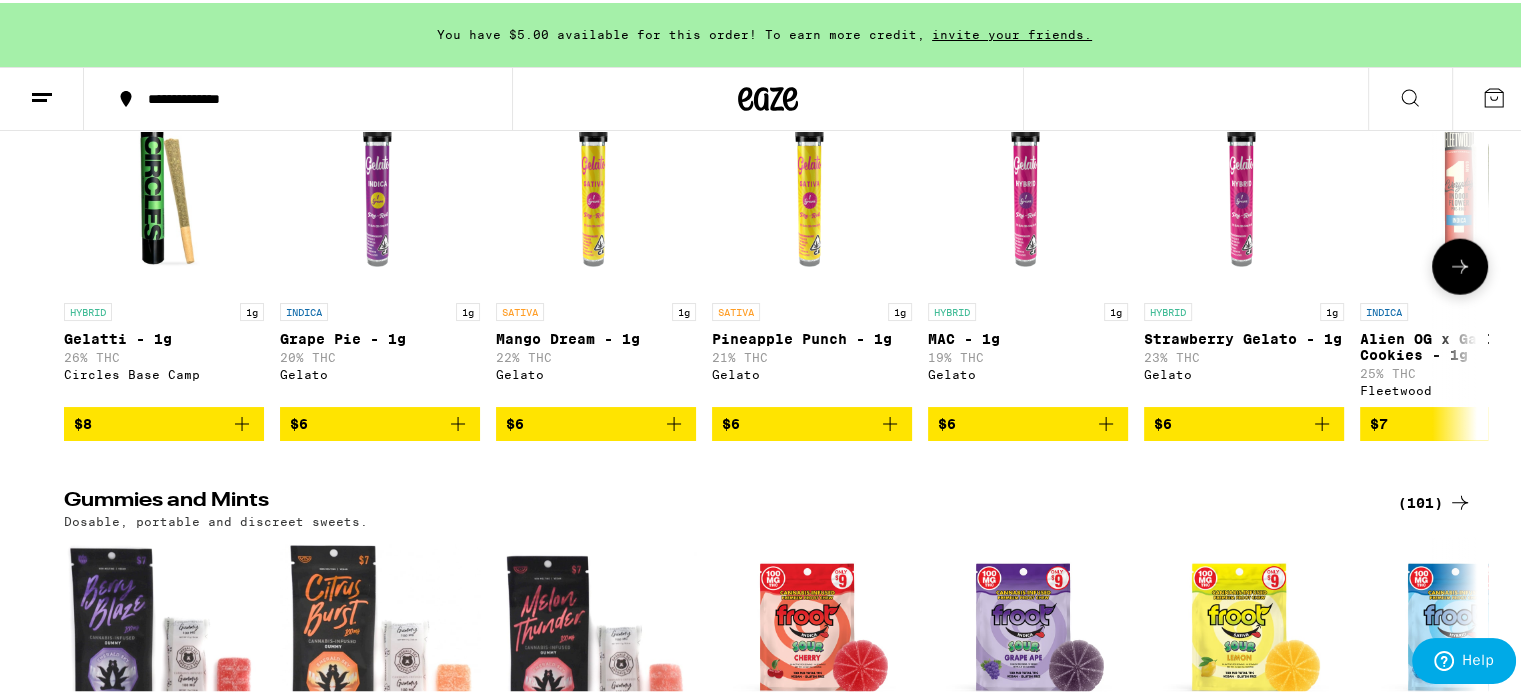 click at bounding box center [76, 264] 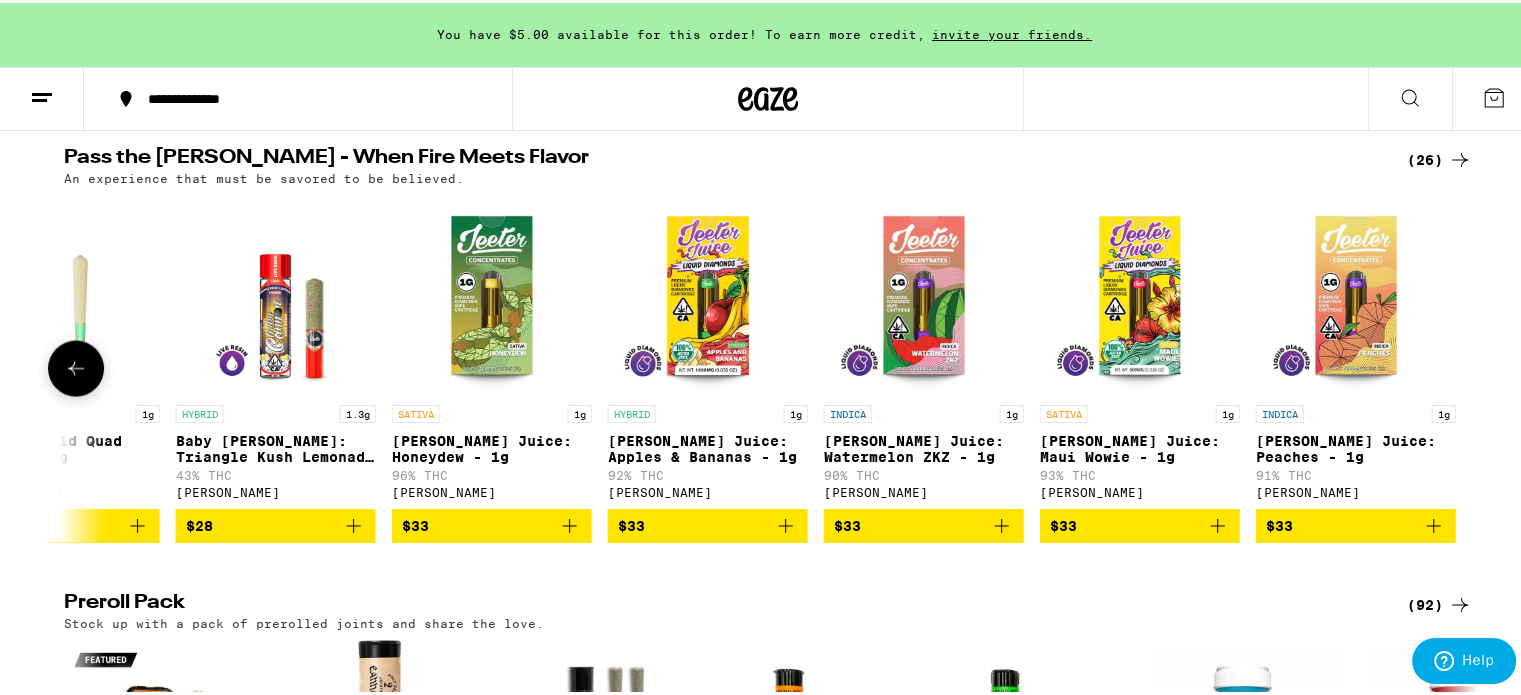 scroll, scrollTop: 3700, scrollLeft: 0, axis: vertical 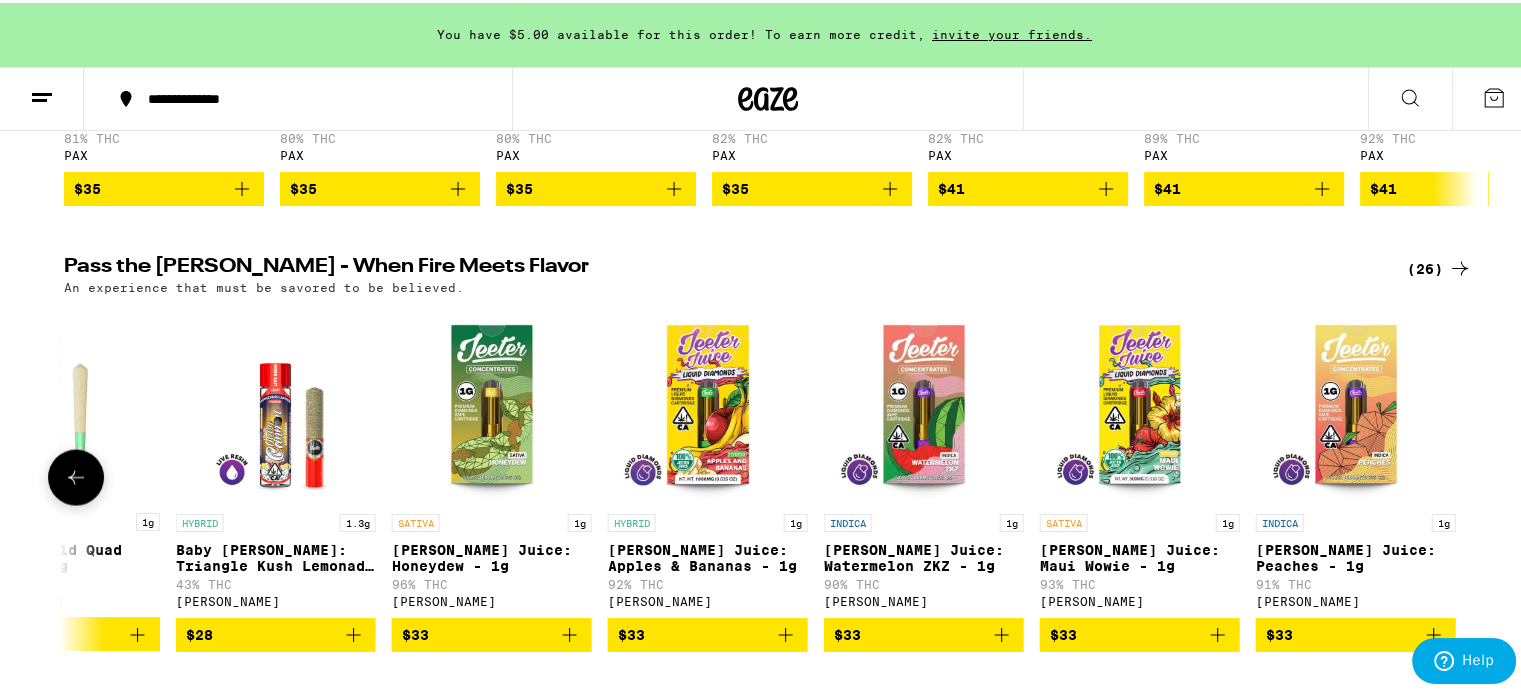click at bounding box center (1140, 400) 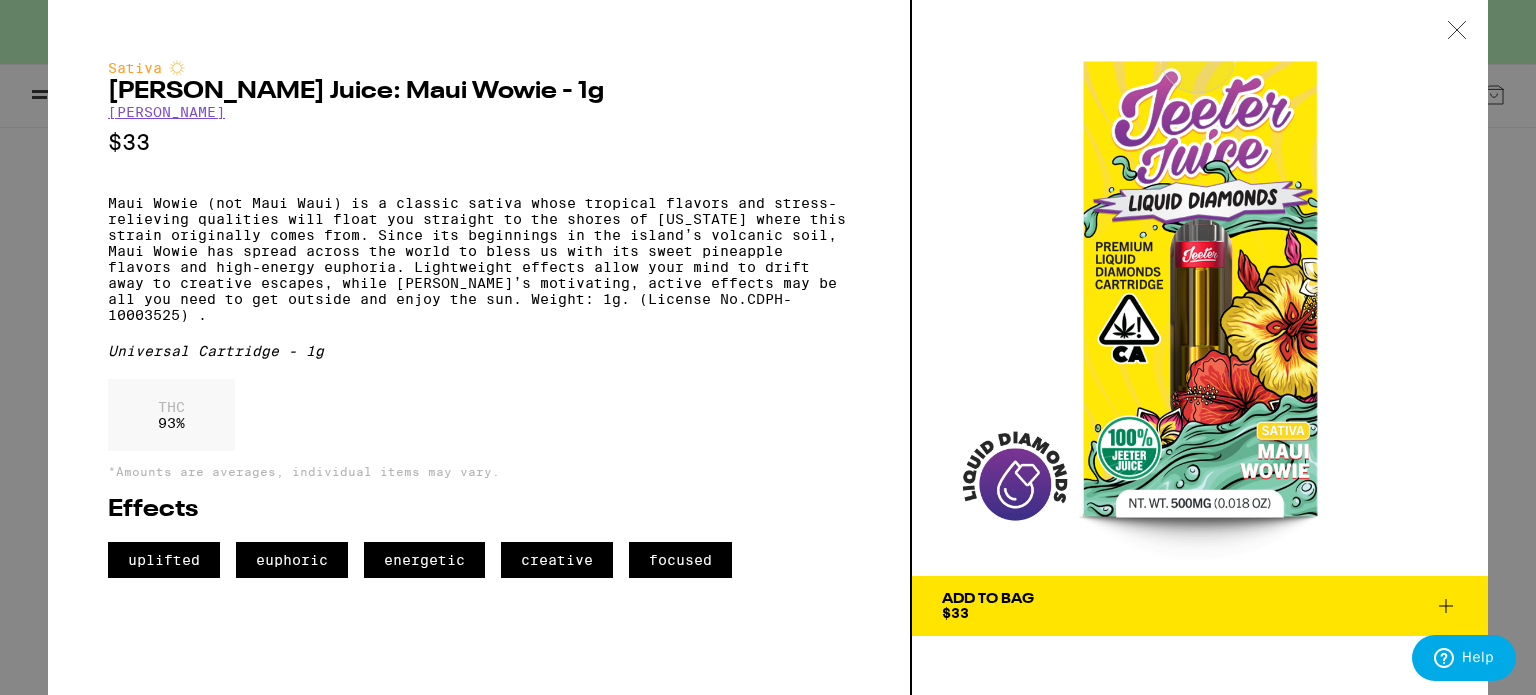 click 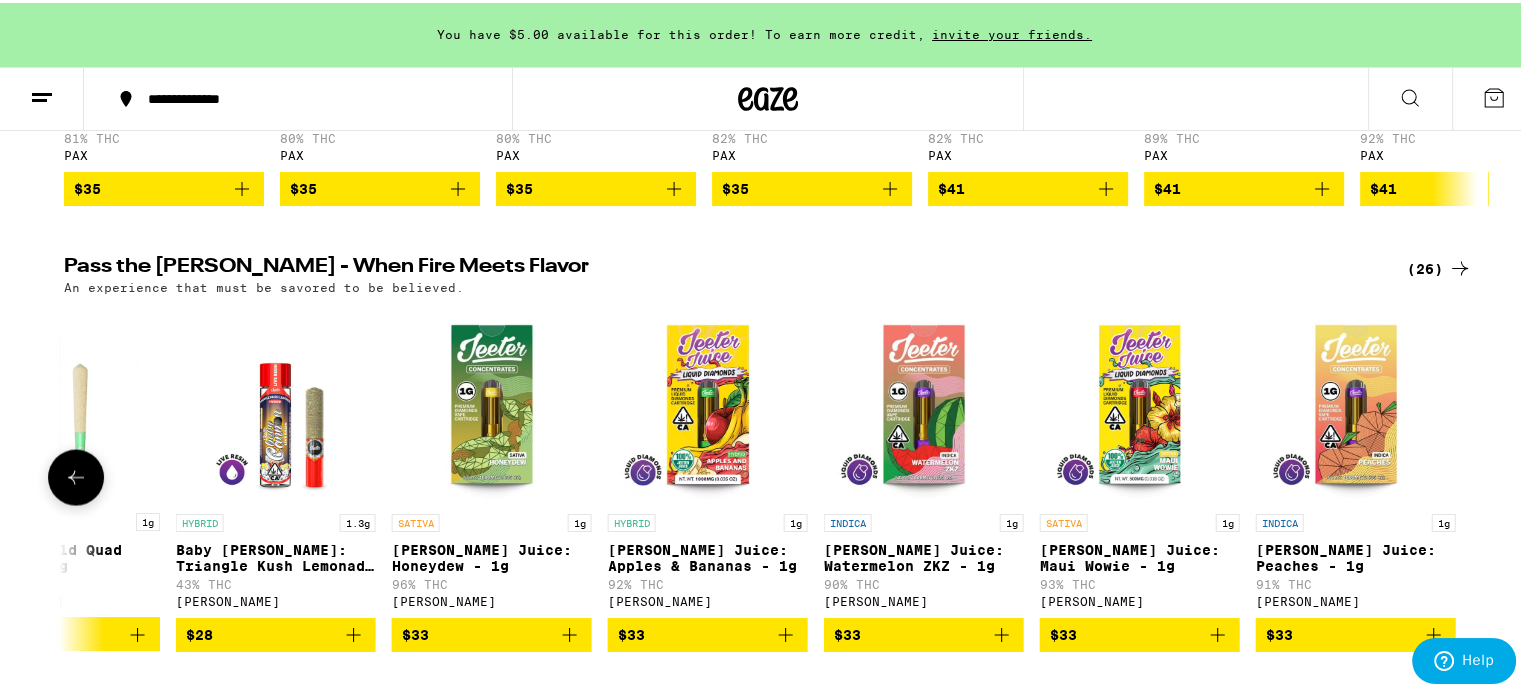 click 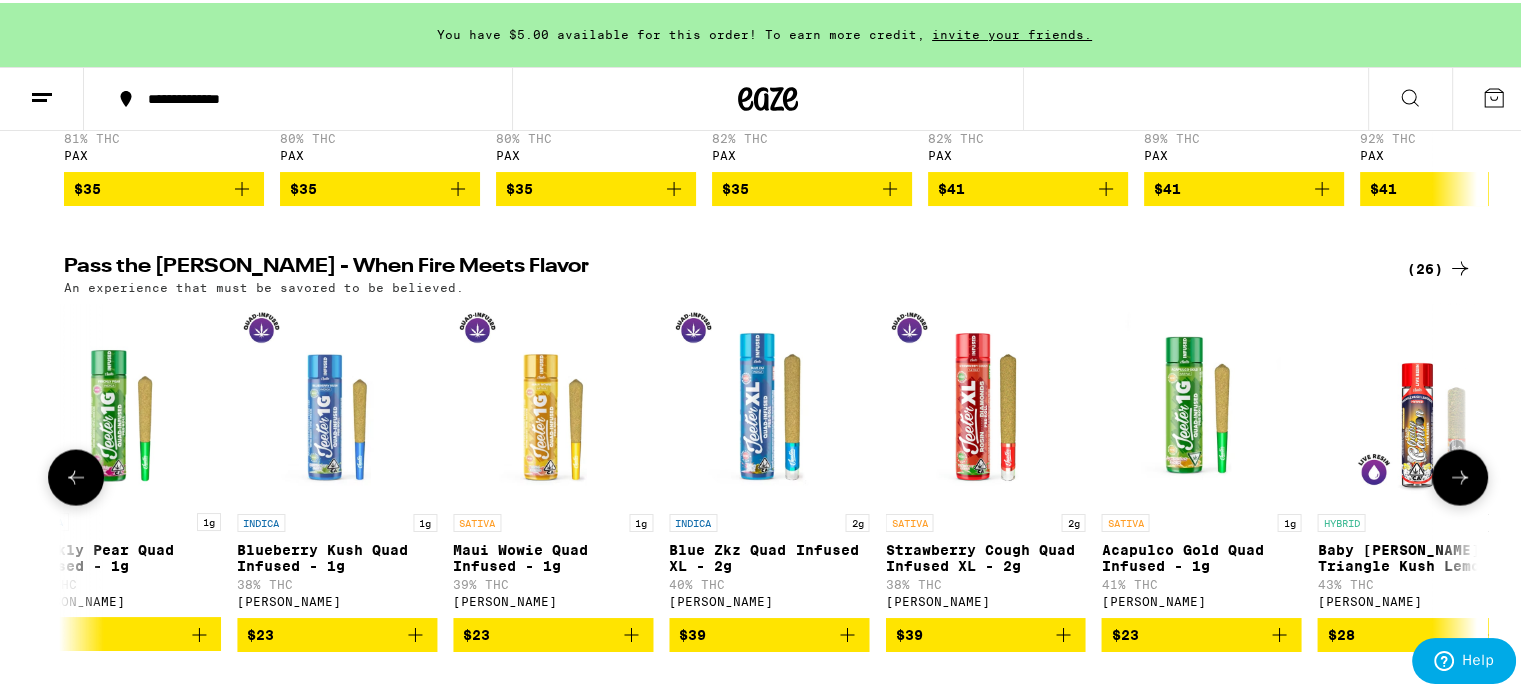 scroll, scrollTop: 0, scrollLeft: 3018, axis: horizontal 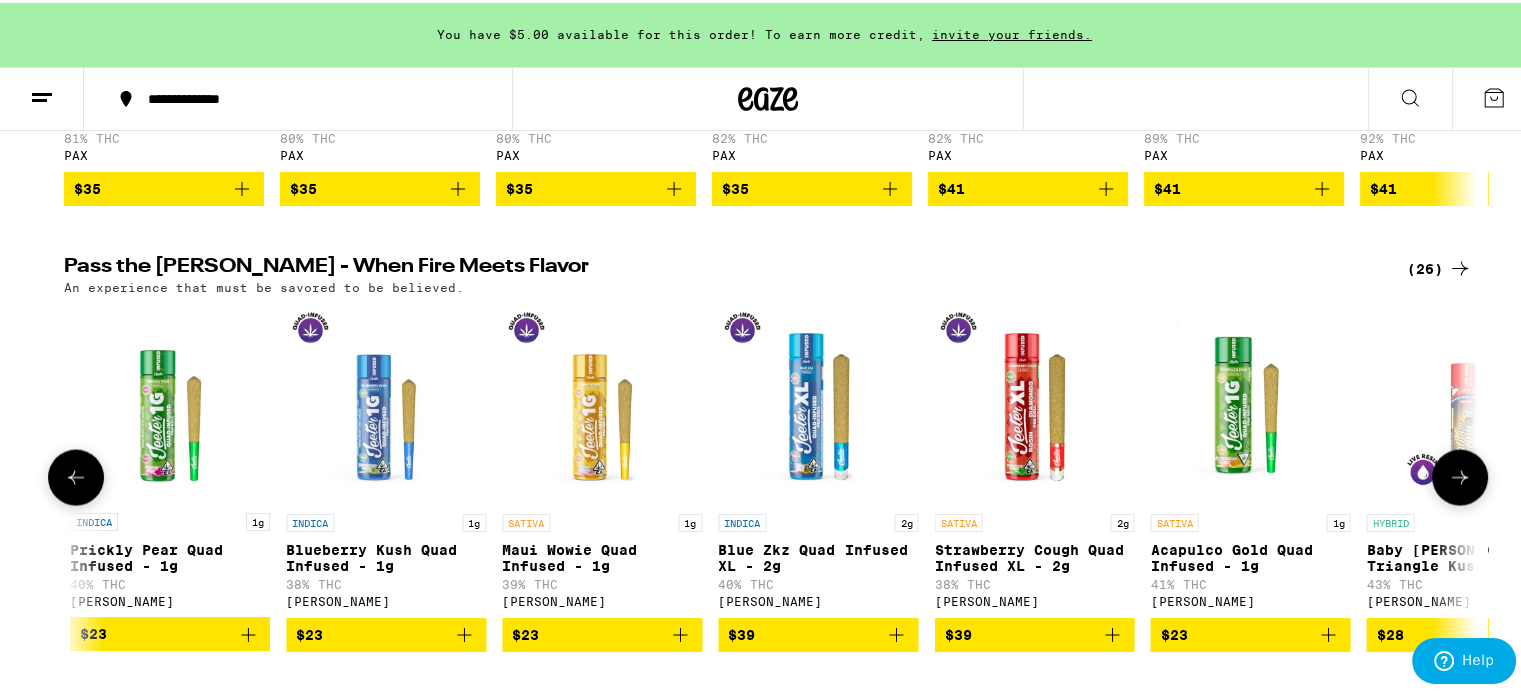 click 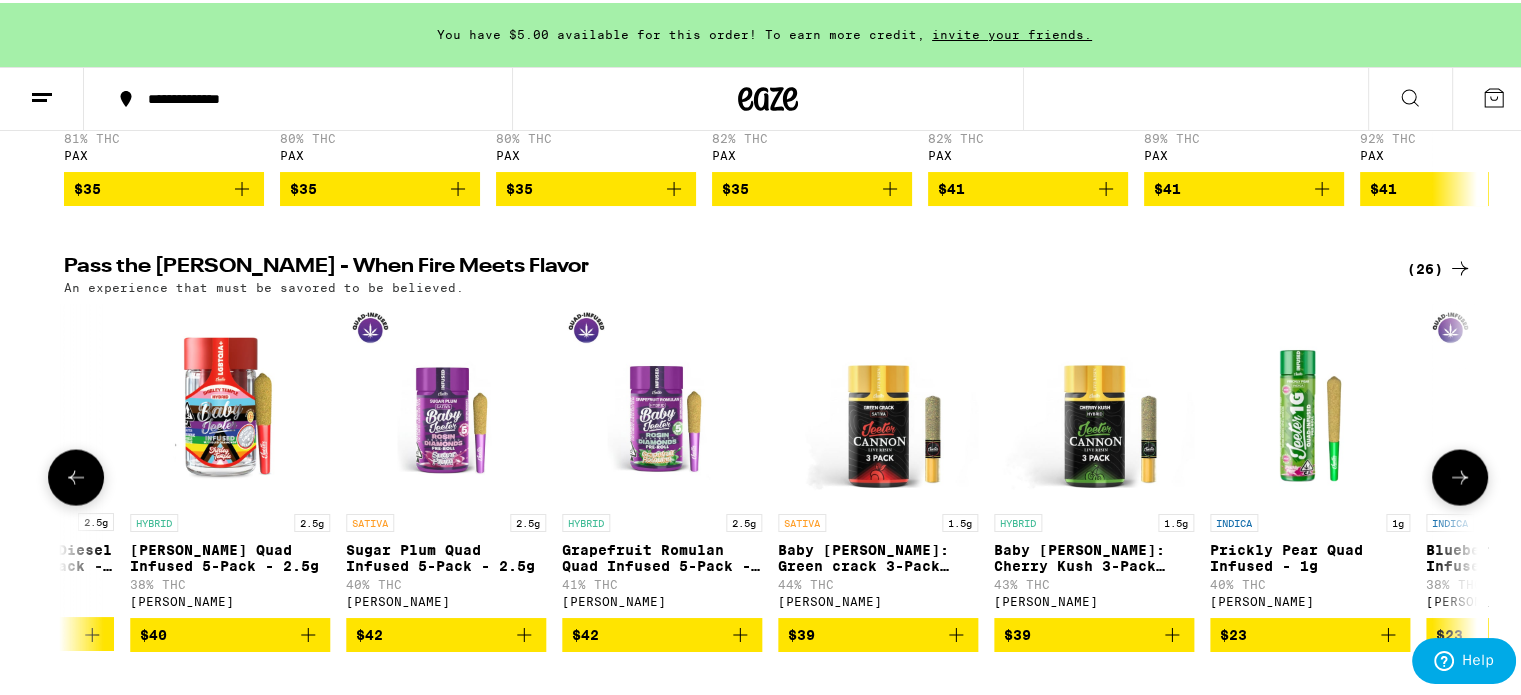 scroll, scrollTop: 0, scrollLeft: 1828, axis: horizontal 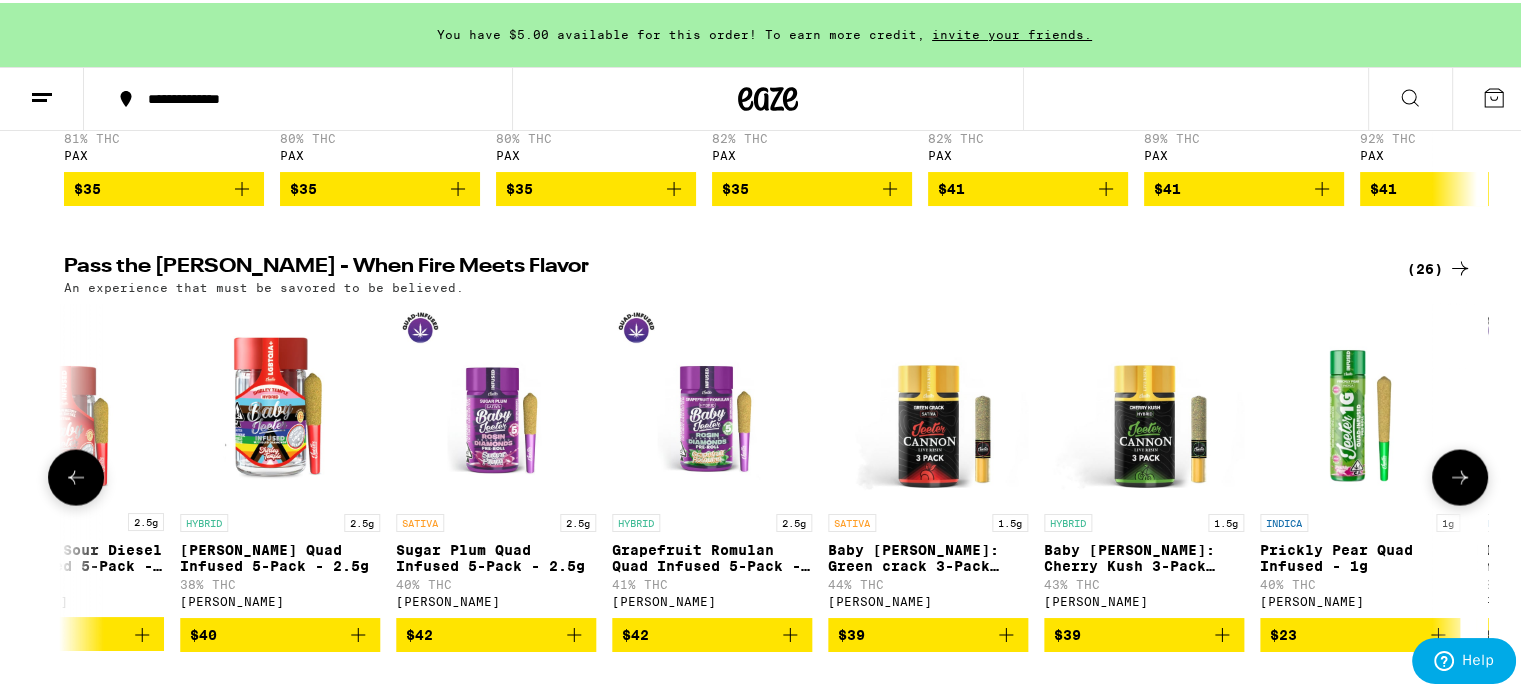 click 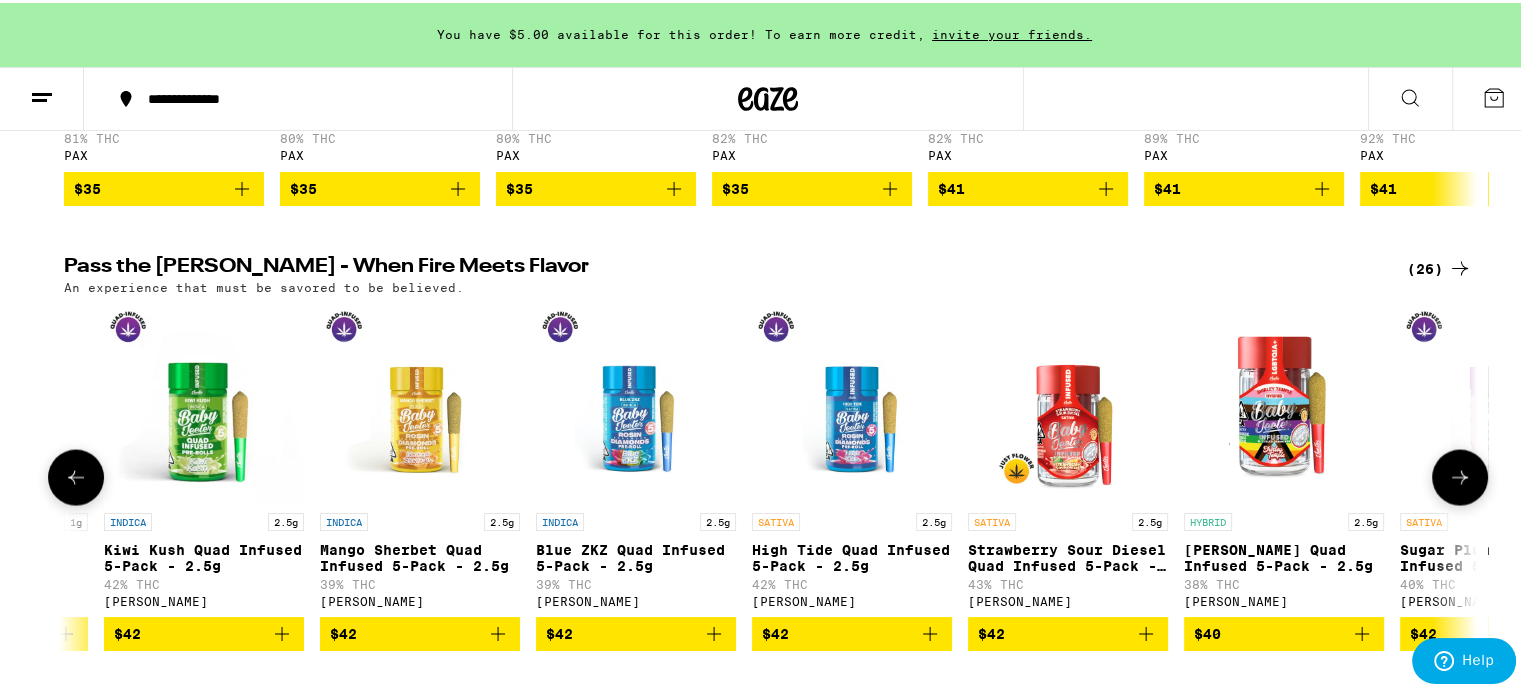 scroll, scrollTop: 0, scrollLeft: 639, axis: horizontal 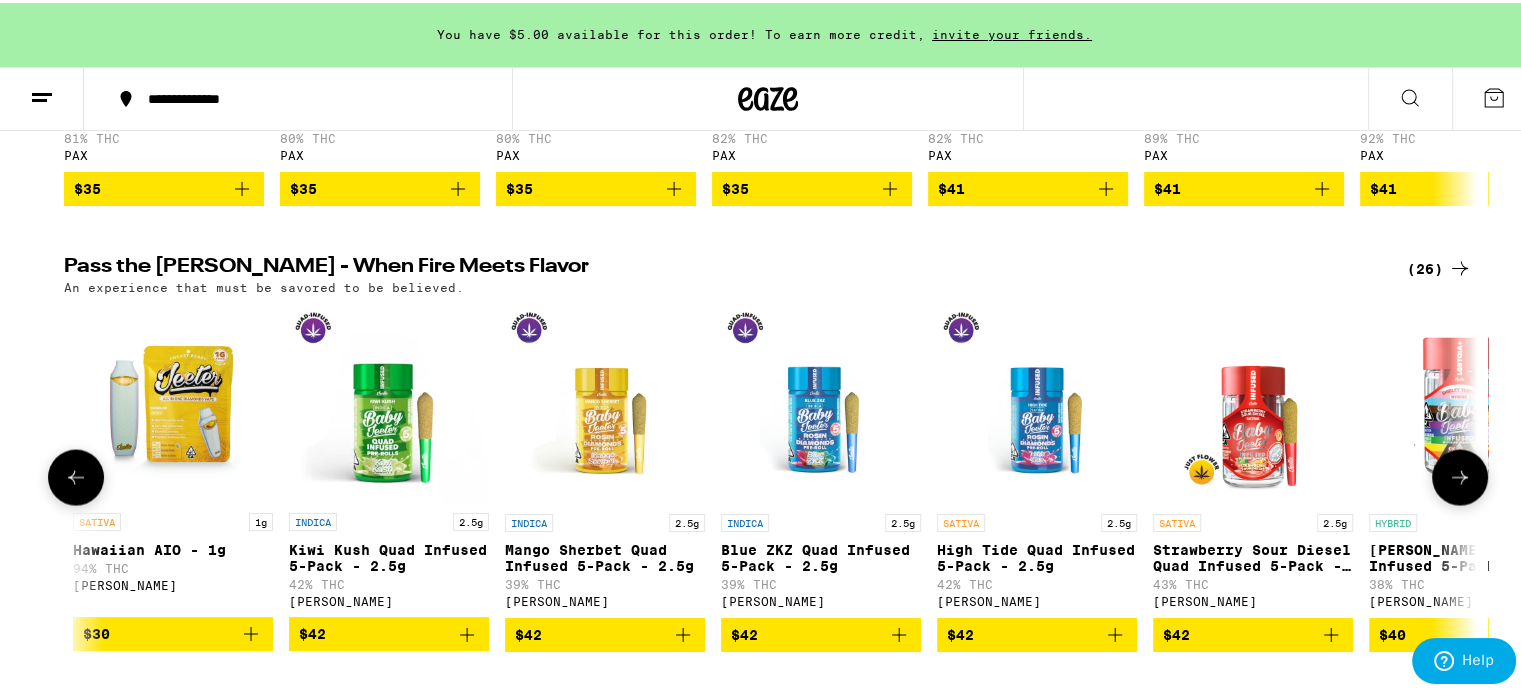 click 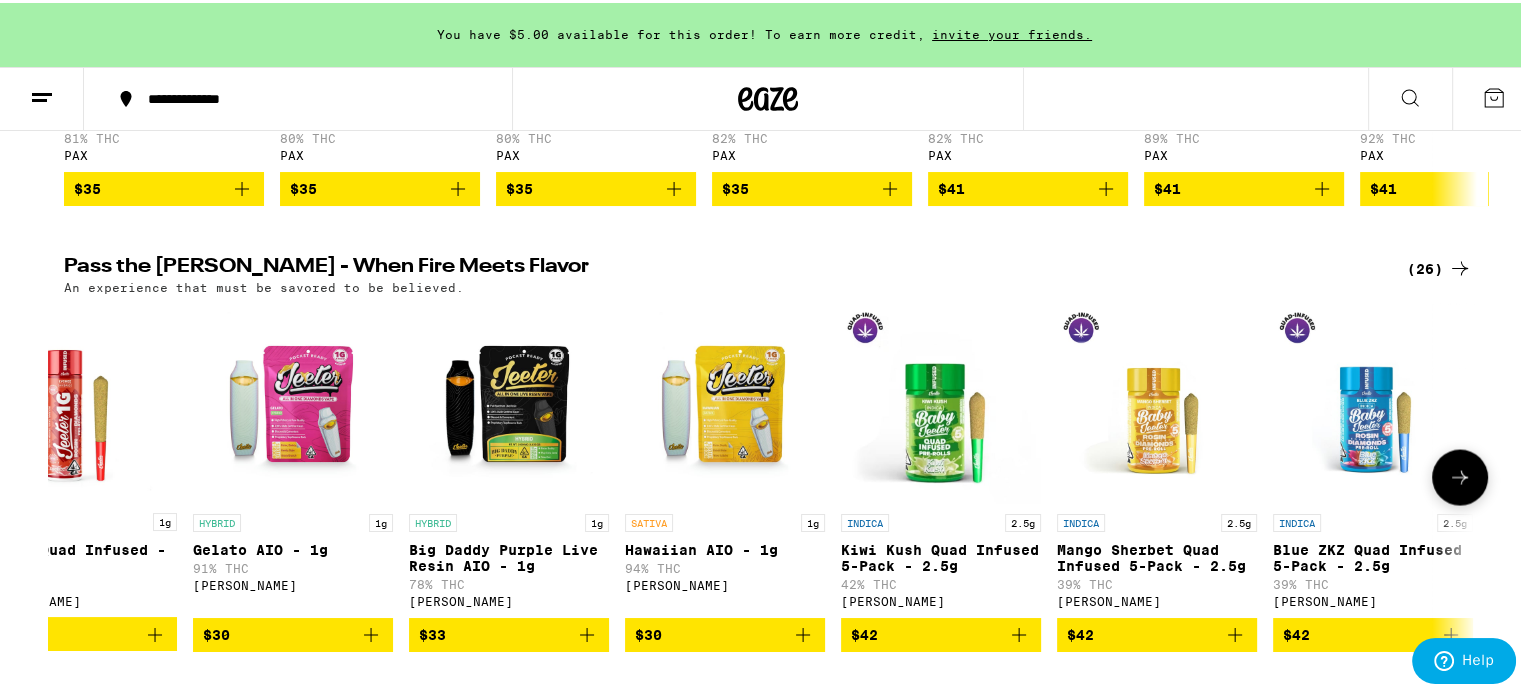 scroll, scrollTop: 0, scrollLeft: 0, axis: both 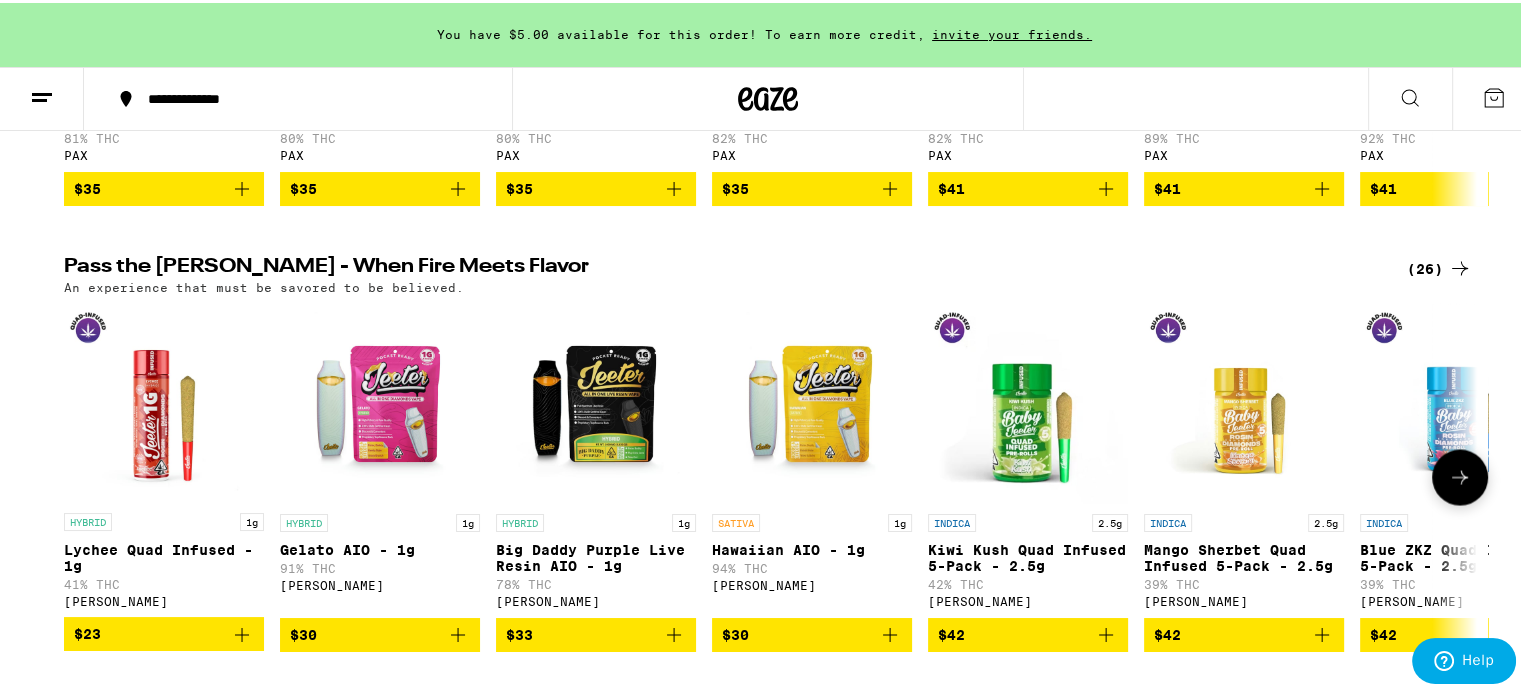 click at bounding box center (76, 474) 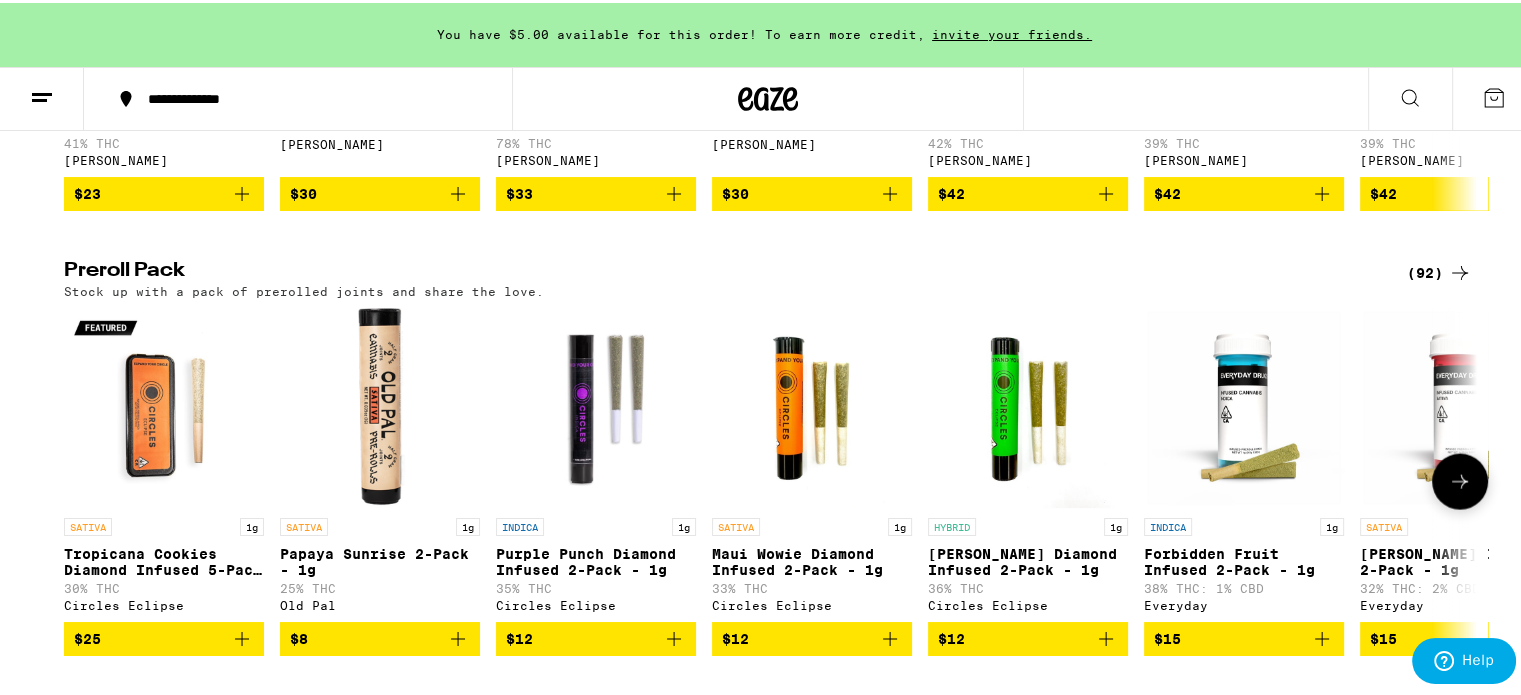 scroll, scrollTop: 4200, scrollLeft: 0, axis: vertical 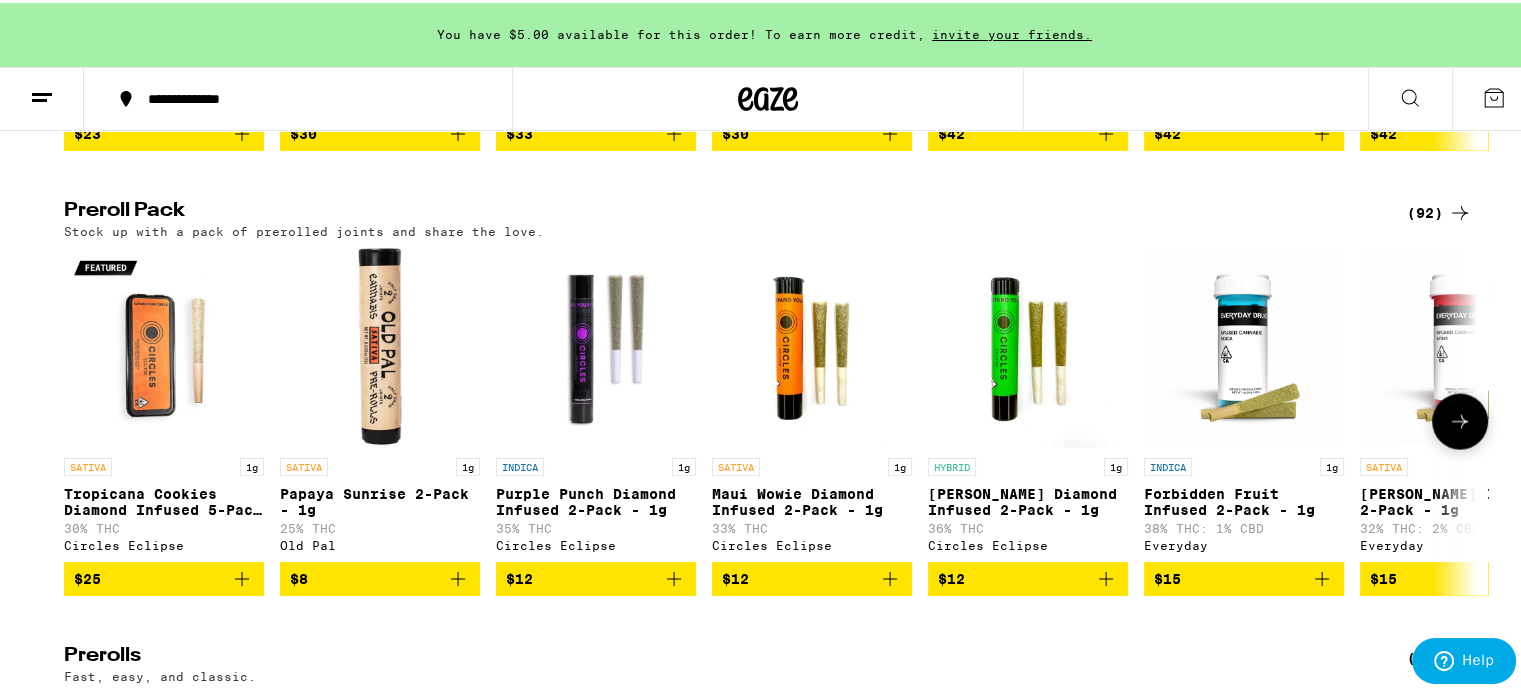 click 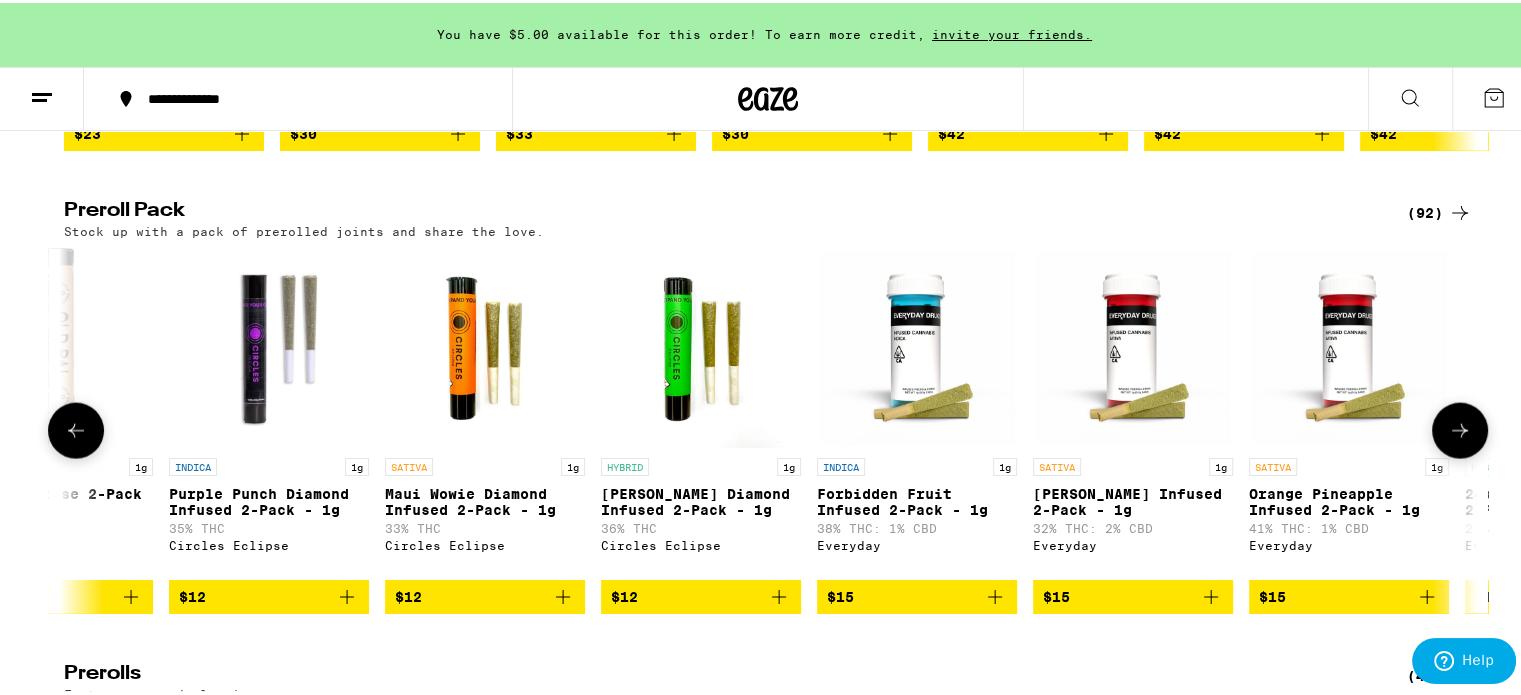 click 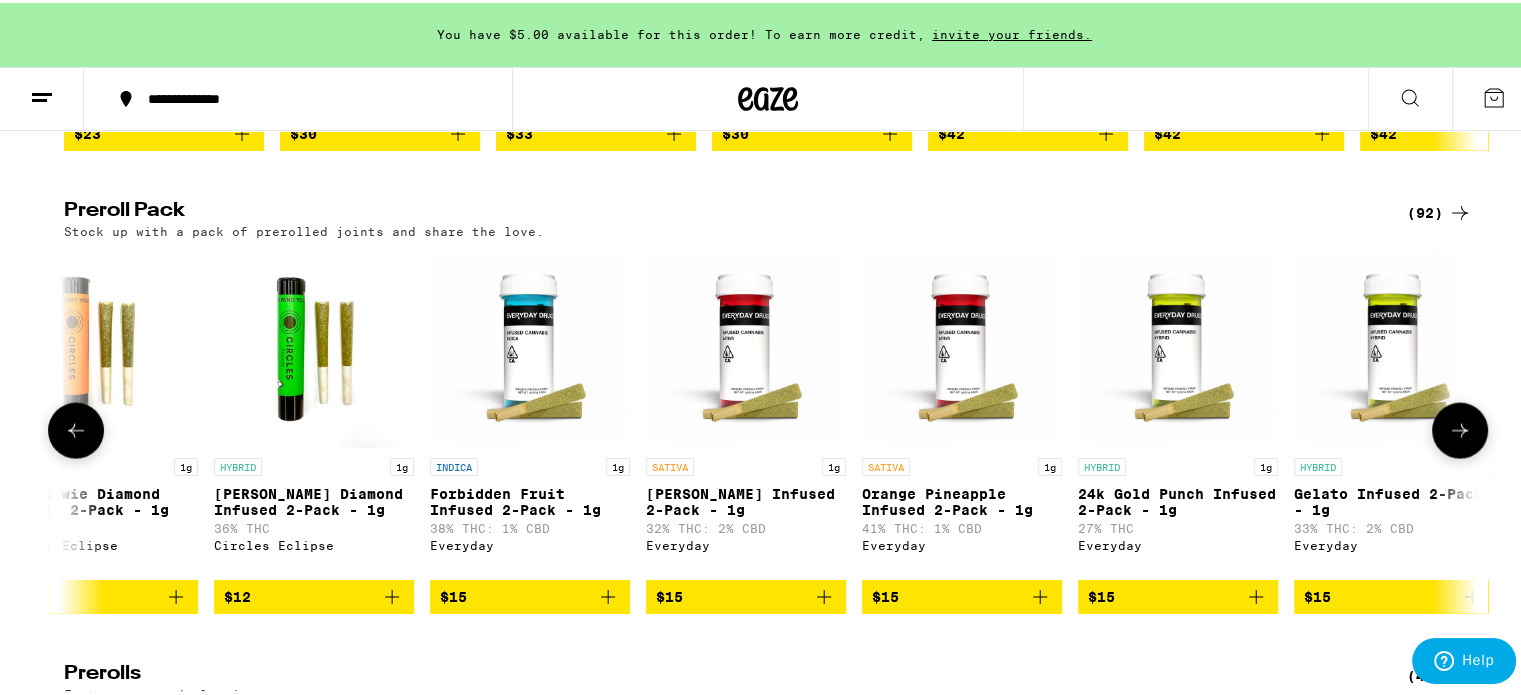 click 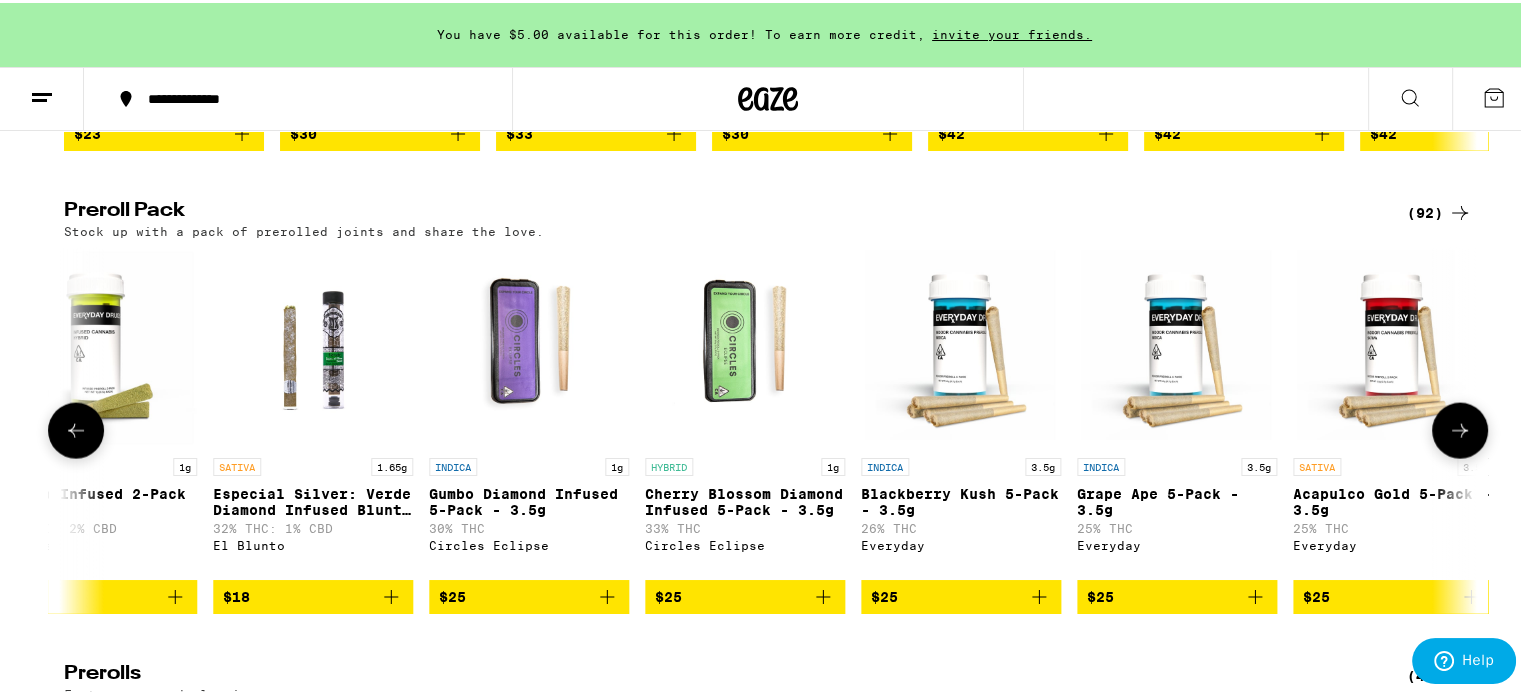 click 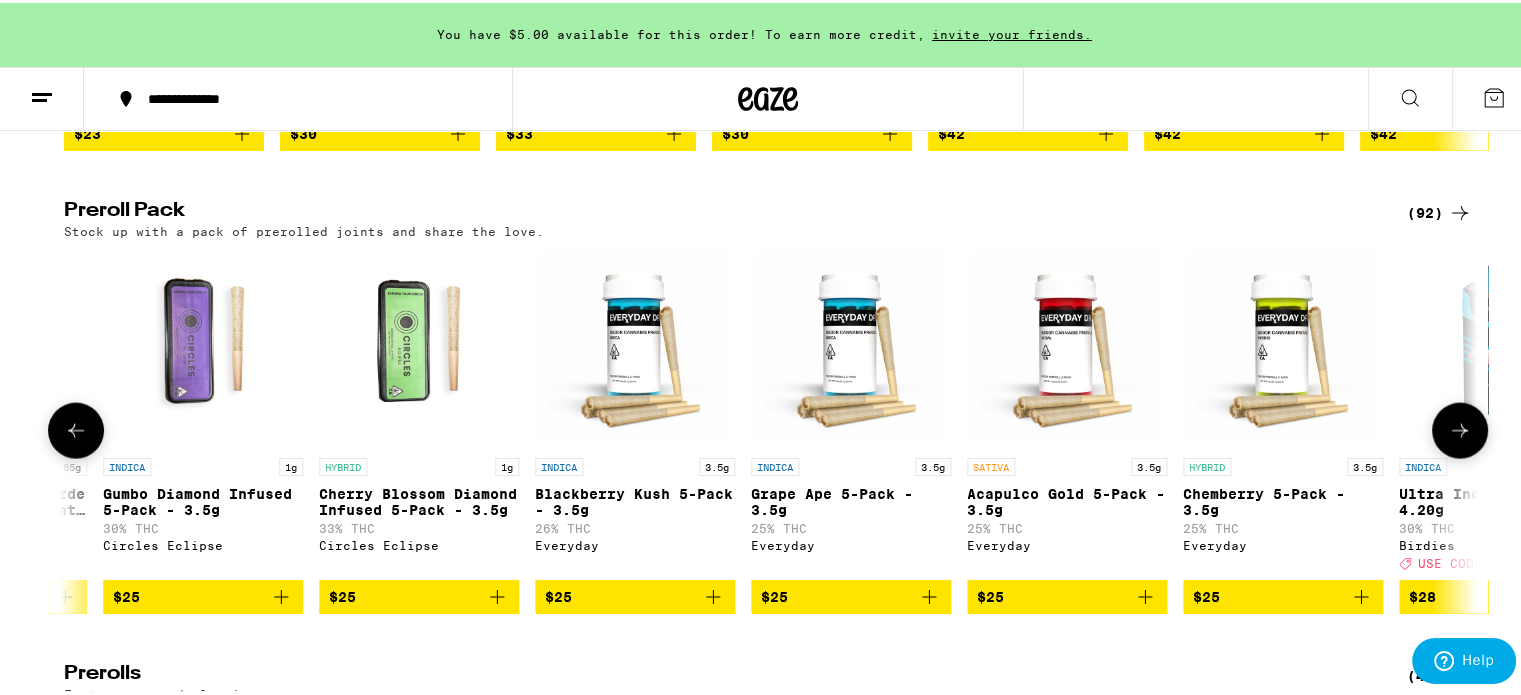 click 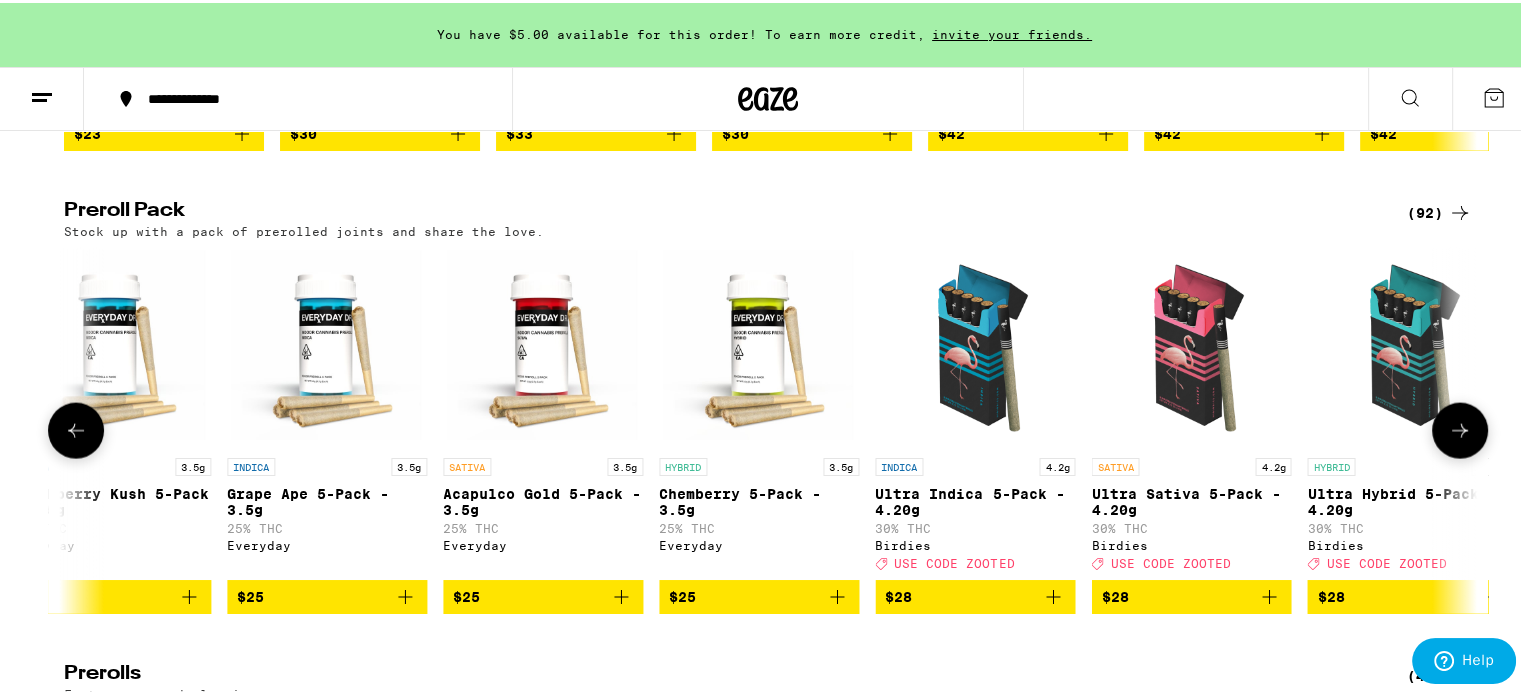 click 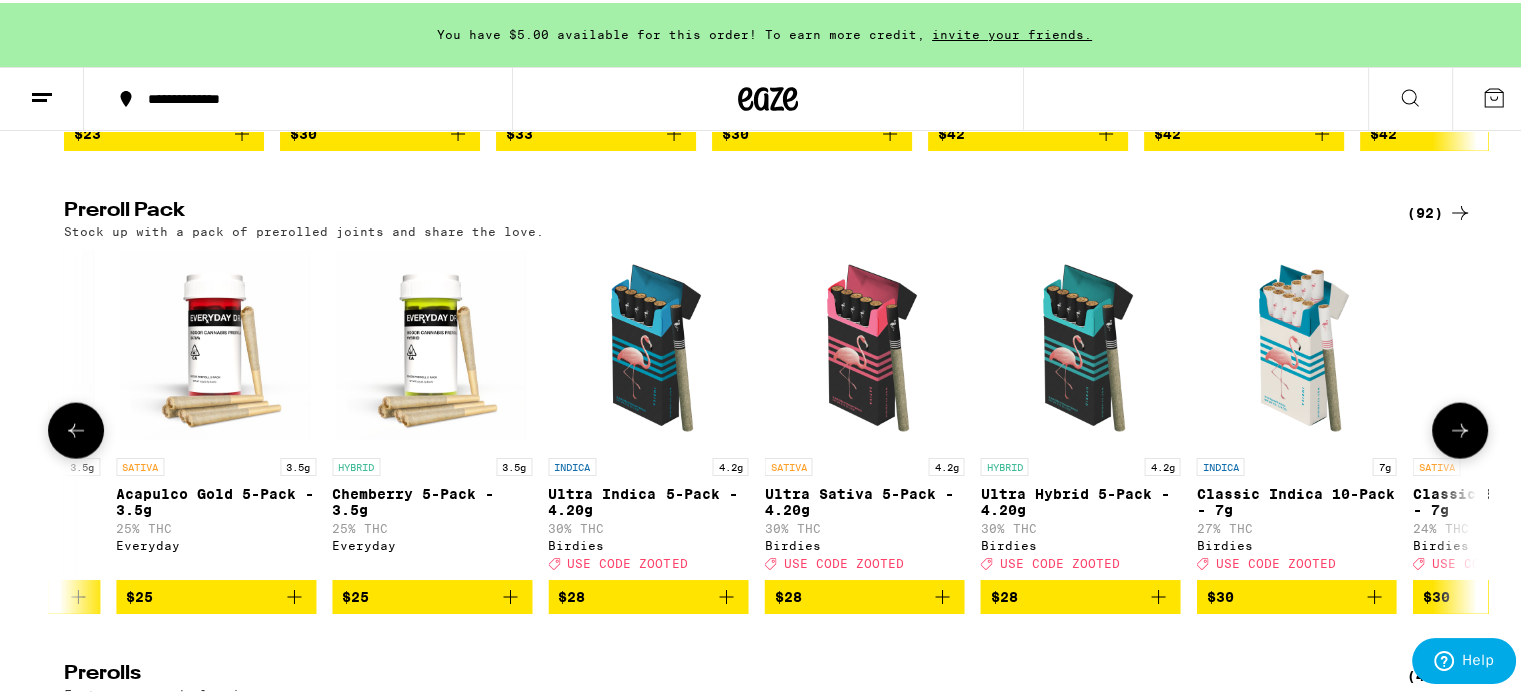 click 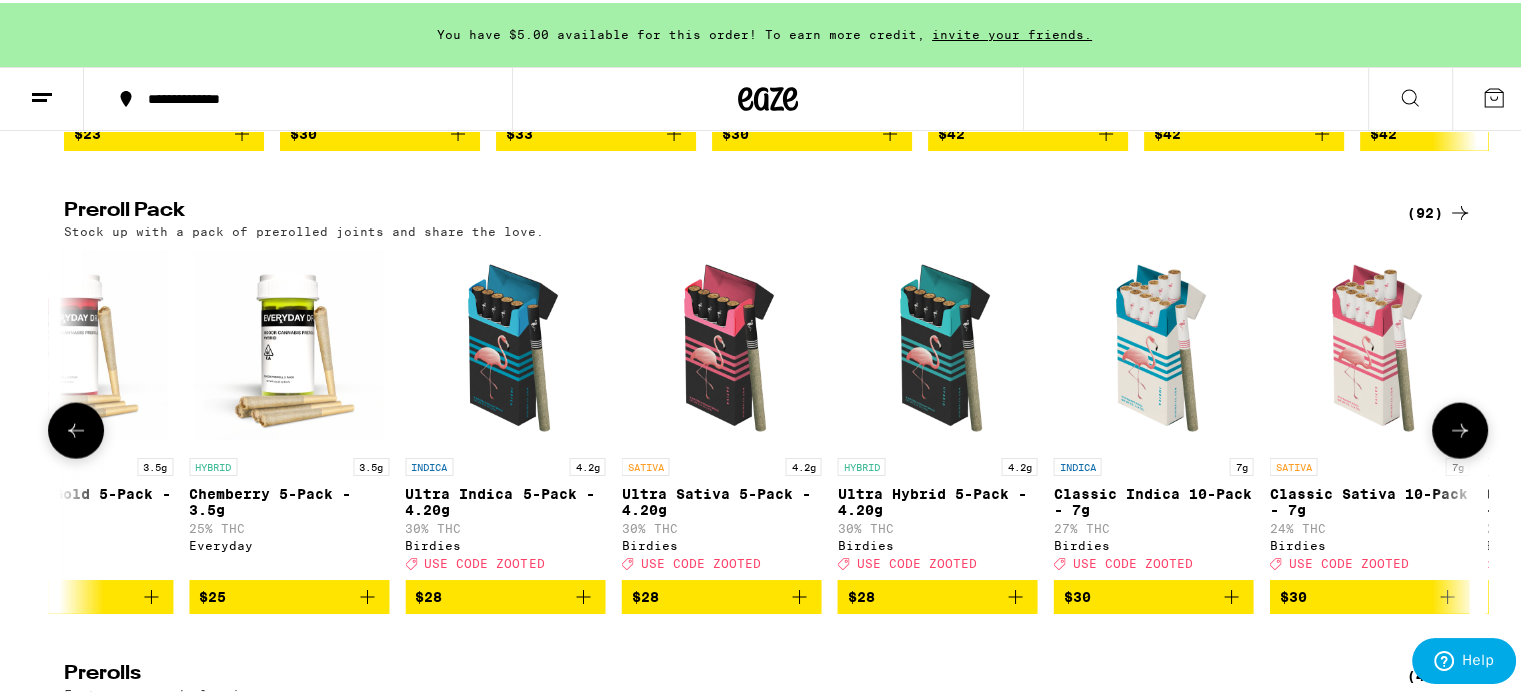 click 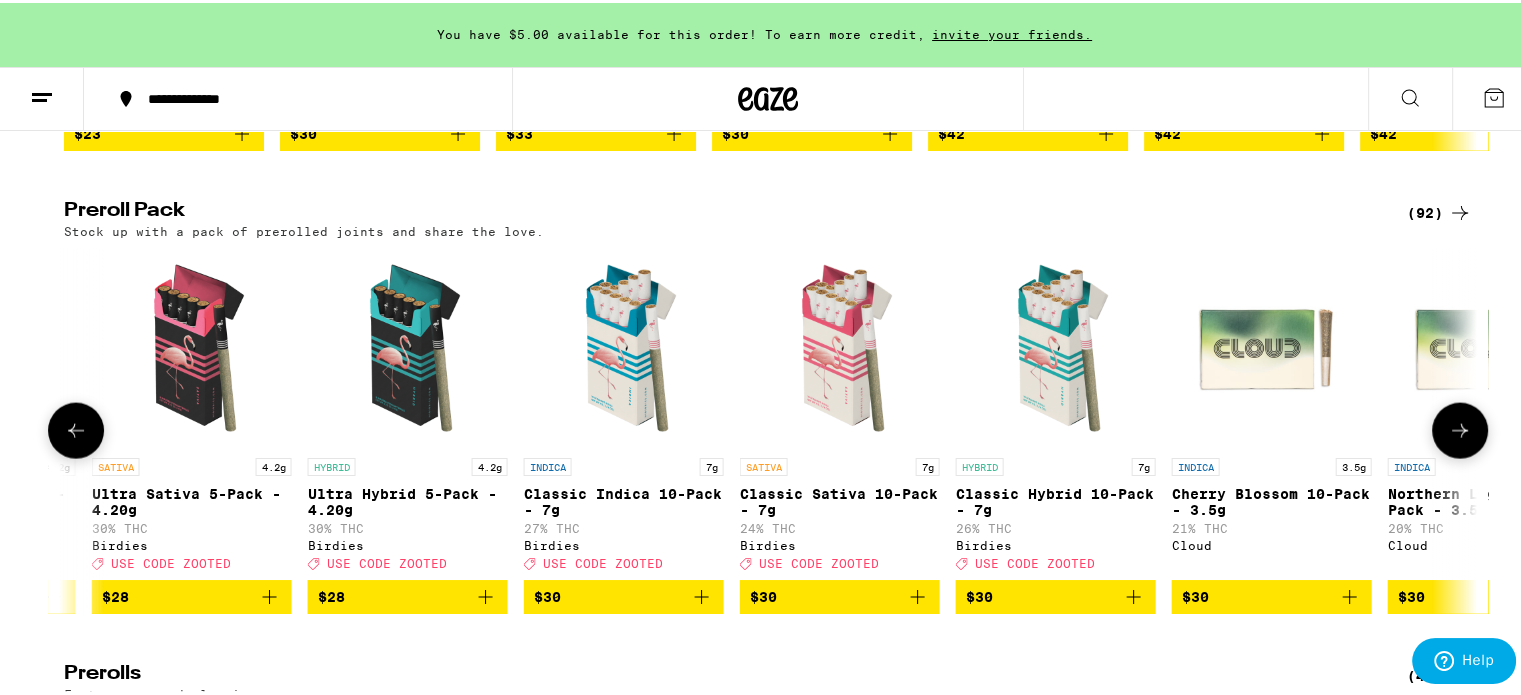 click 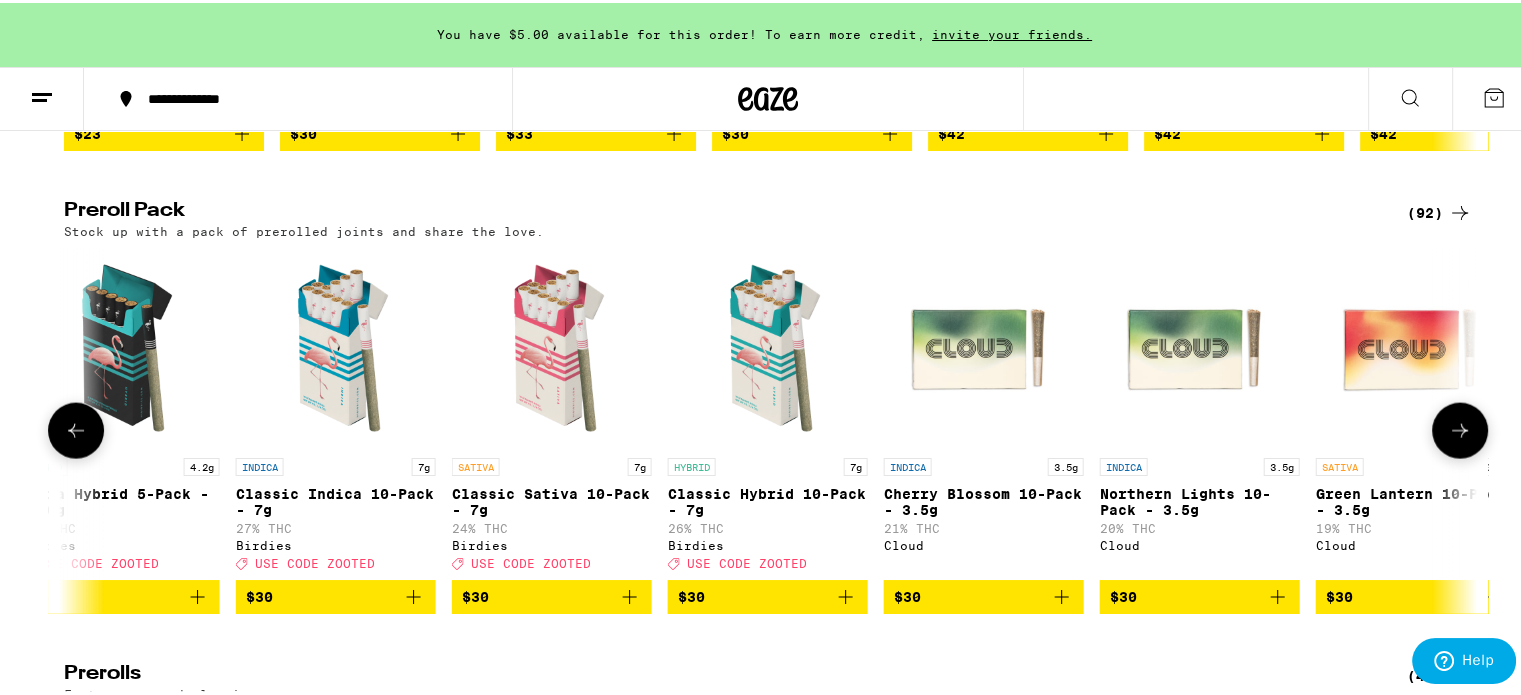 click 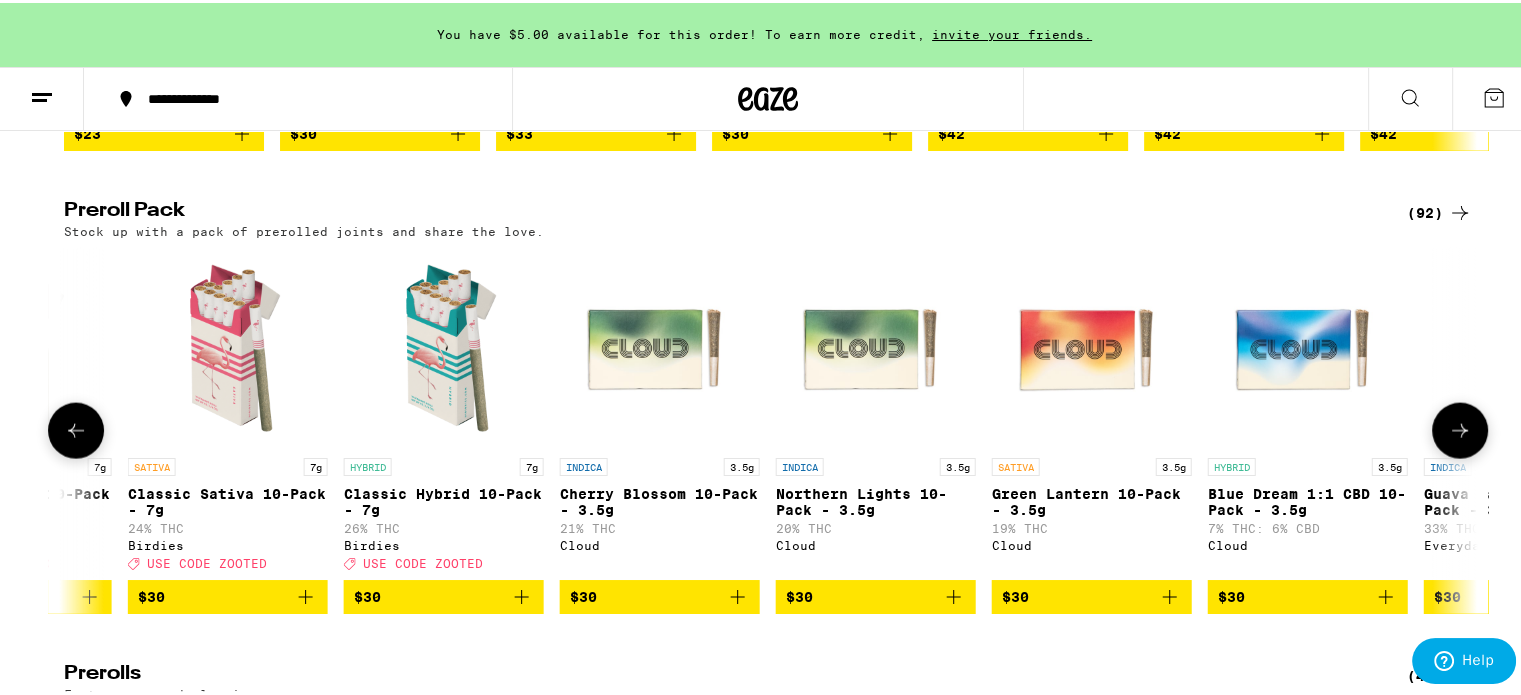 click 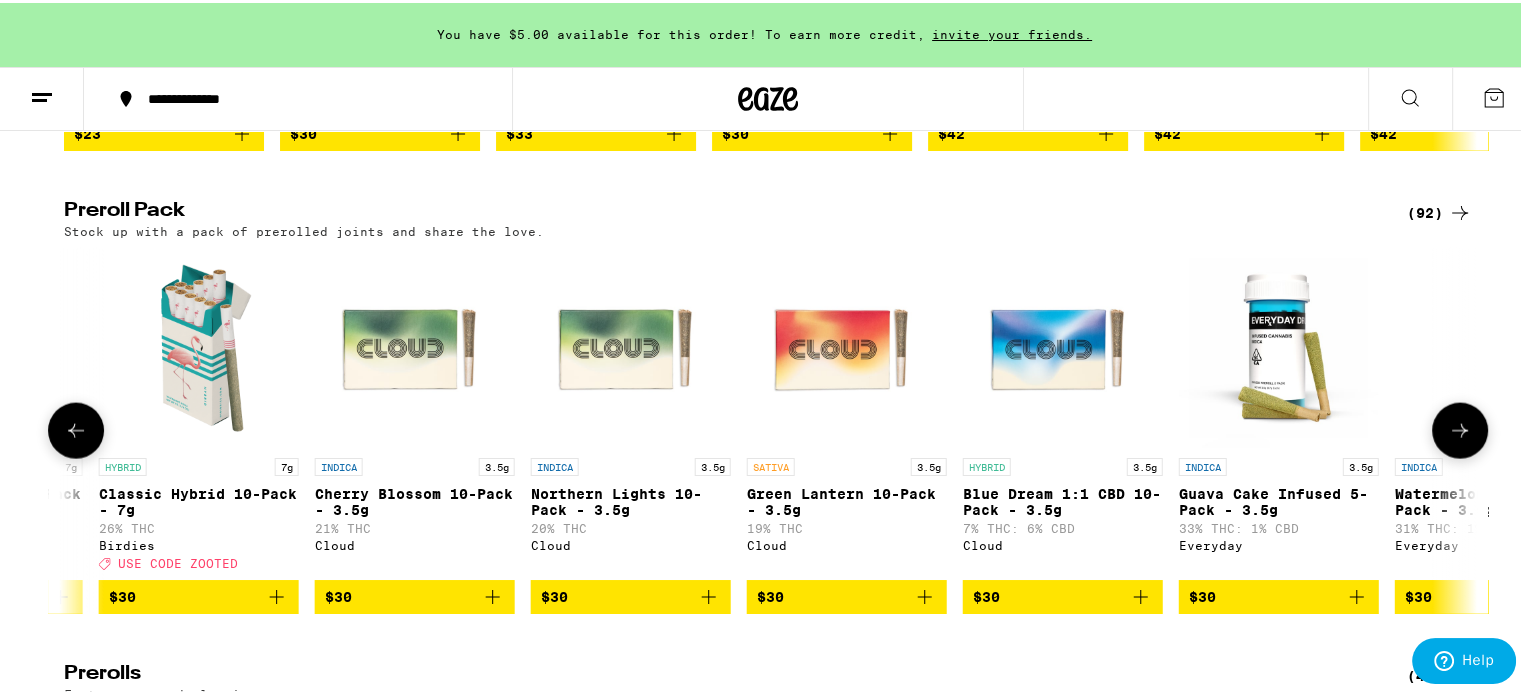 click 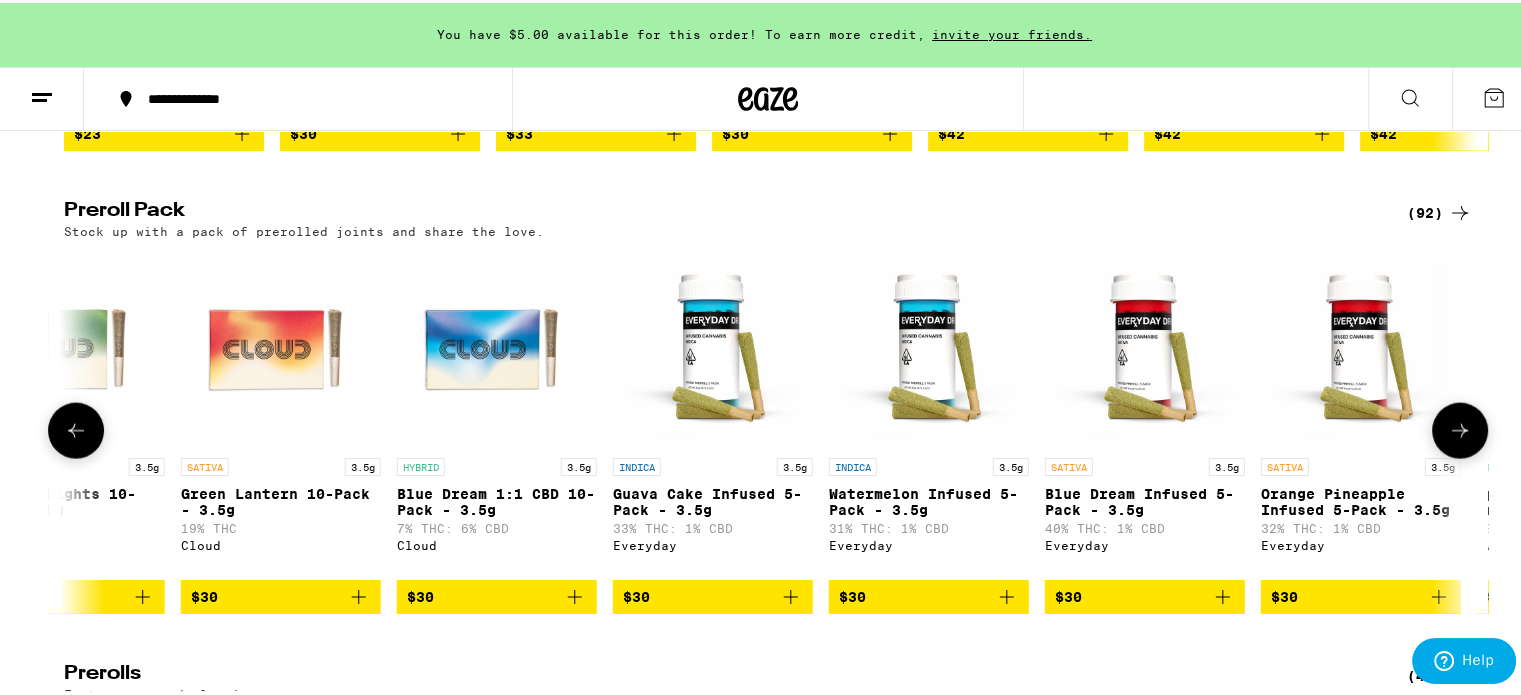 click 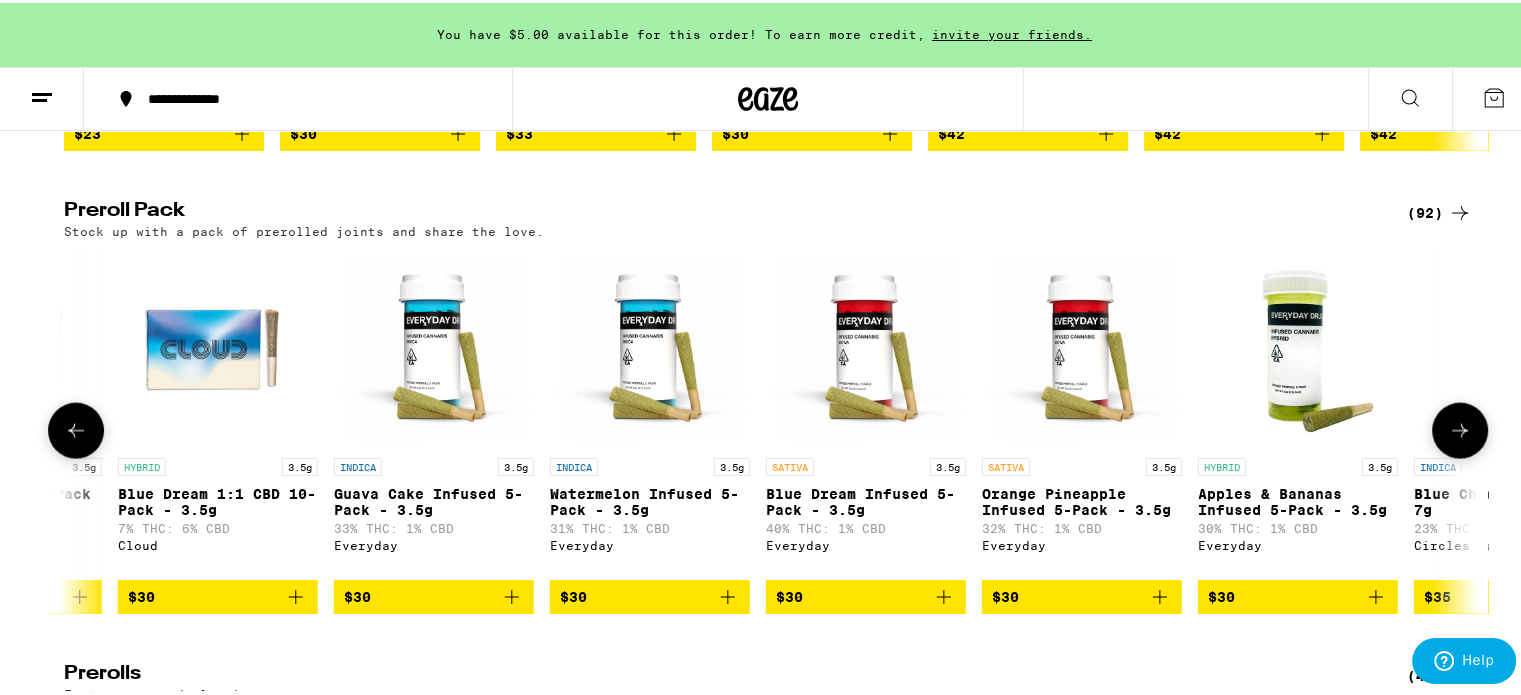 click 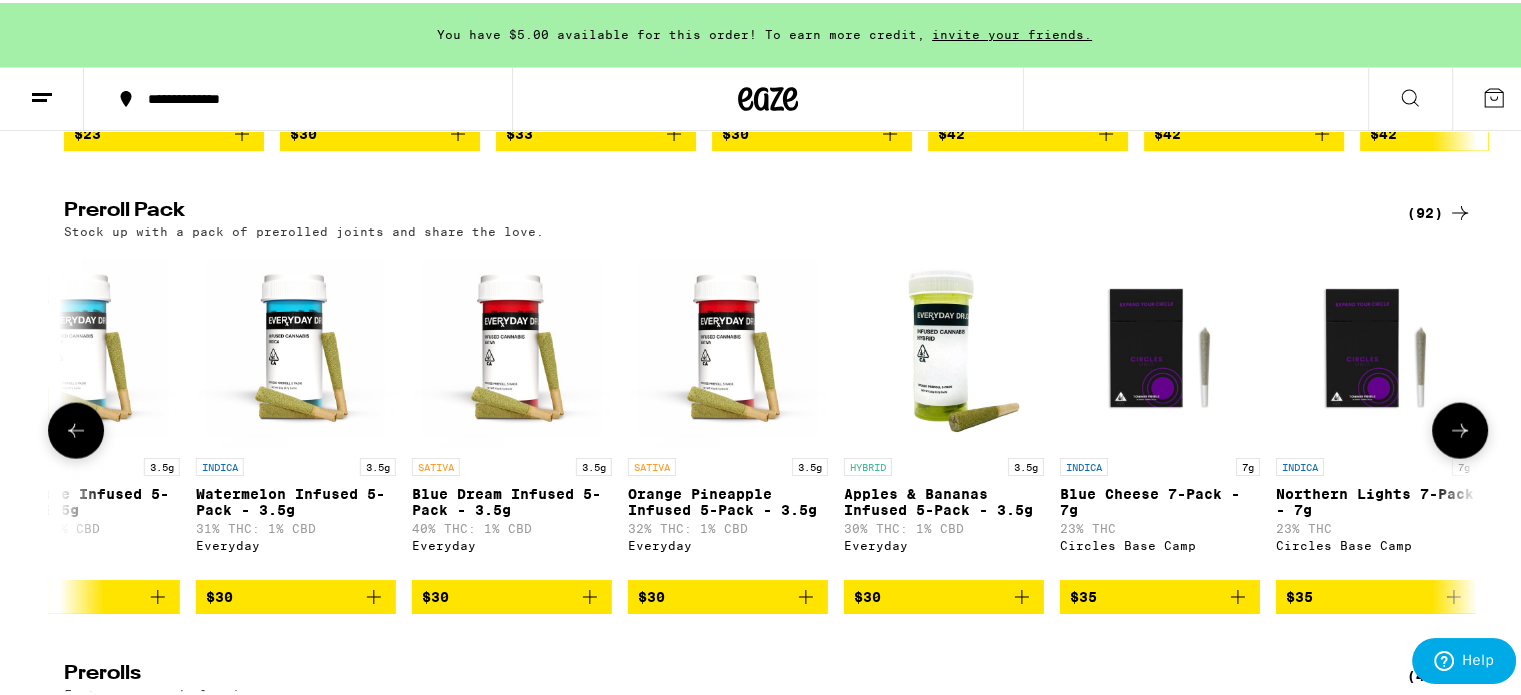 click 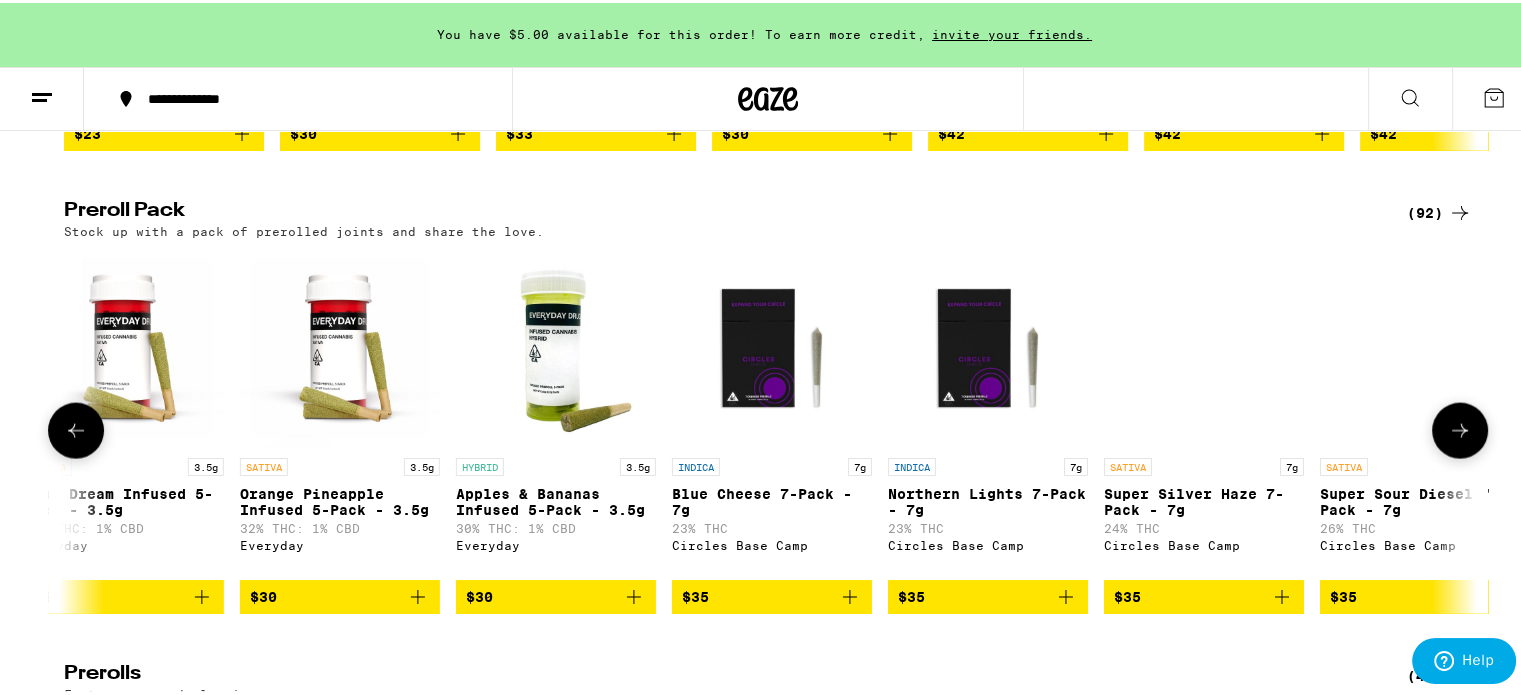 click 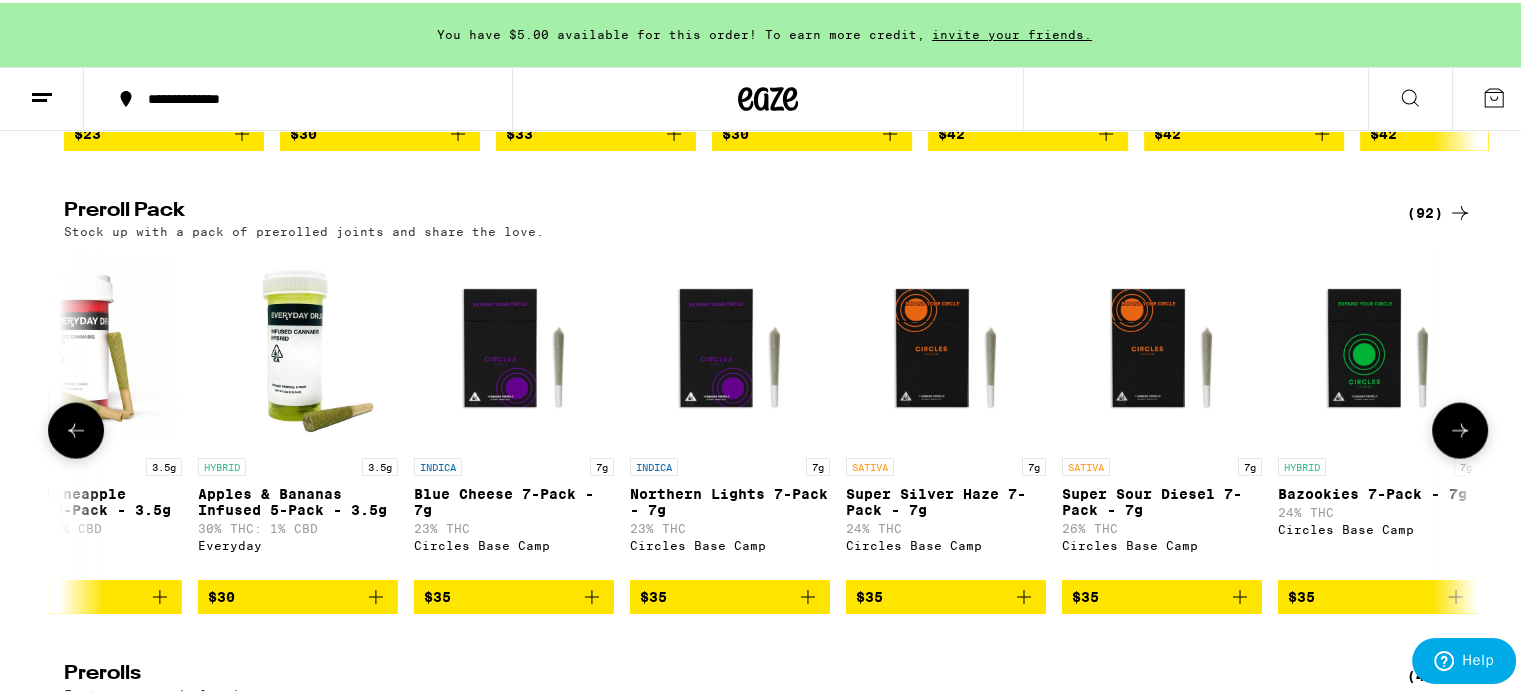 click at bounding box center (1460, 428) 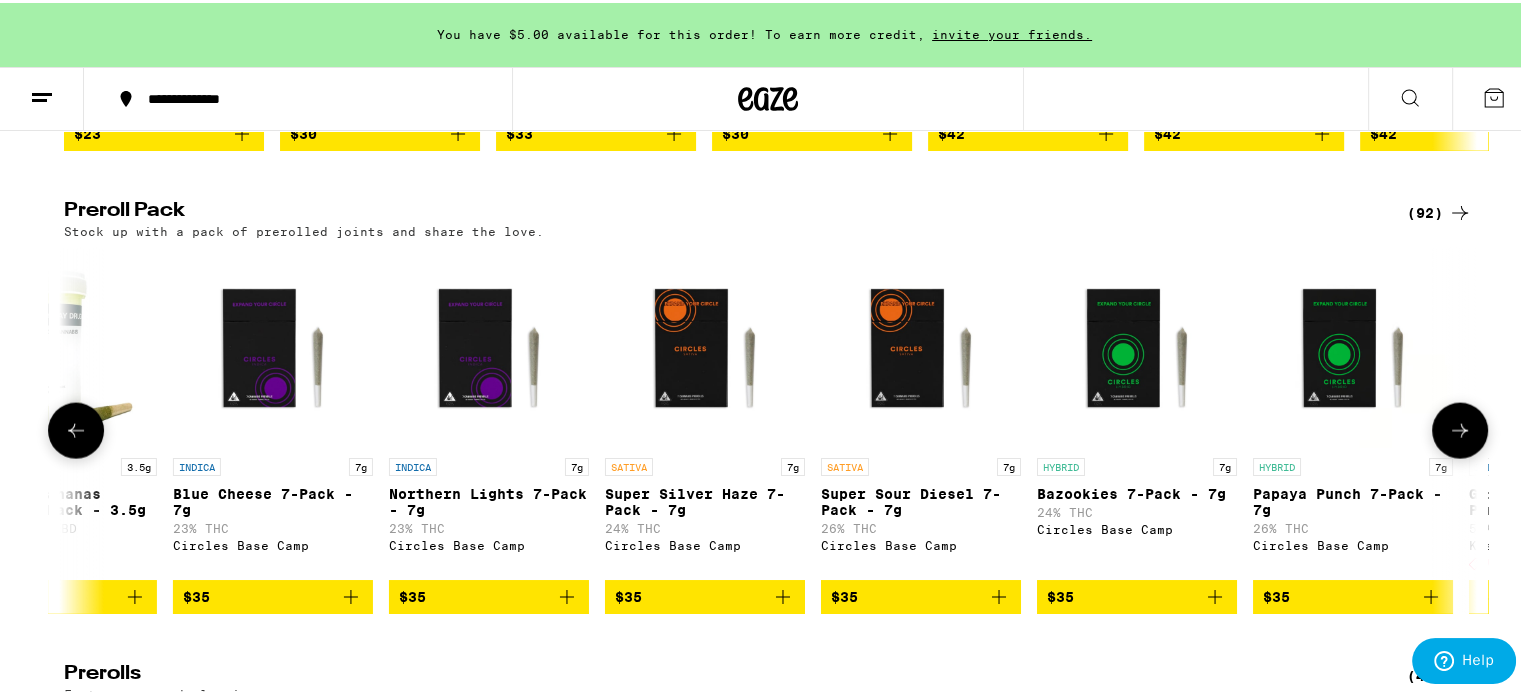 click at bounding box center (1460, 428) 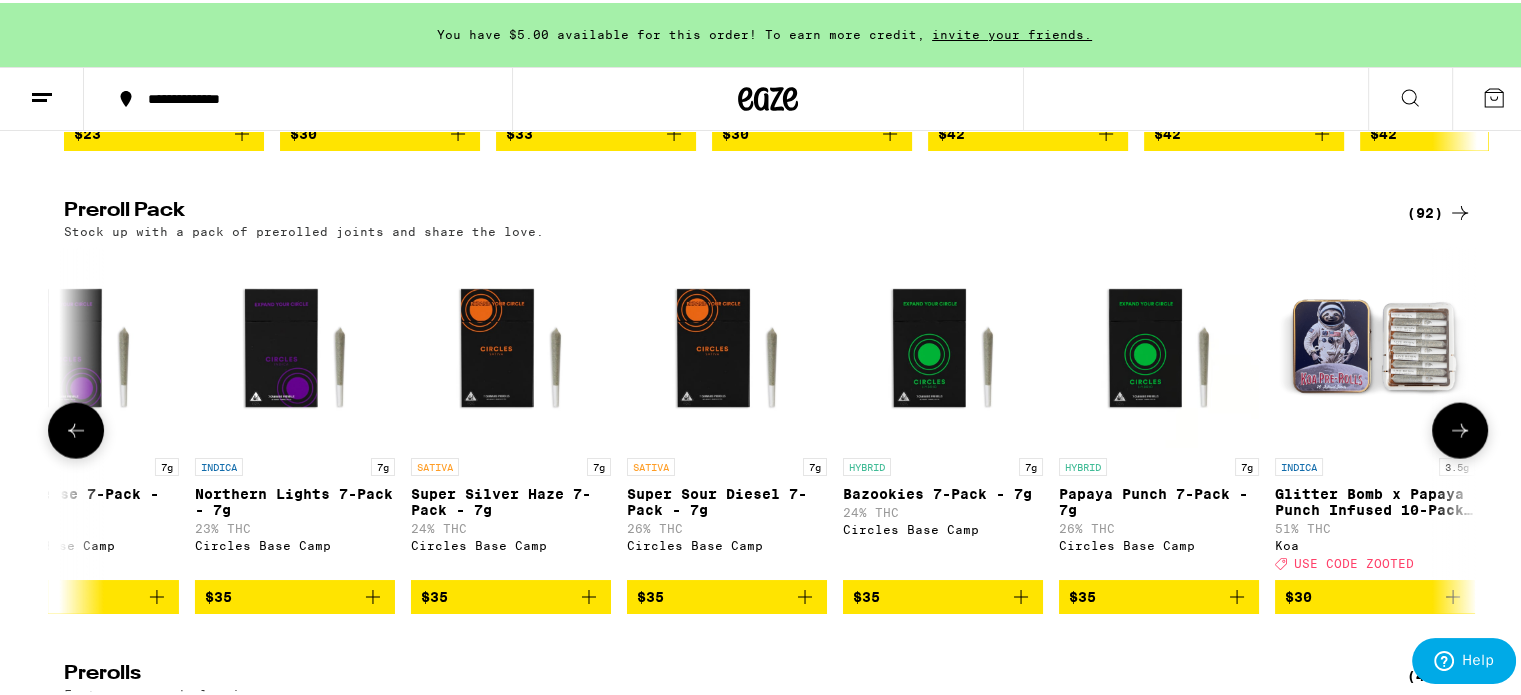 click at bounding box center [1460, 428] 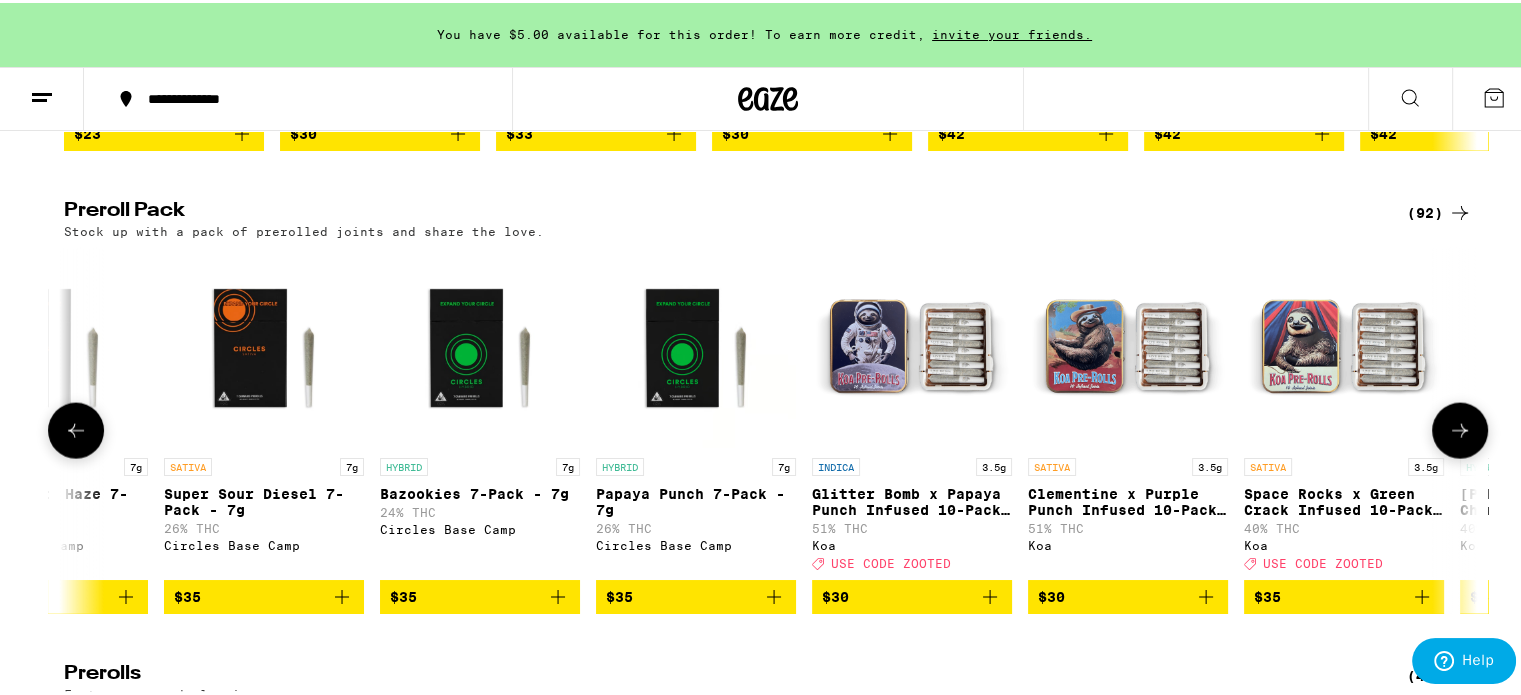 click at bounding box center [1460, 428] 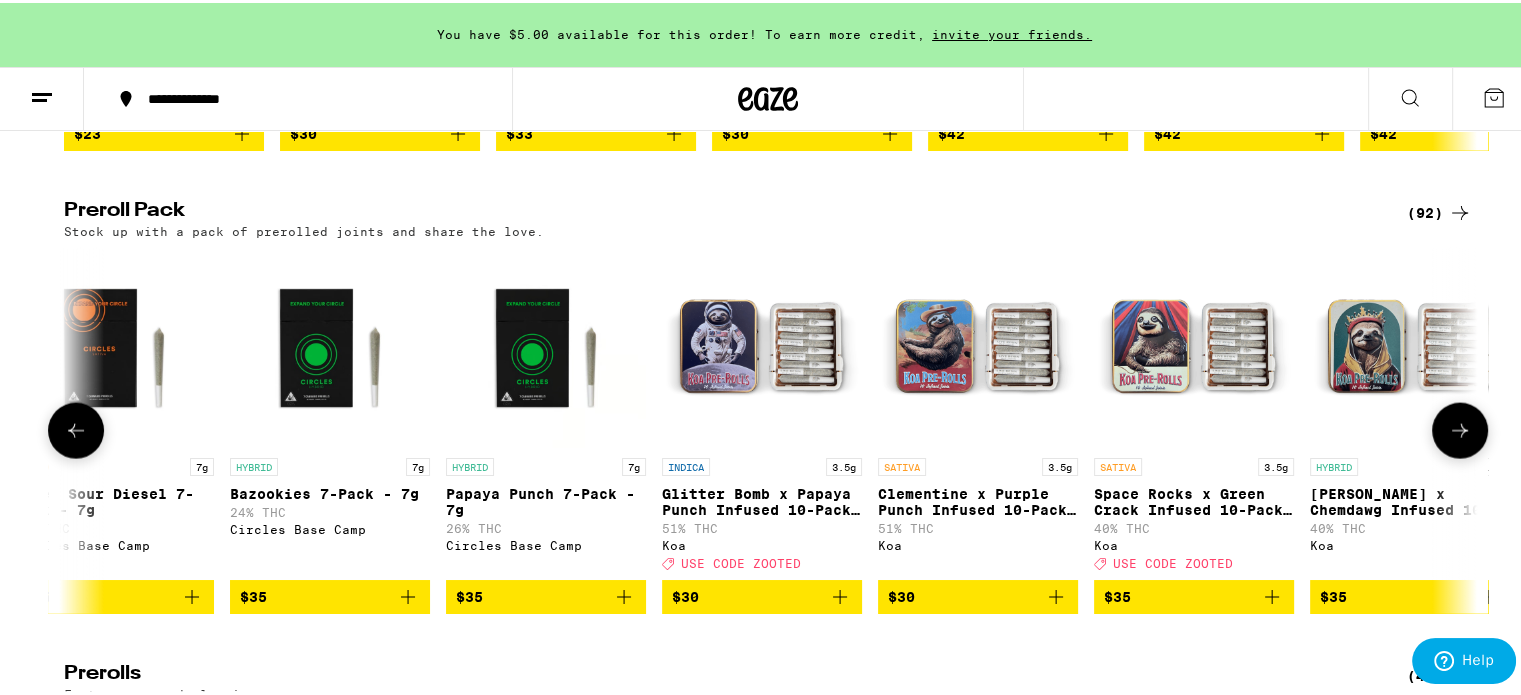 click at bounding box center (1460, 428) 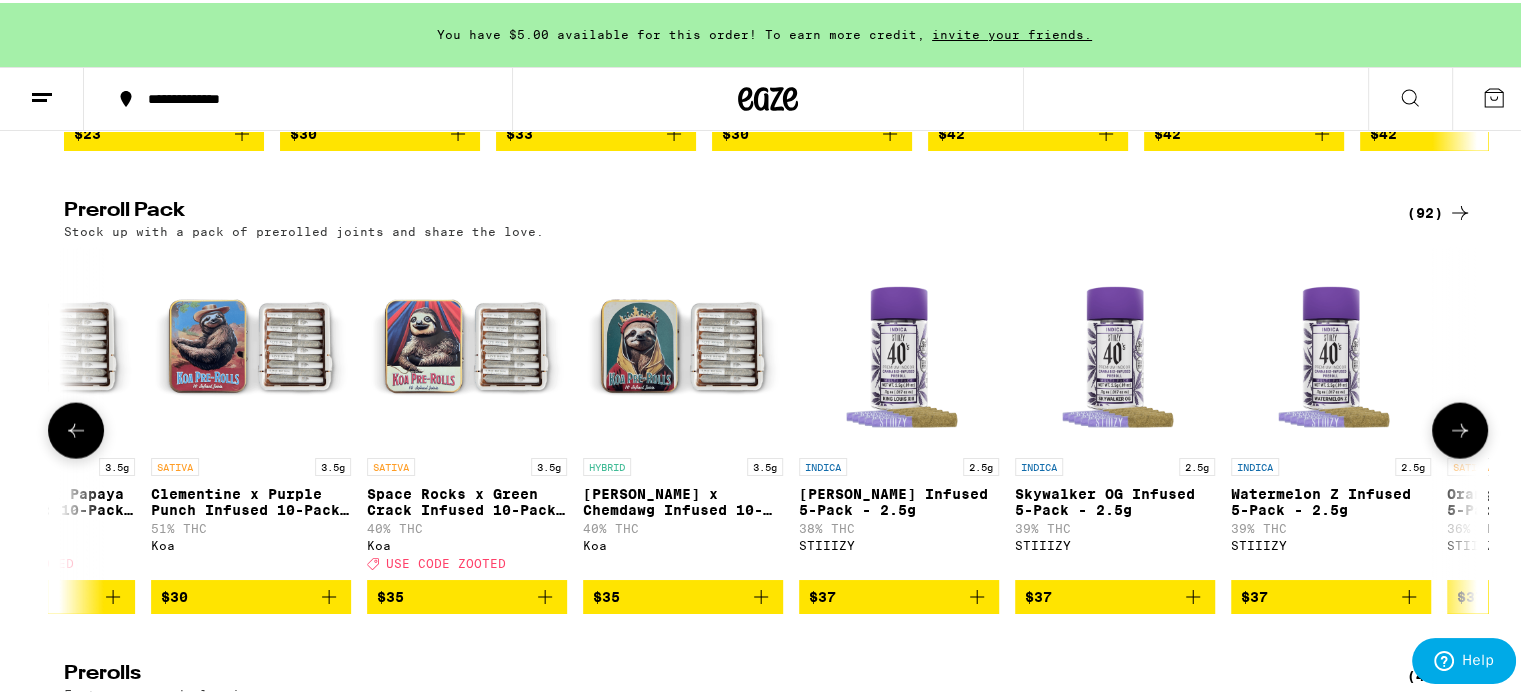 click at bounding box center [1460, 428] 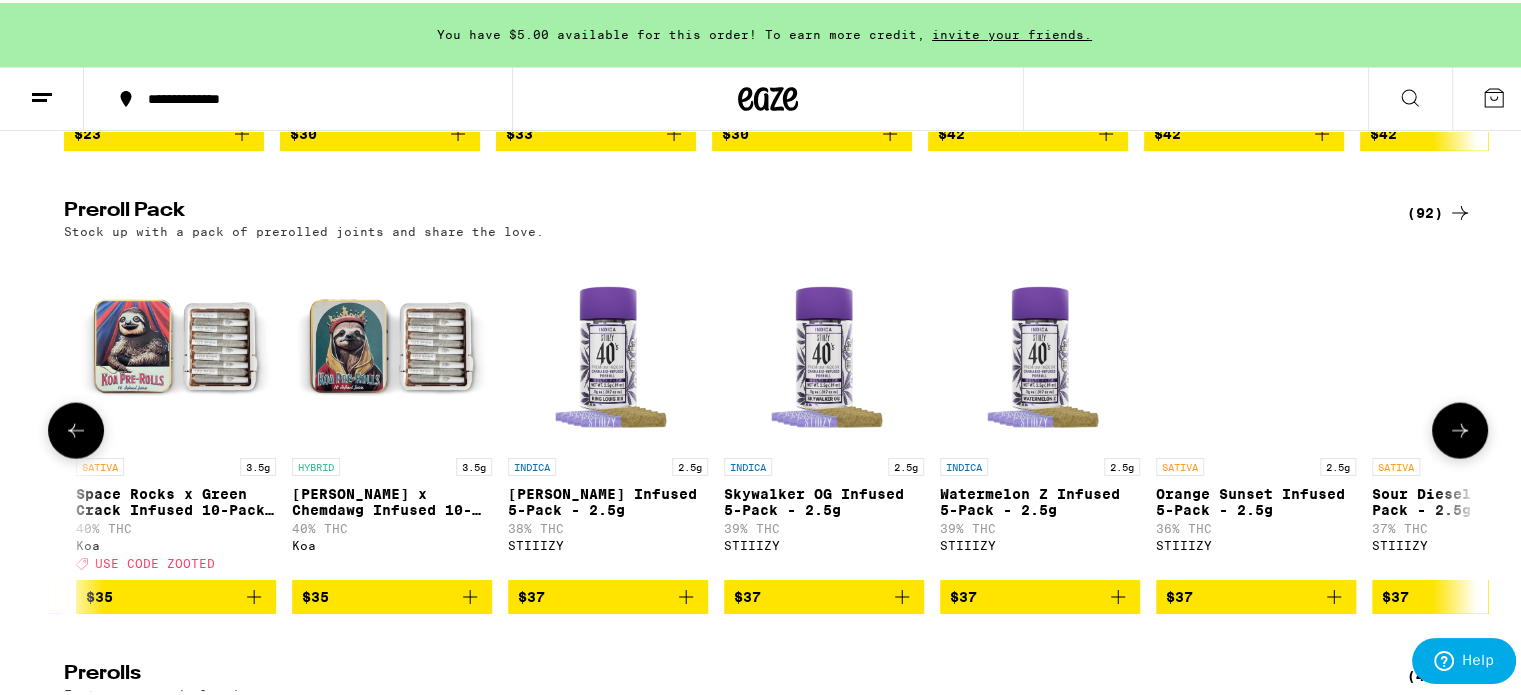 click at bounding box center (1460, 428) 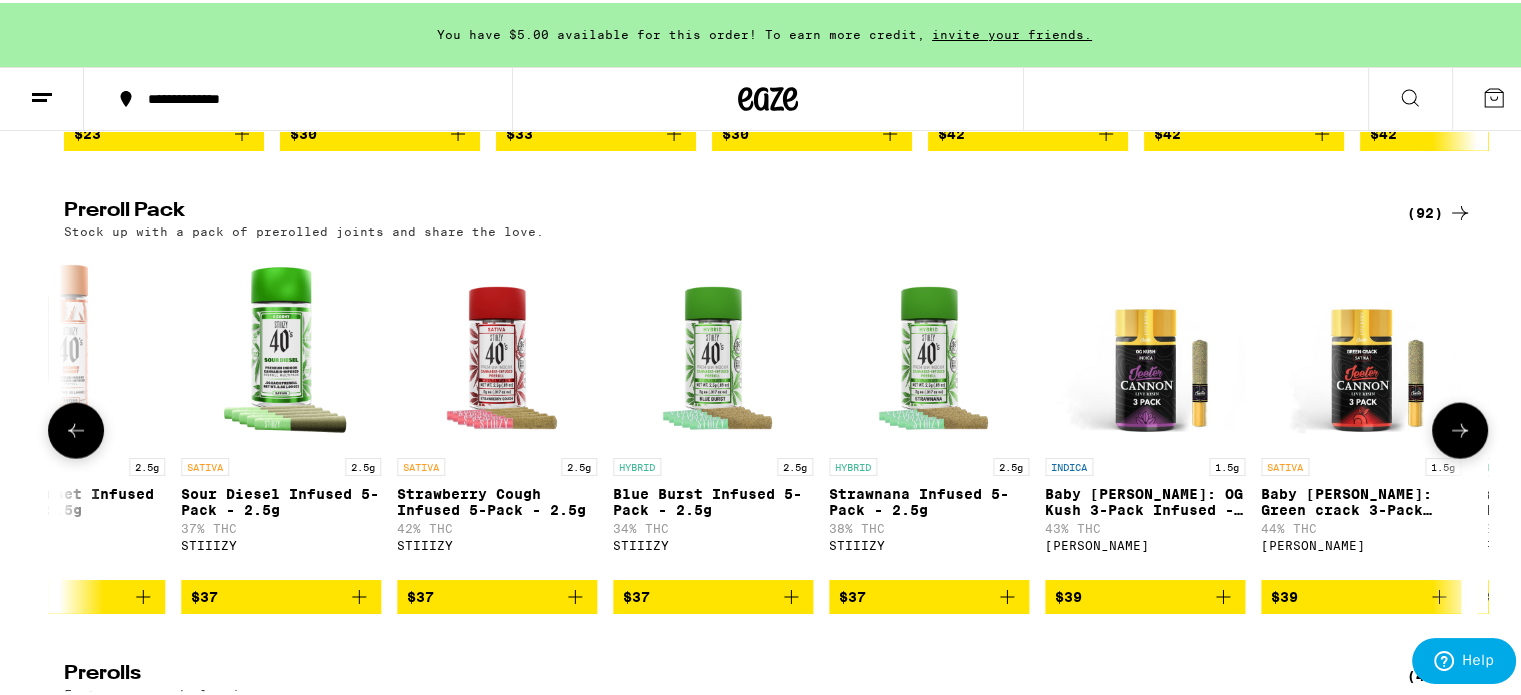 click at bounding box center [1460, 428] 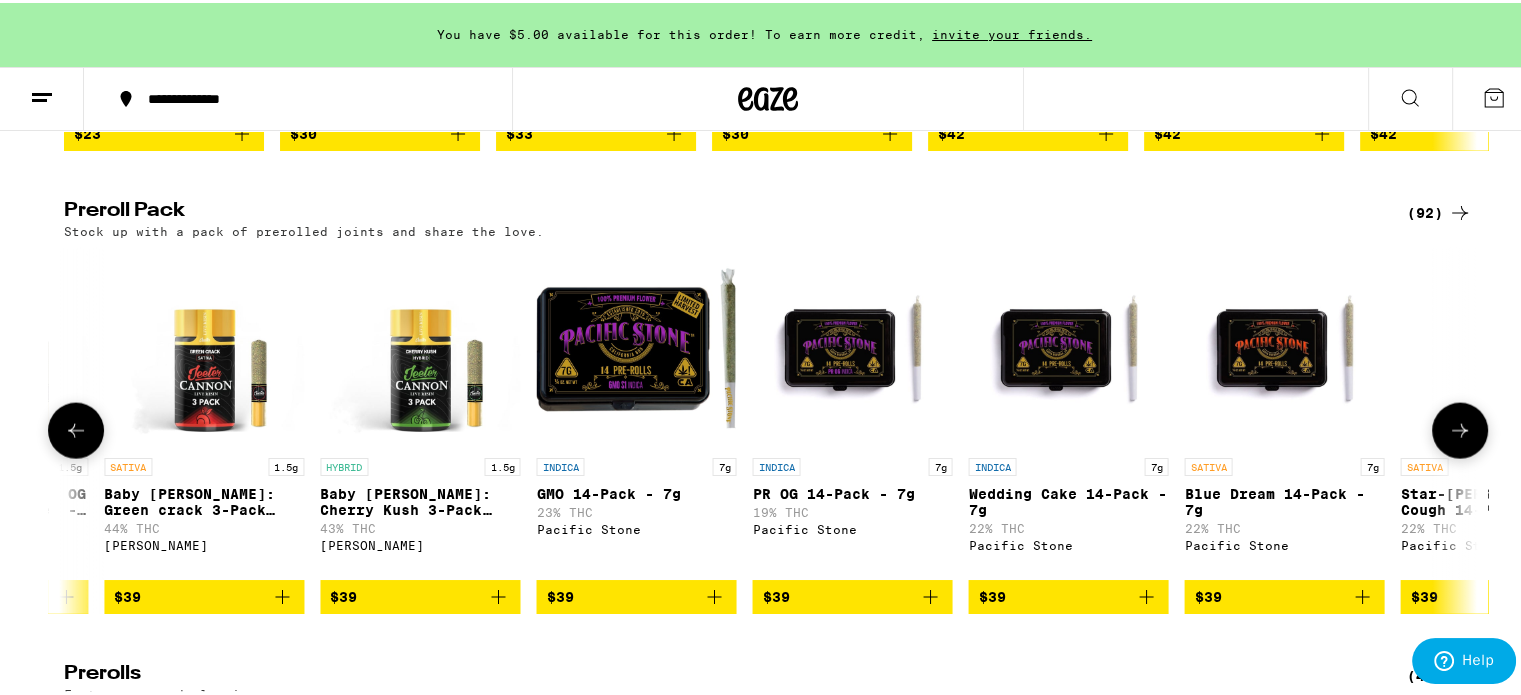 scroll, scrollTop: 0, scrollLeft: 11009, axis: horizontal 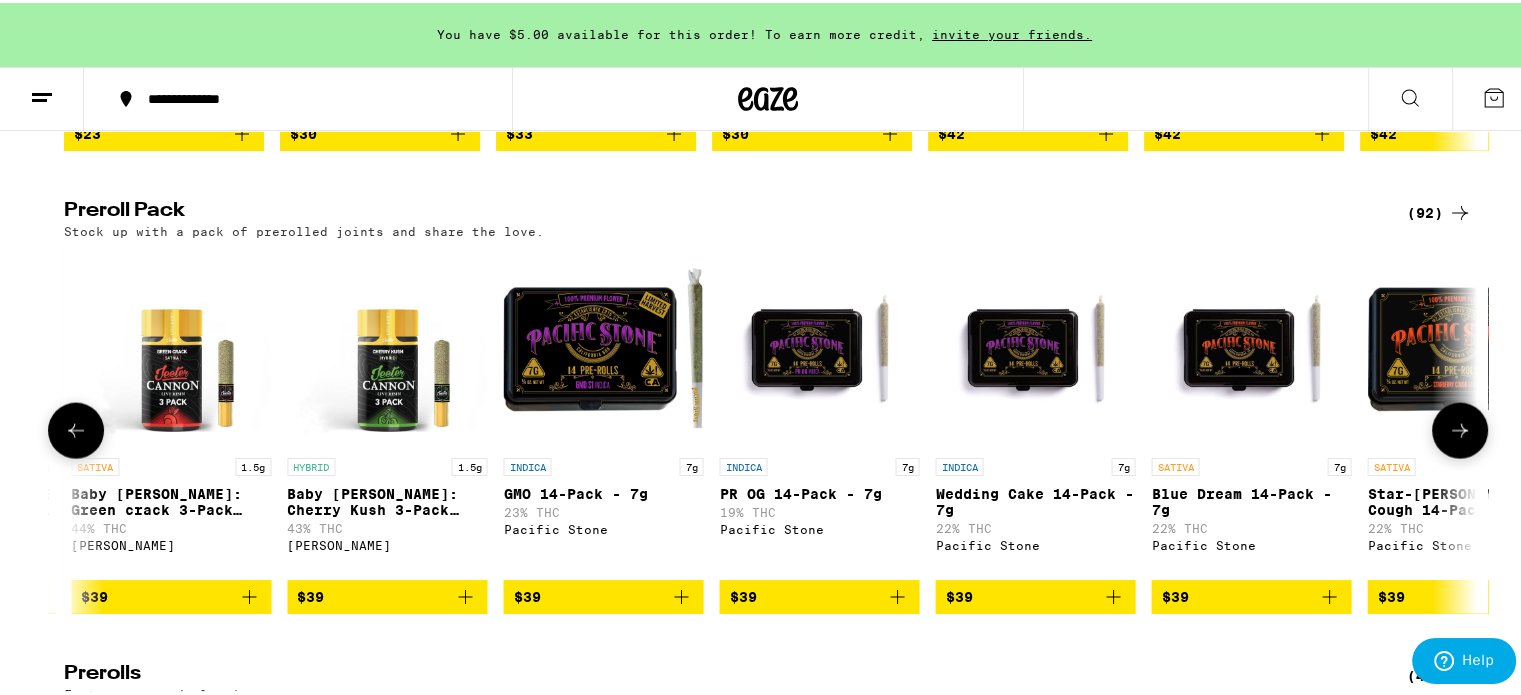 click at bounding box center (1460, 428) 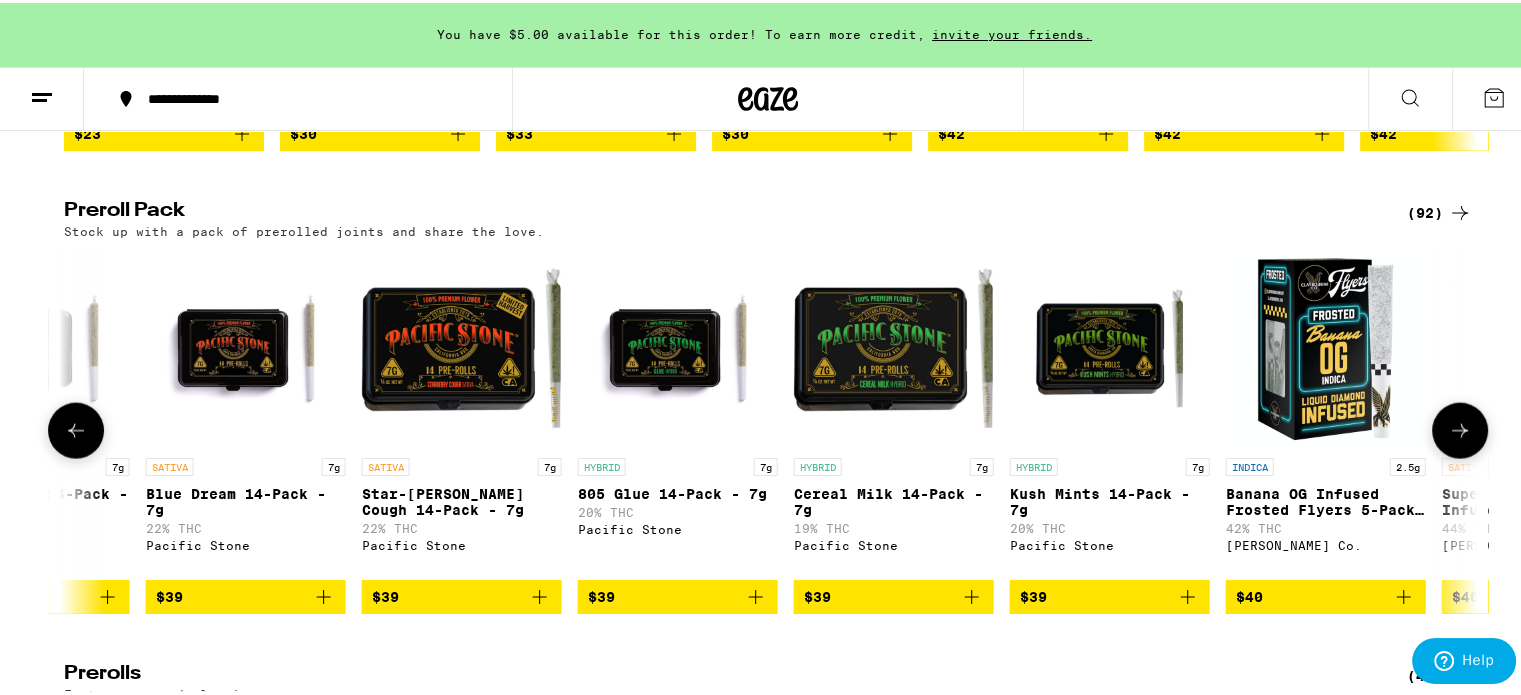 scroll, scrollTop: 0, scrollLeft: 12200, axis: horizontal 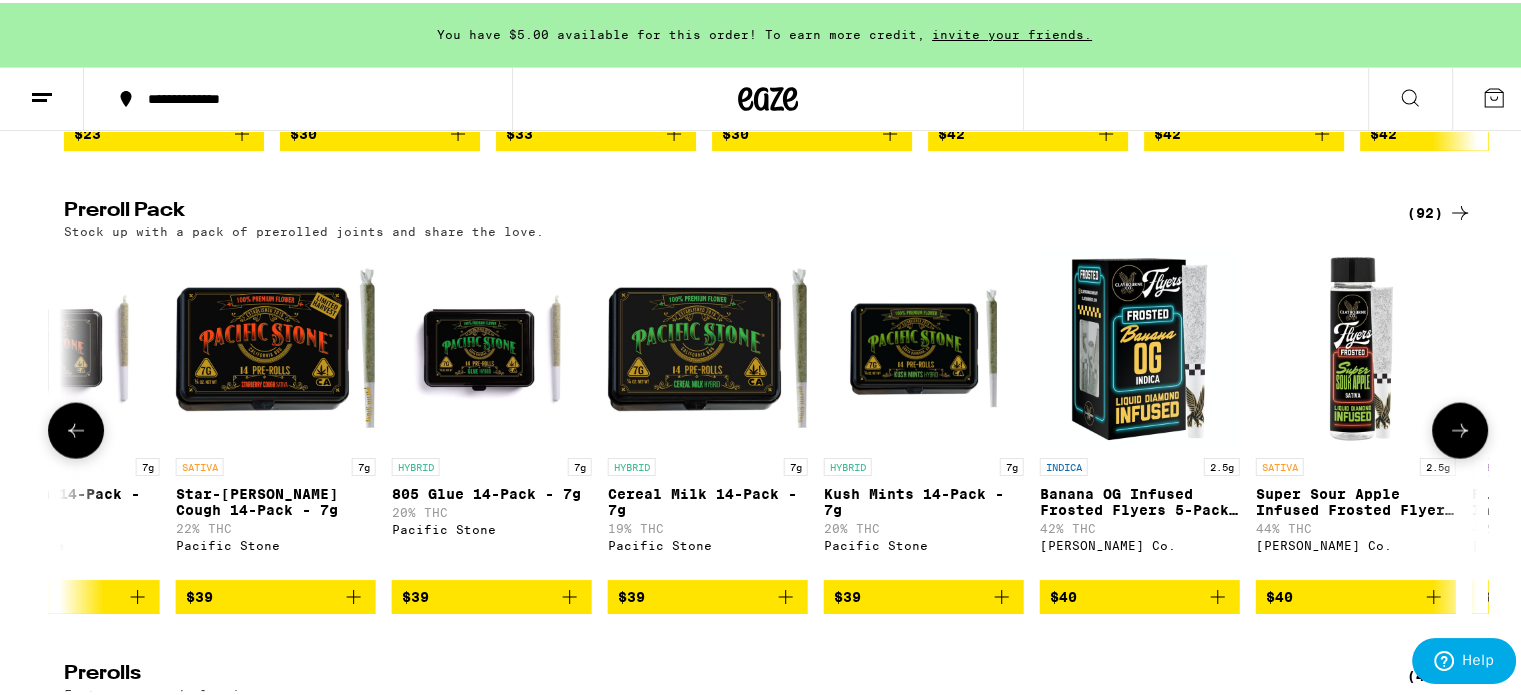 click at bounding box center [1460, 428] 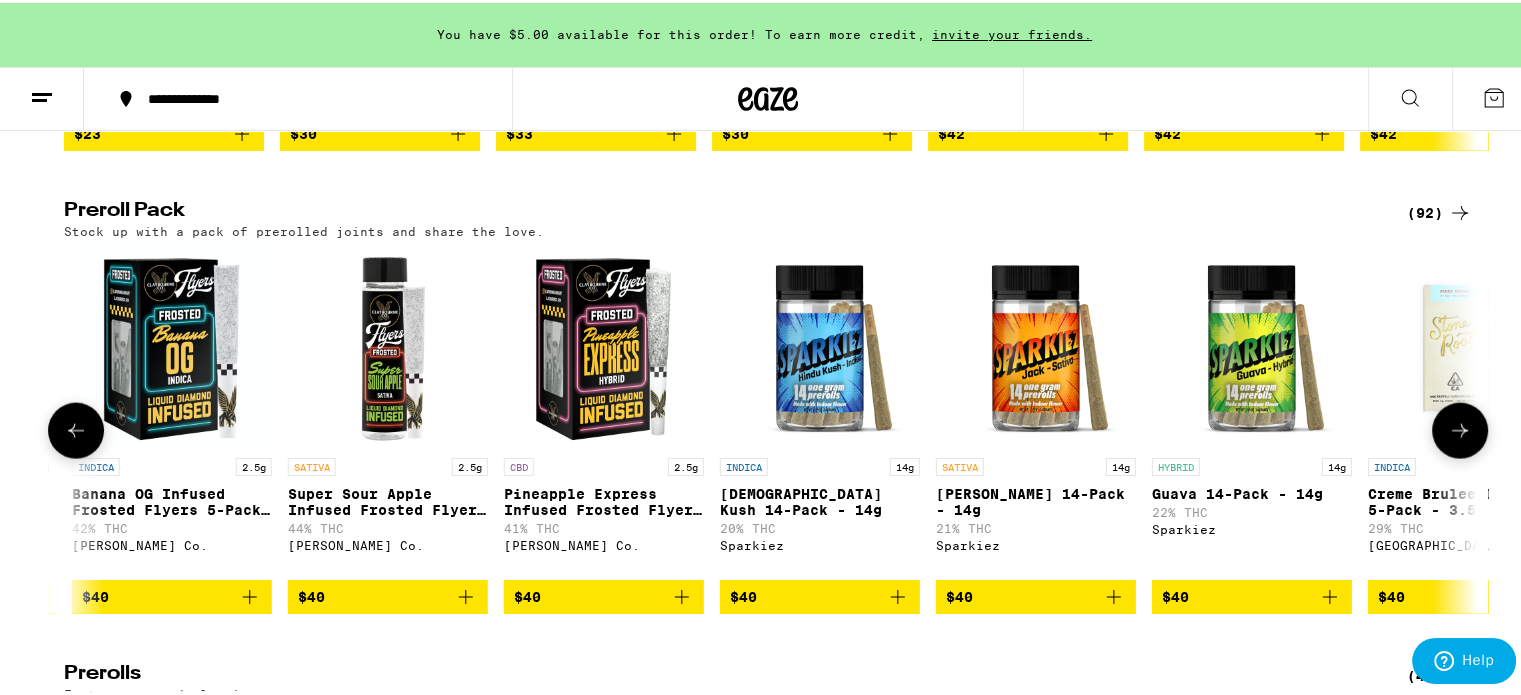 scroll, scrollTop: 0, scrollLeft: 13390, axis: horizontal 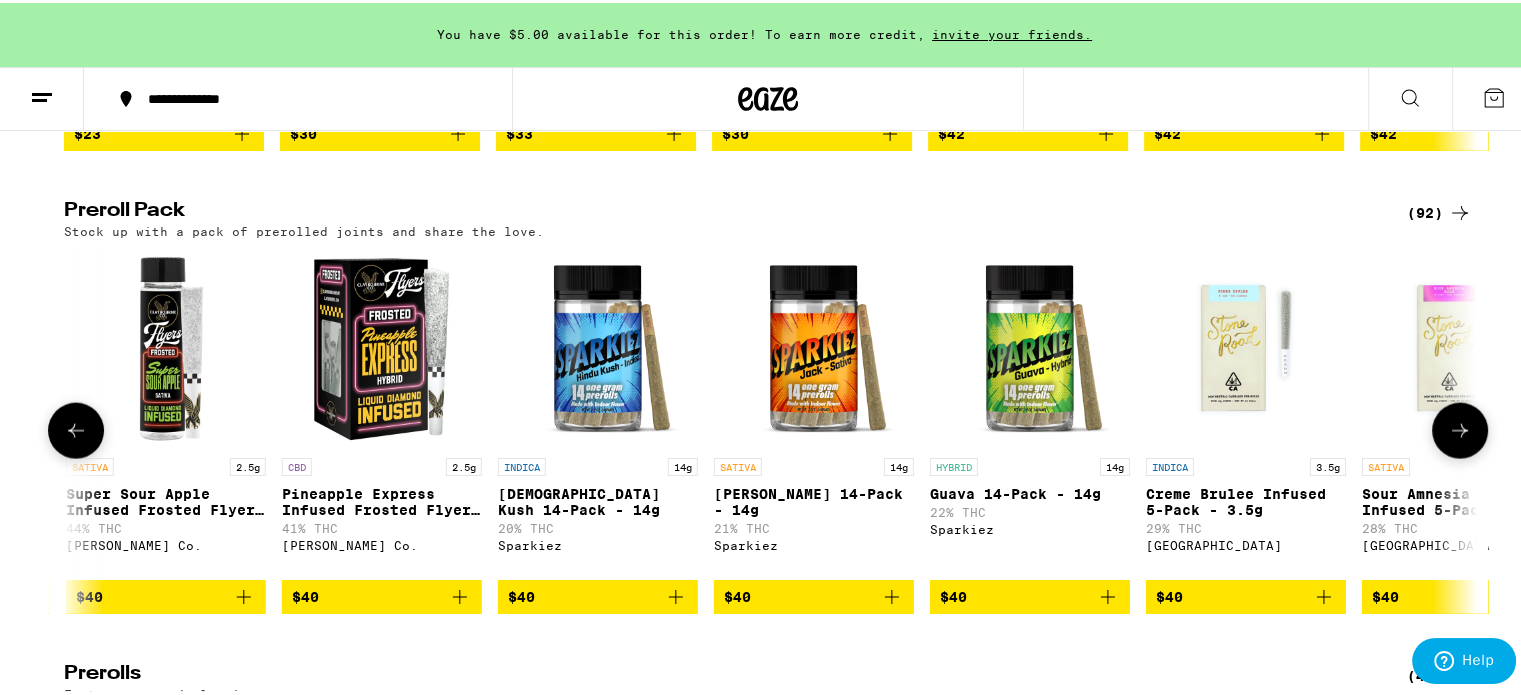 click 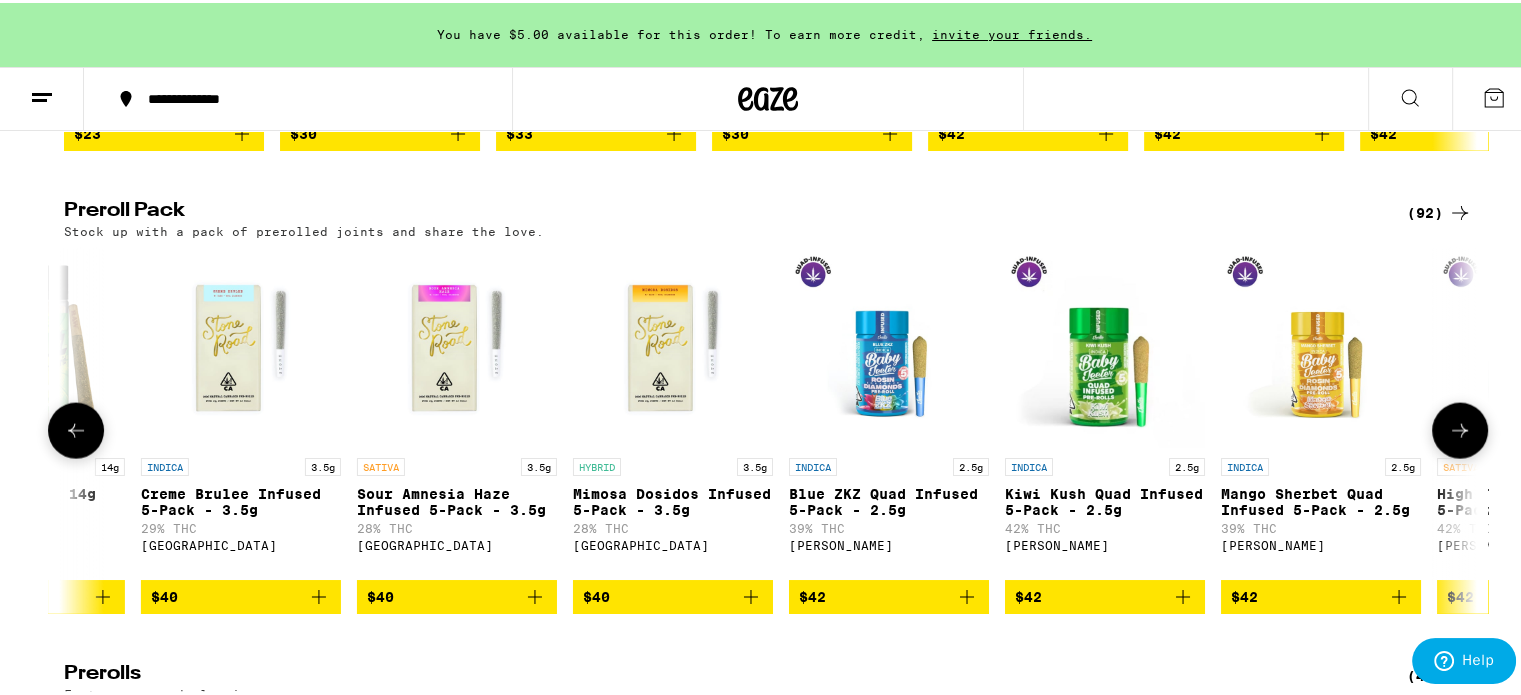 scroll, scrollTop: 0, scrollLeft: 14580, axis: horizontal 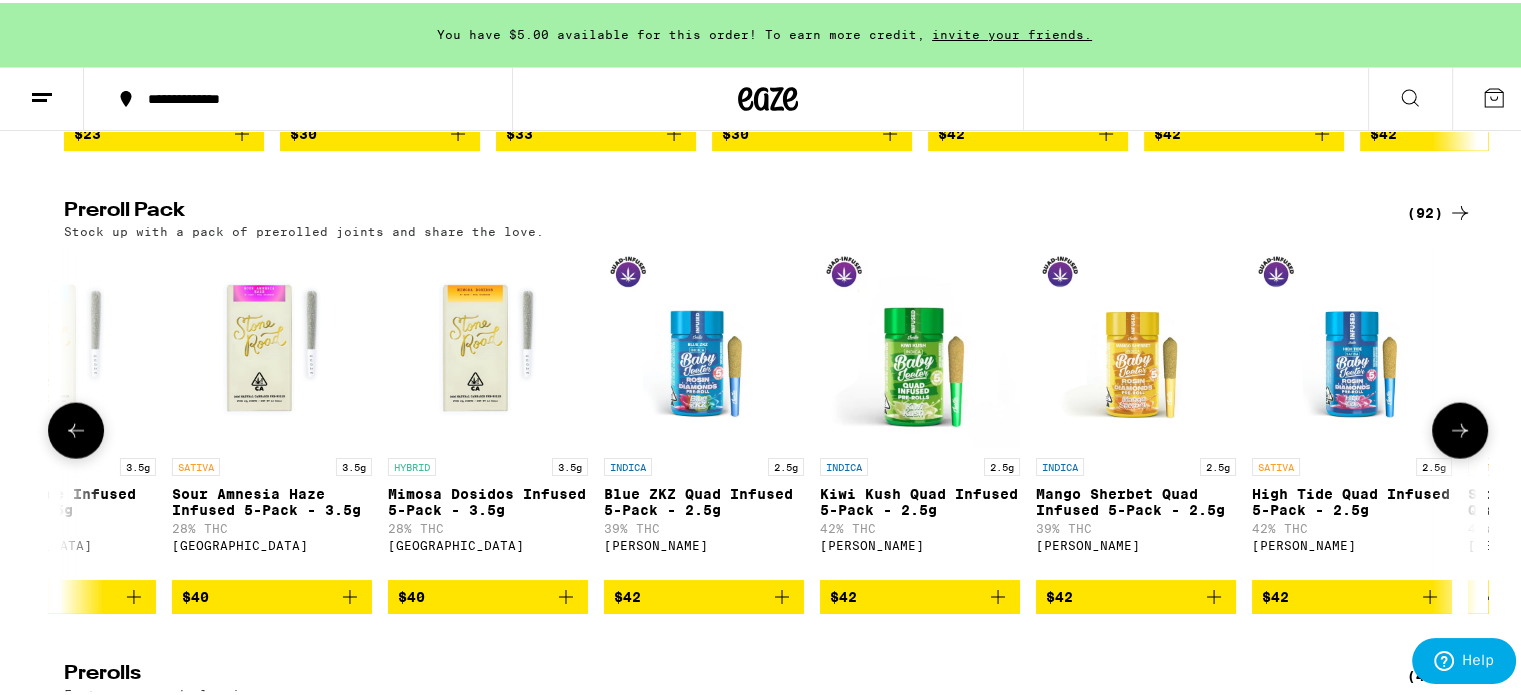 click 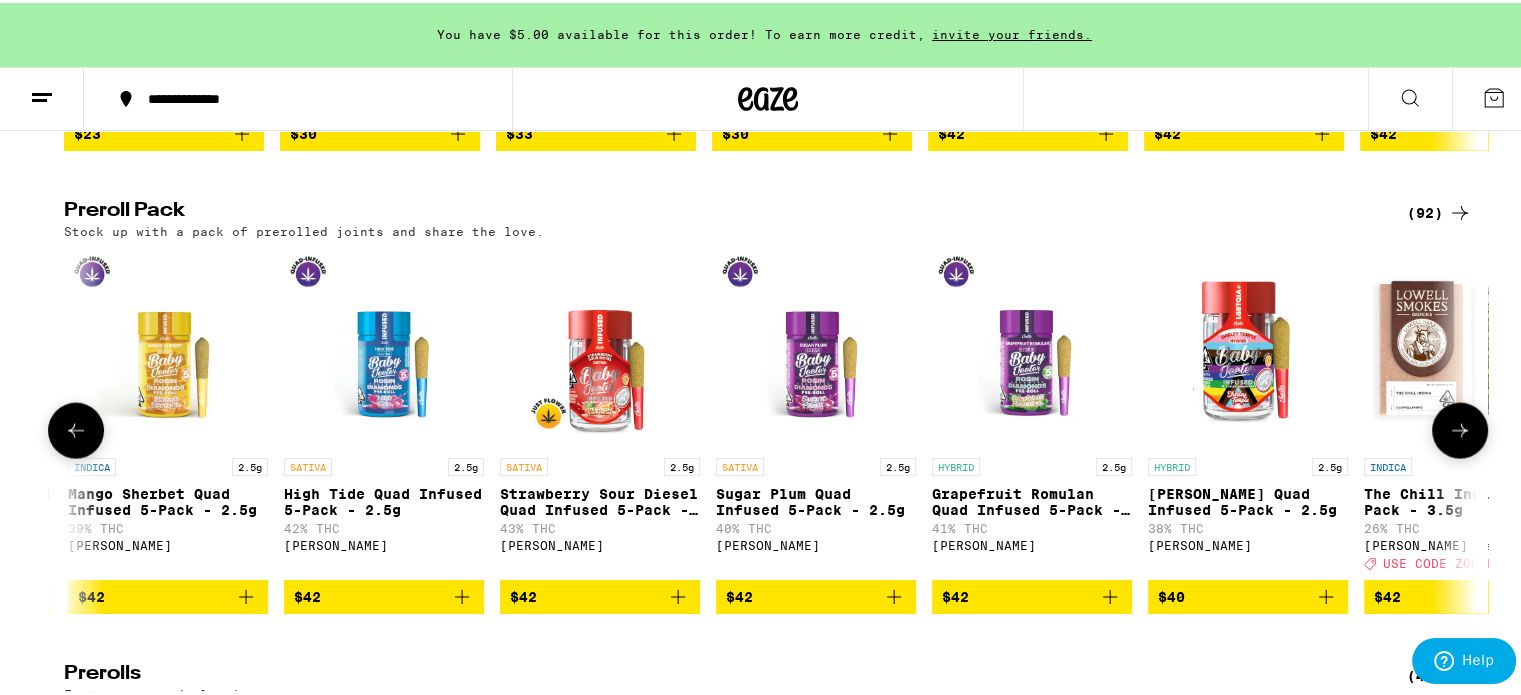 scroll, scrollTop: 0, scrollLeft: 15771, axis: horizontal 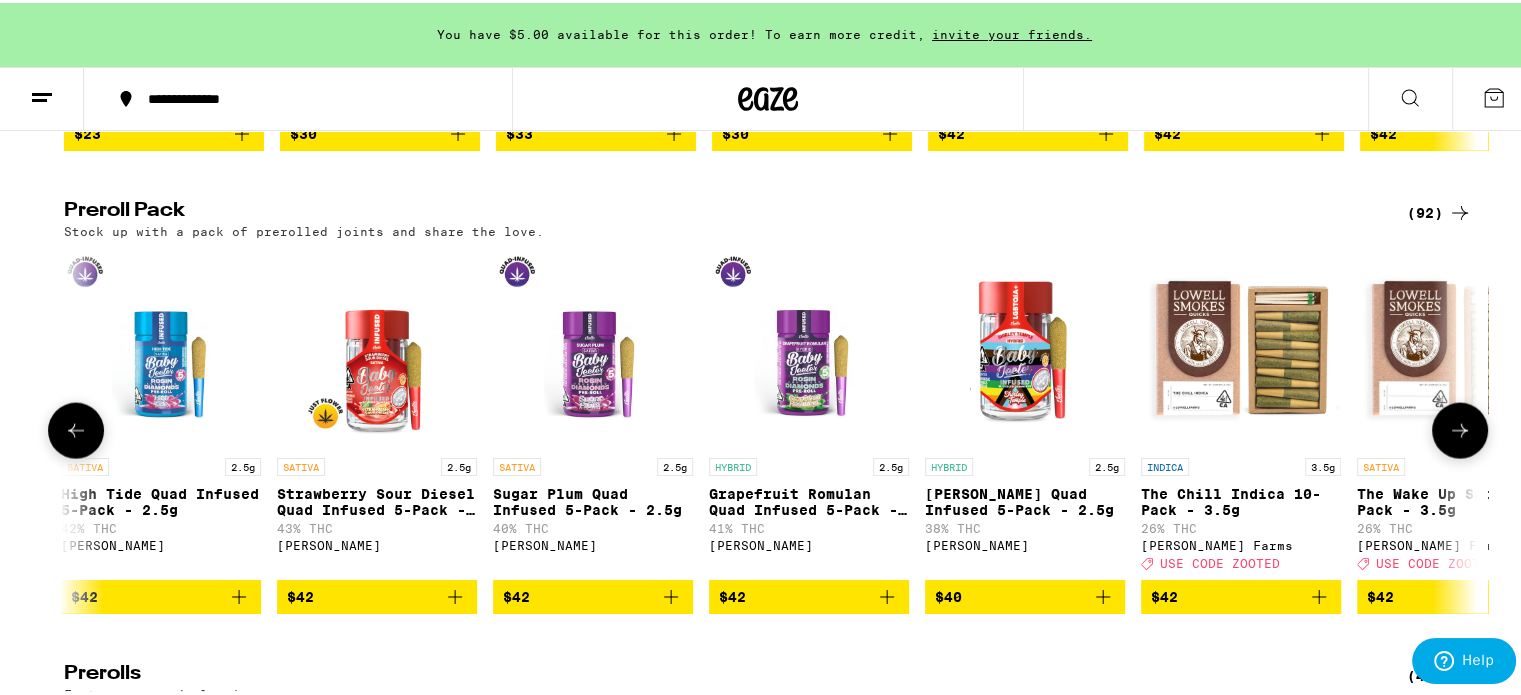click 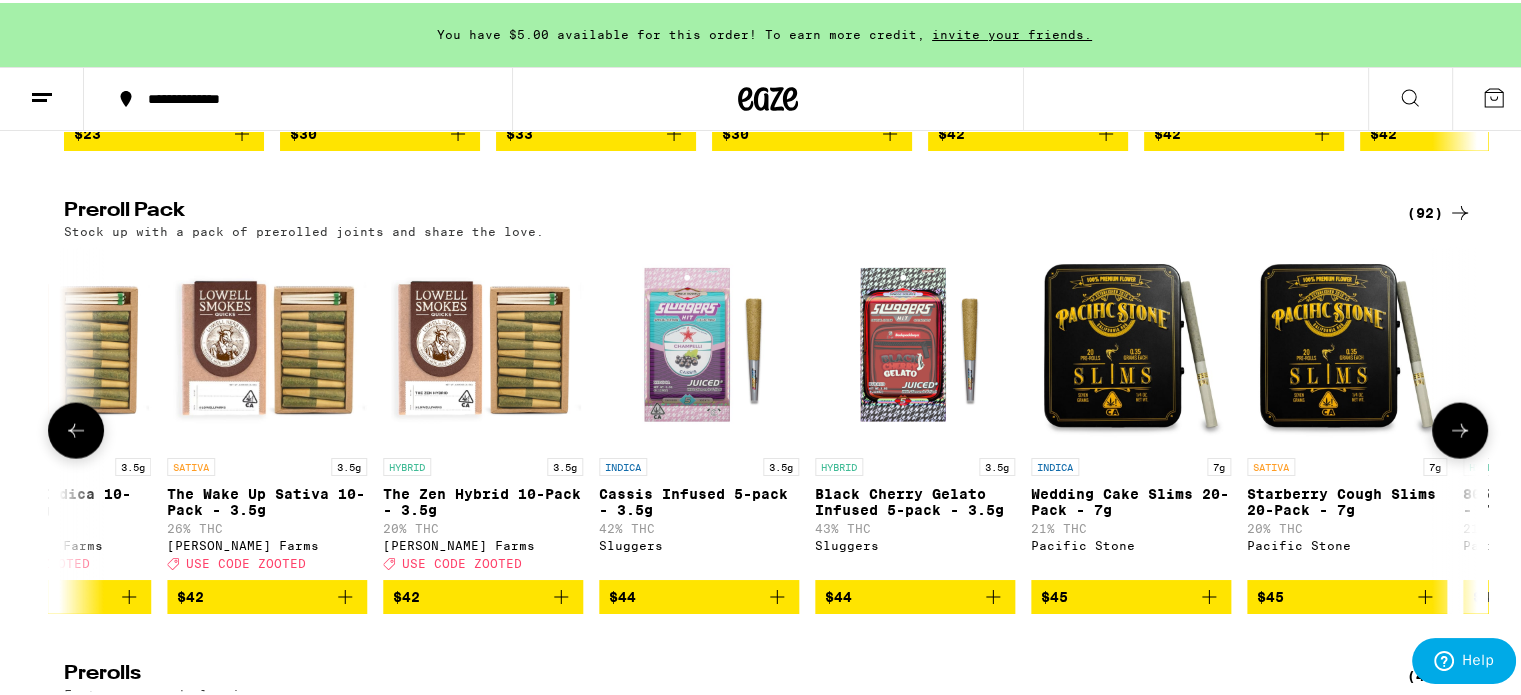 click 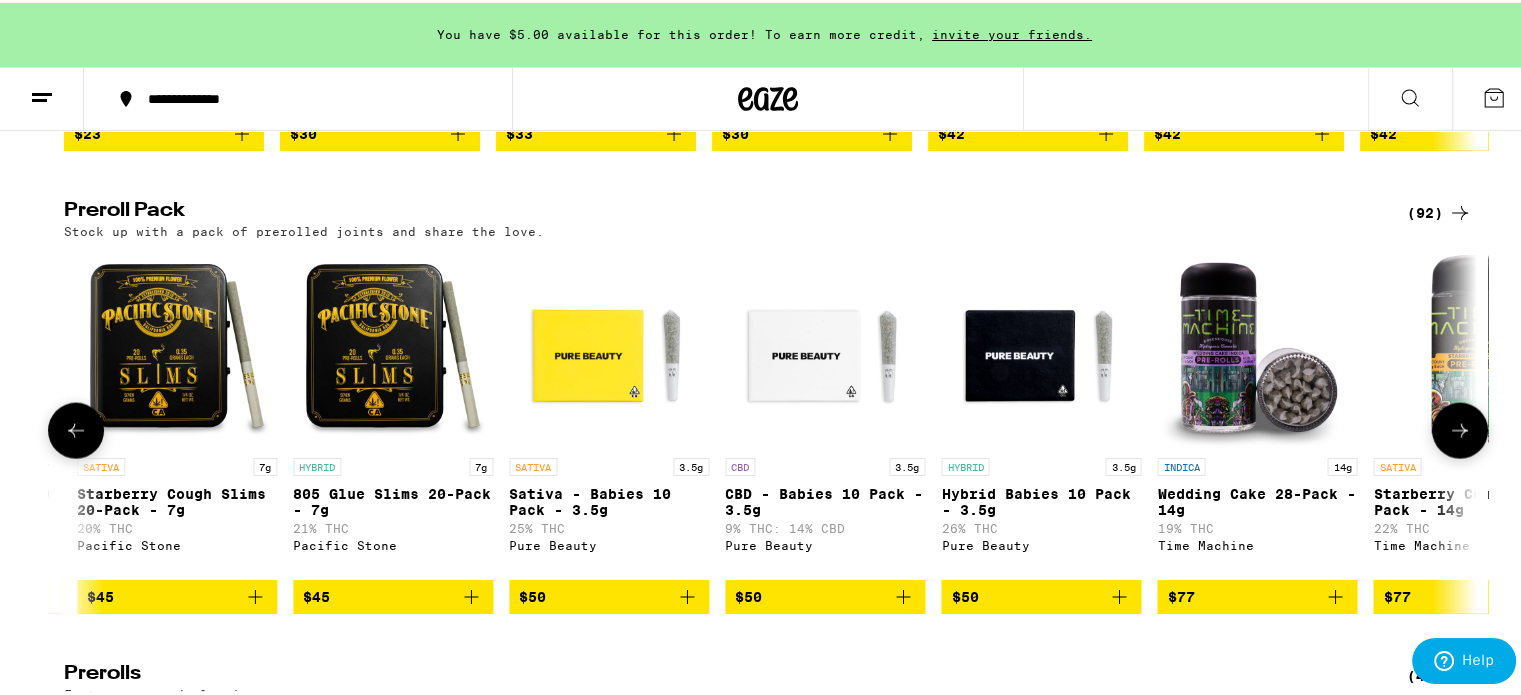 scroll, scrollTop: 0, scrollLeft: 18152, axis: horizontal 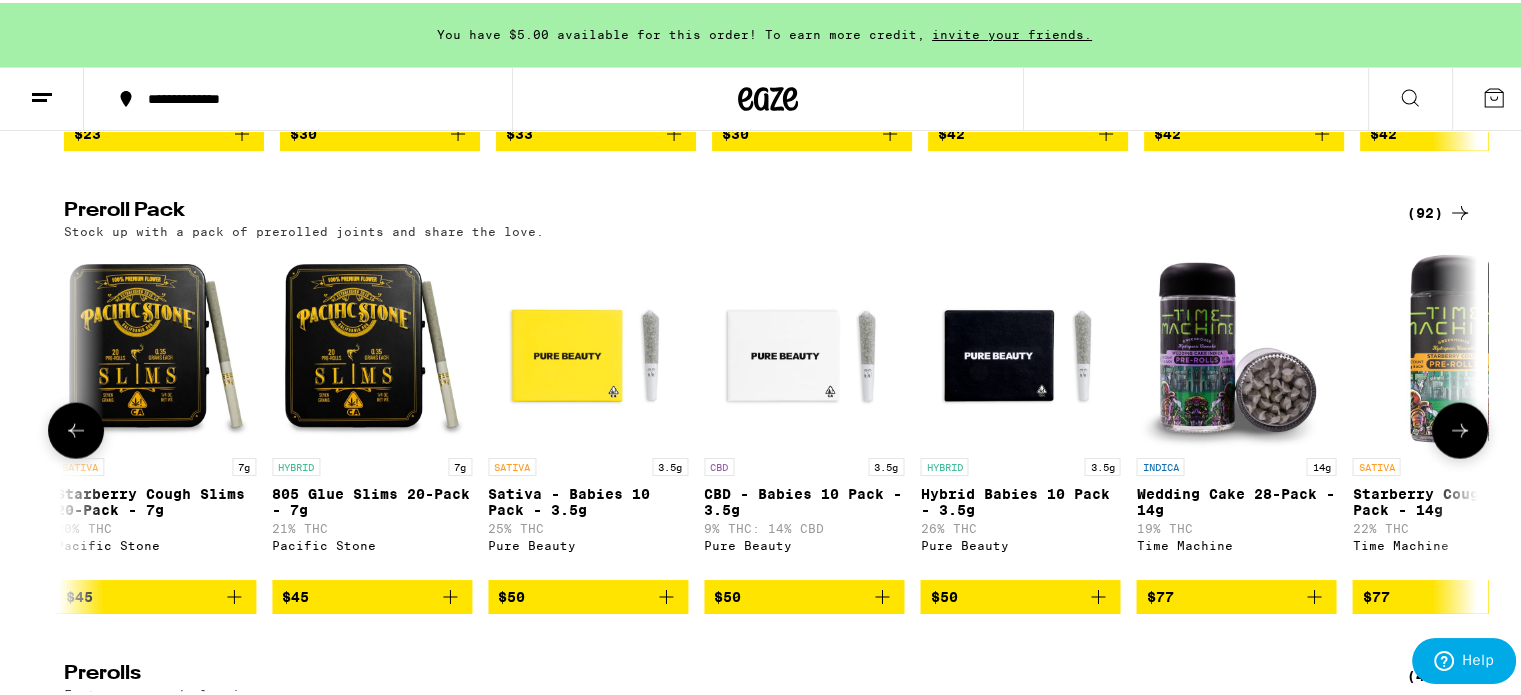 click 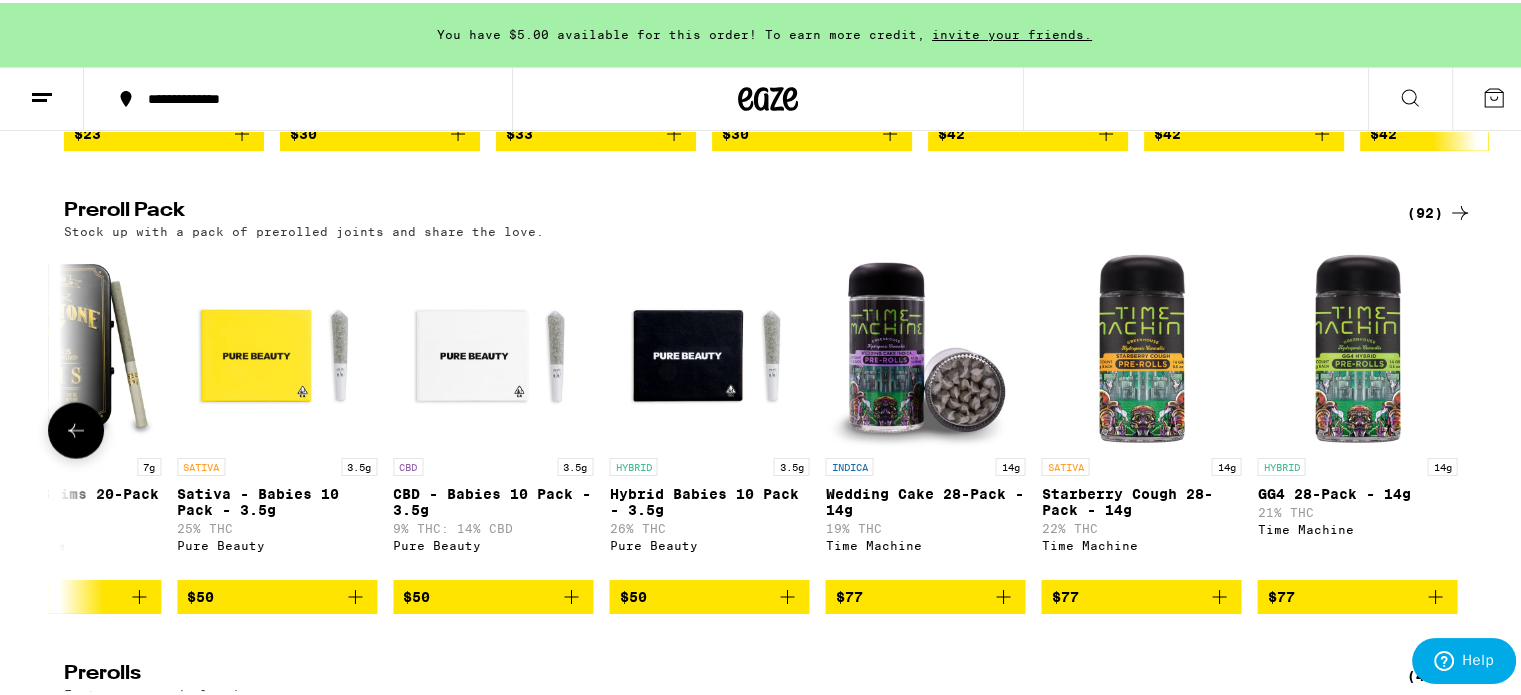 scroll, scrollTop: 0, scrollLeft: 18464, axis: horizontal 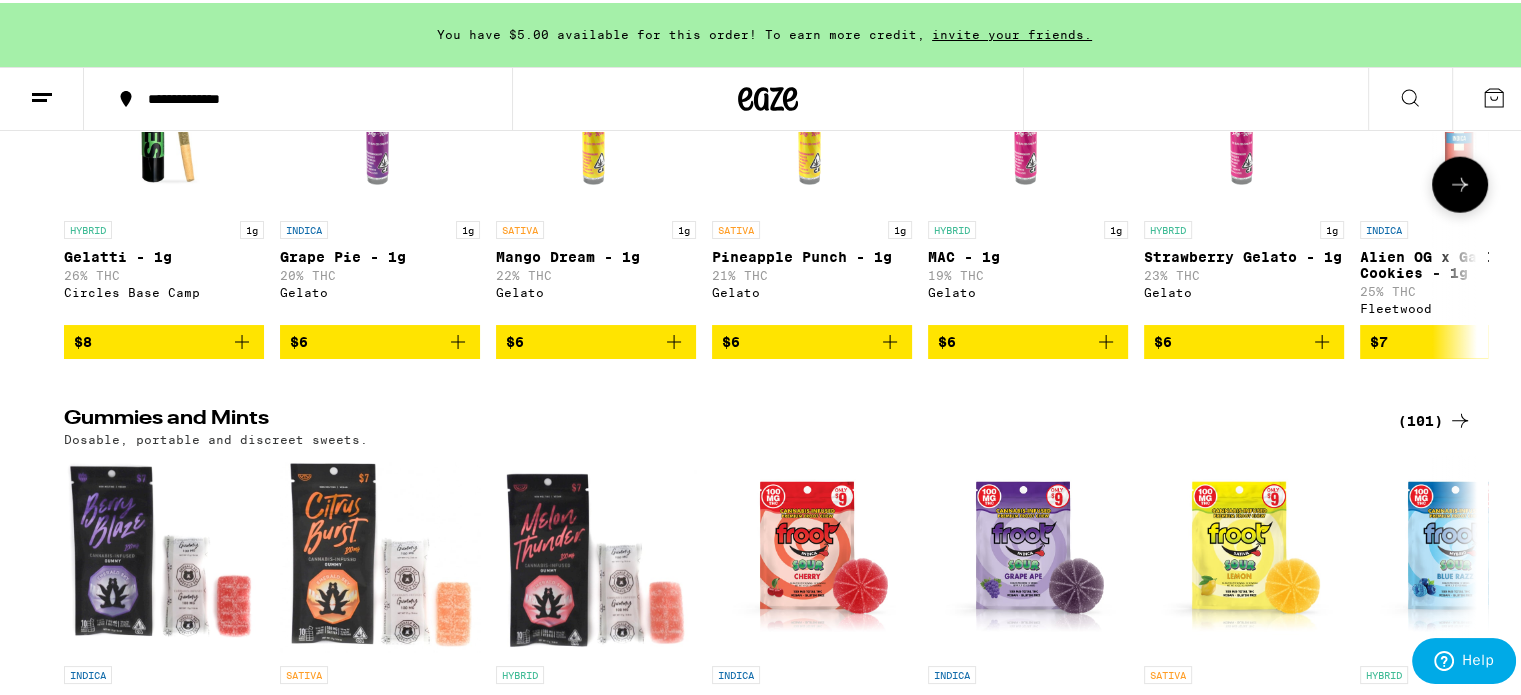 click 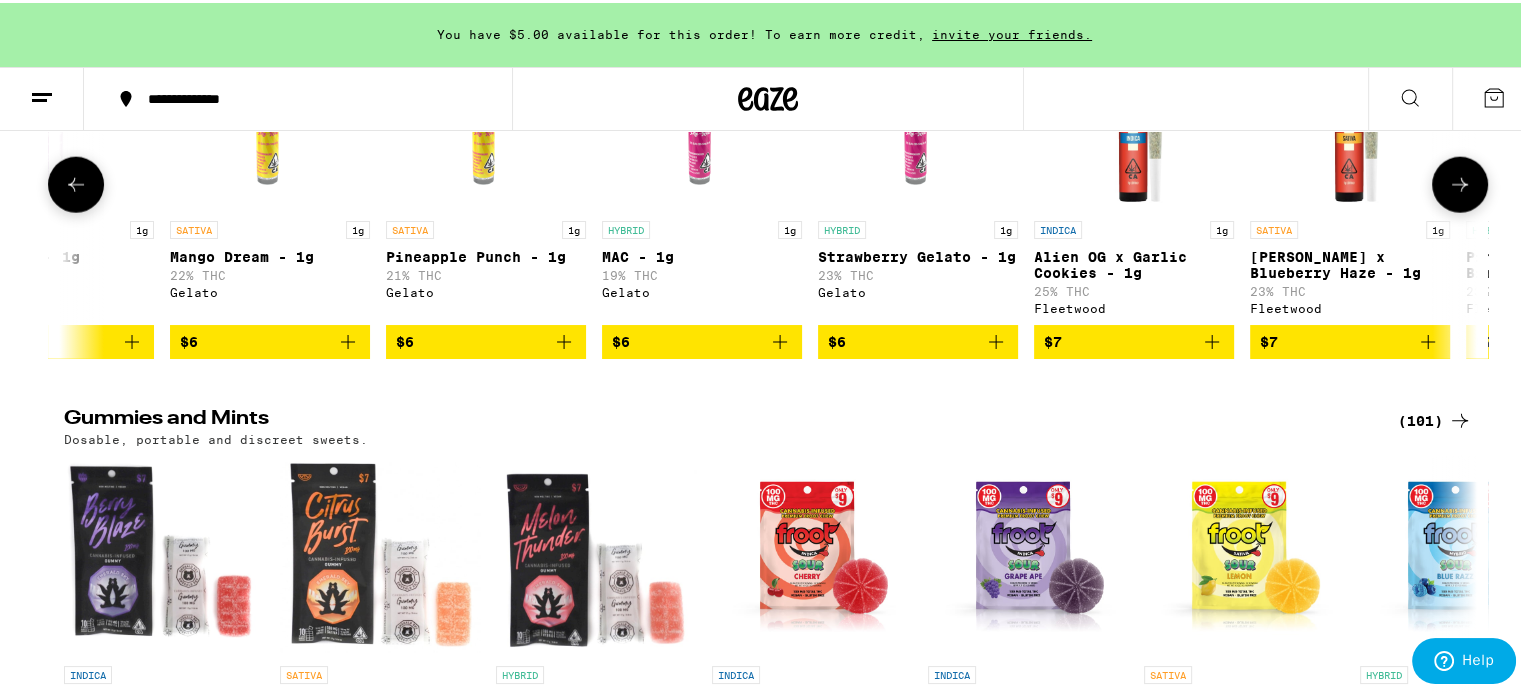 click 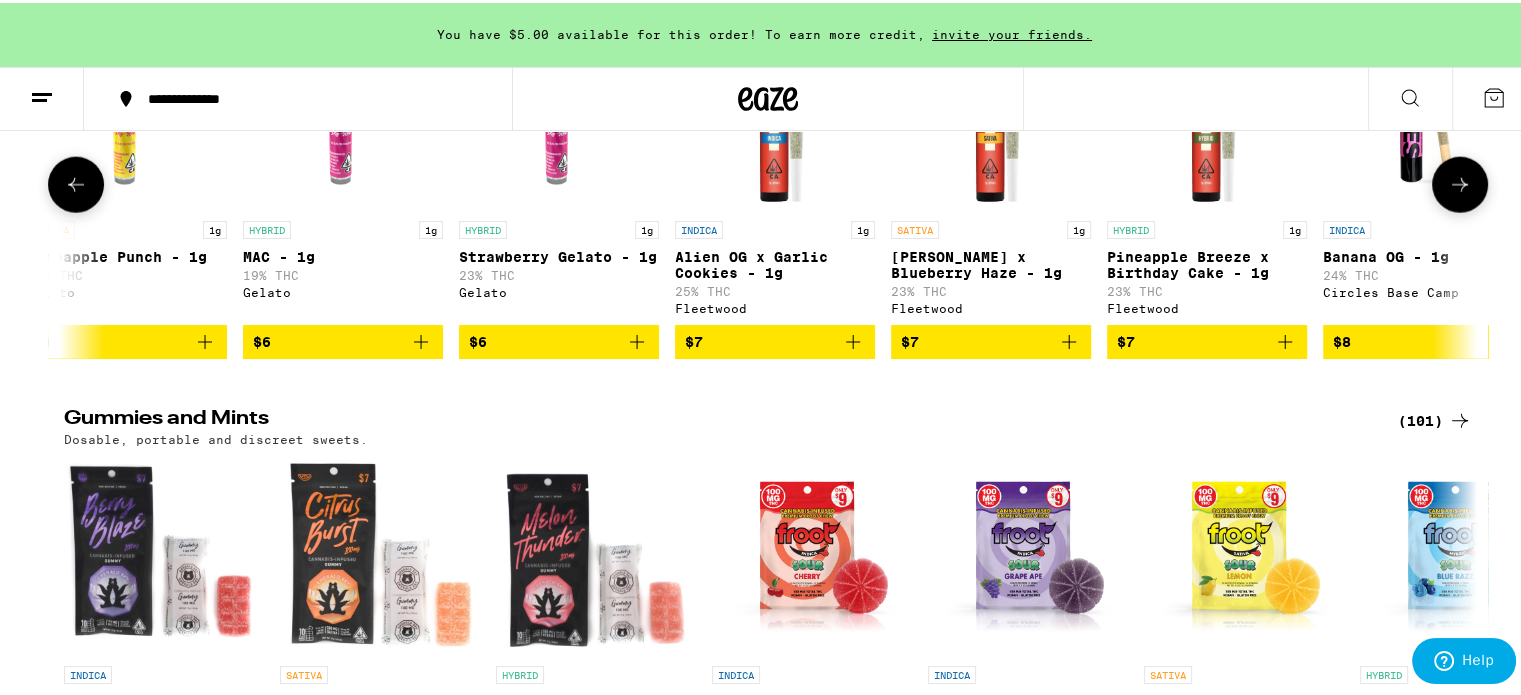 click 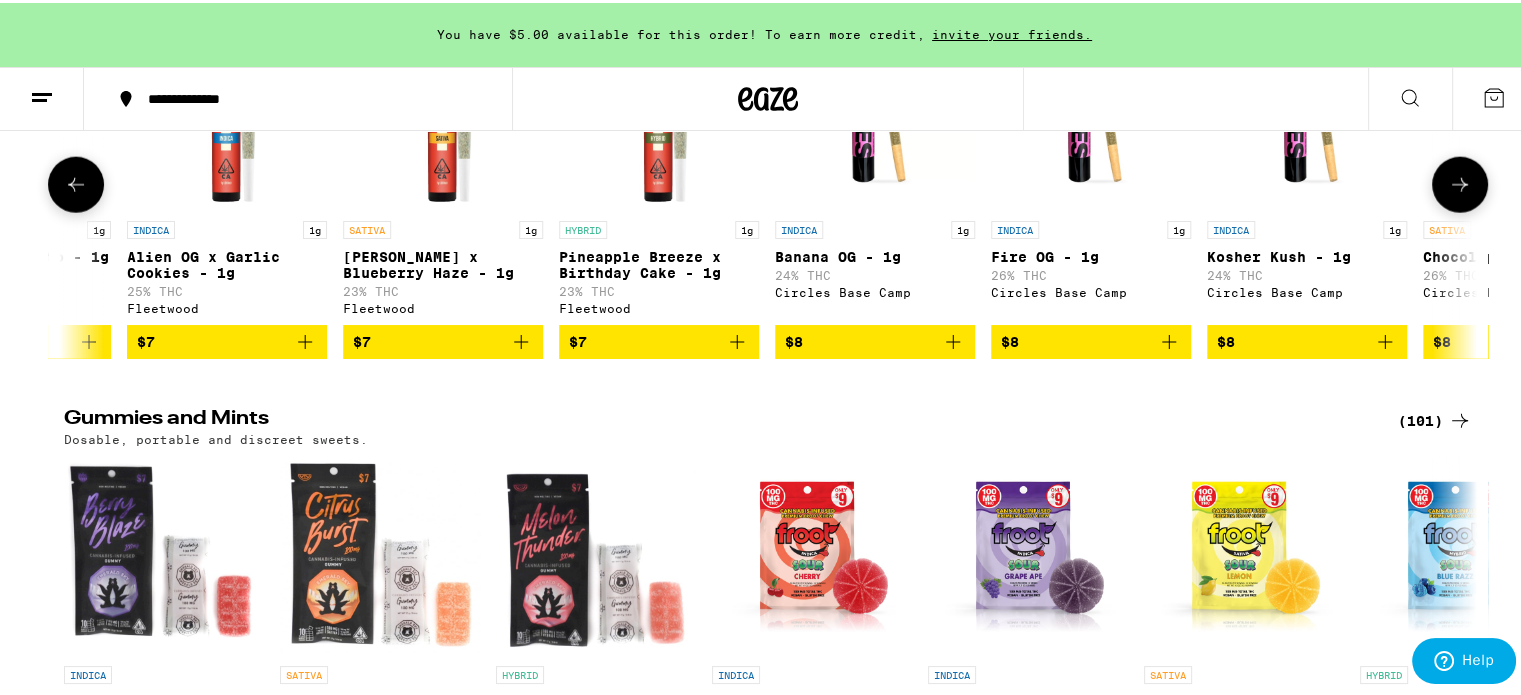 click 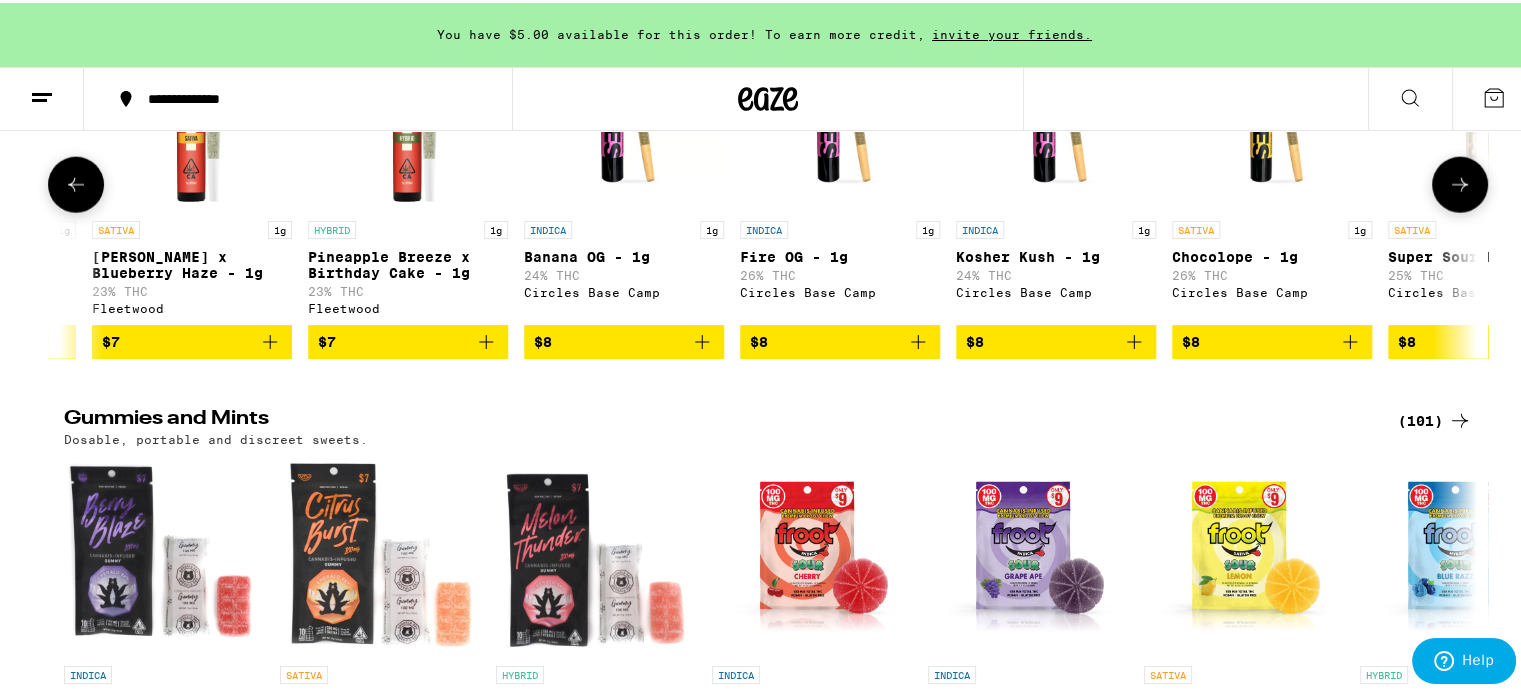 click 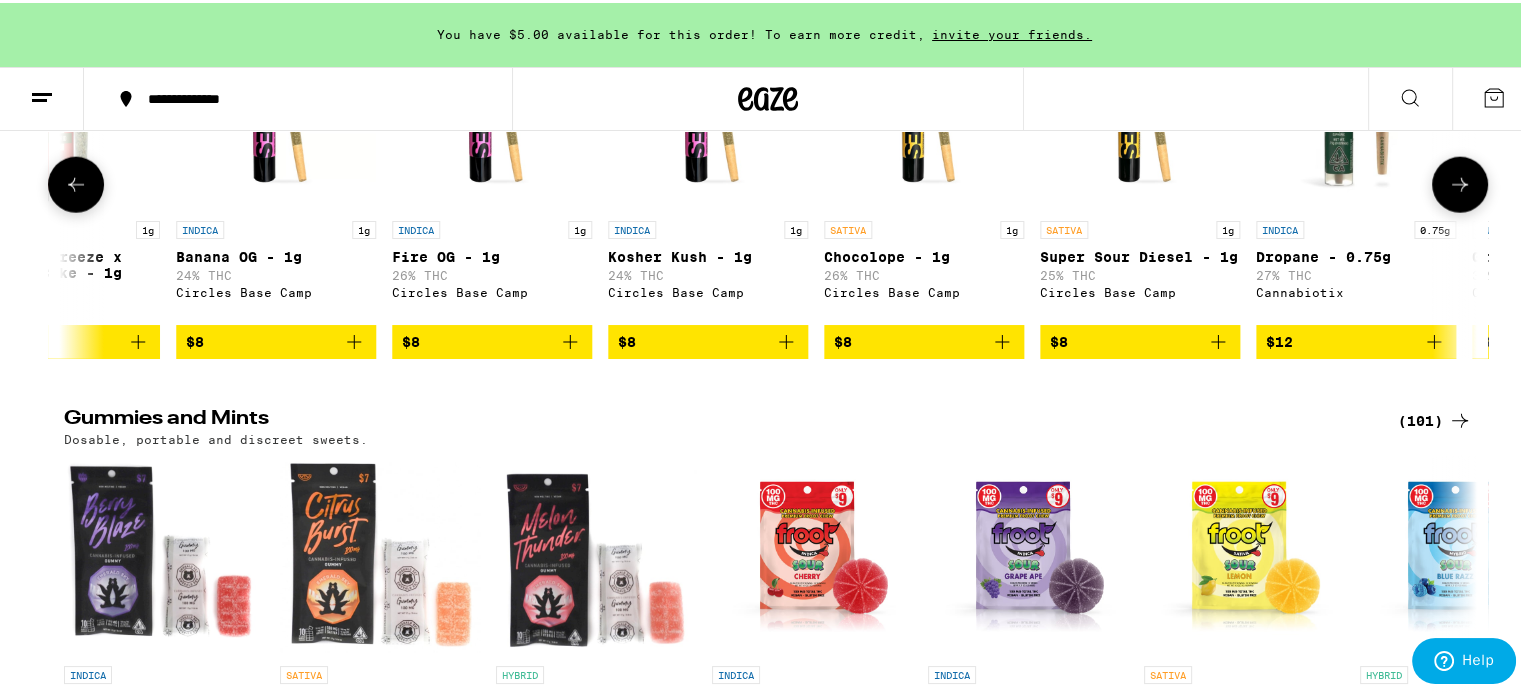 click 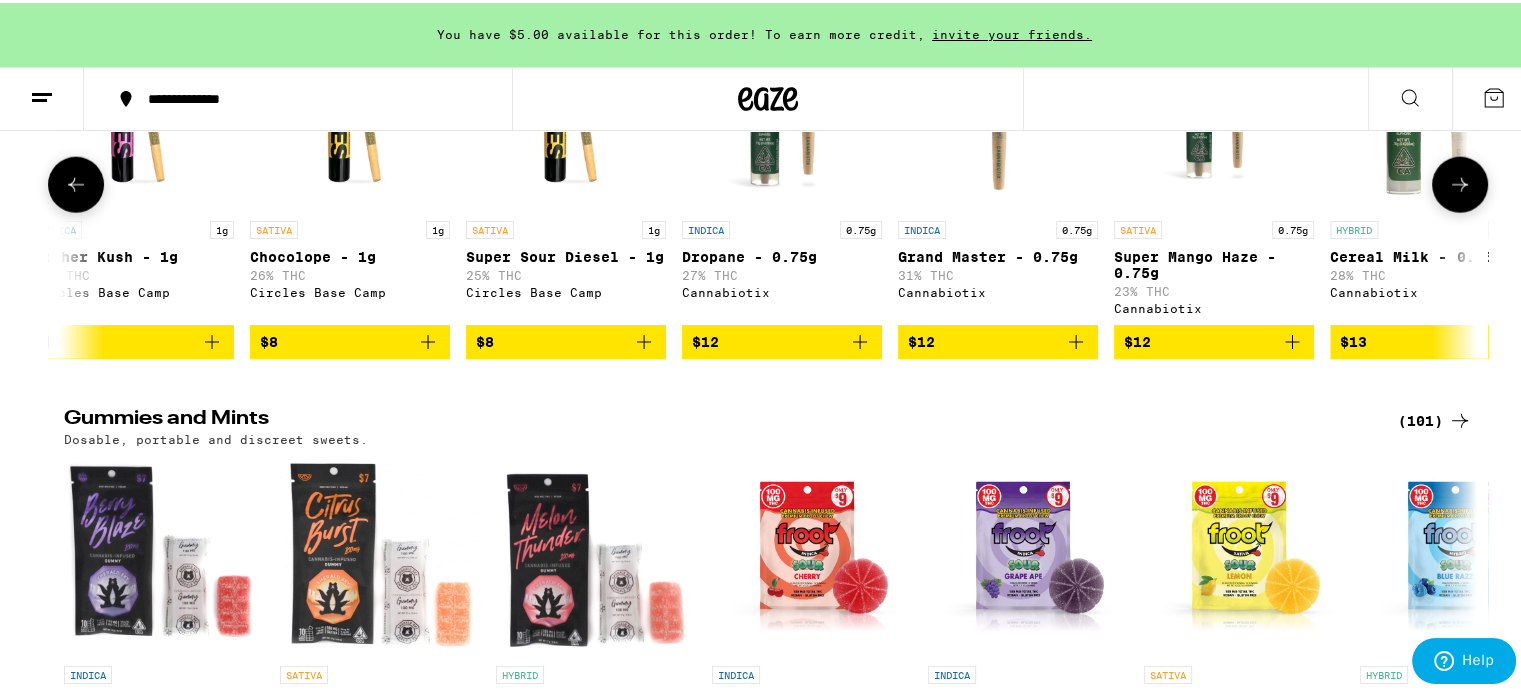 click 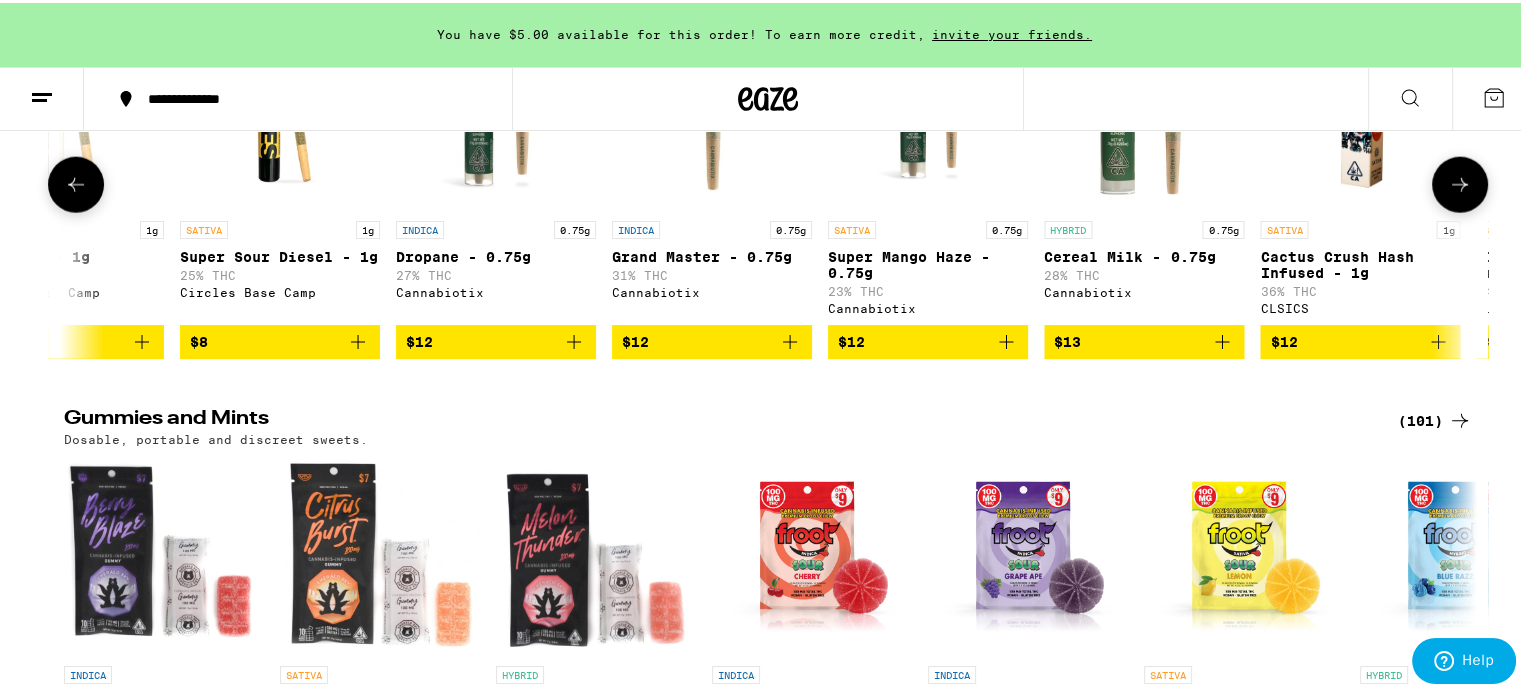 click 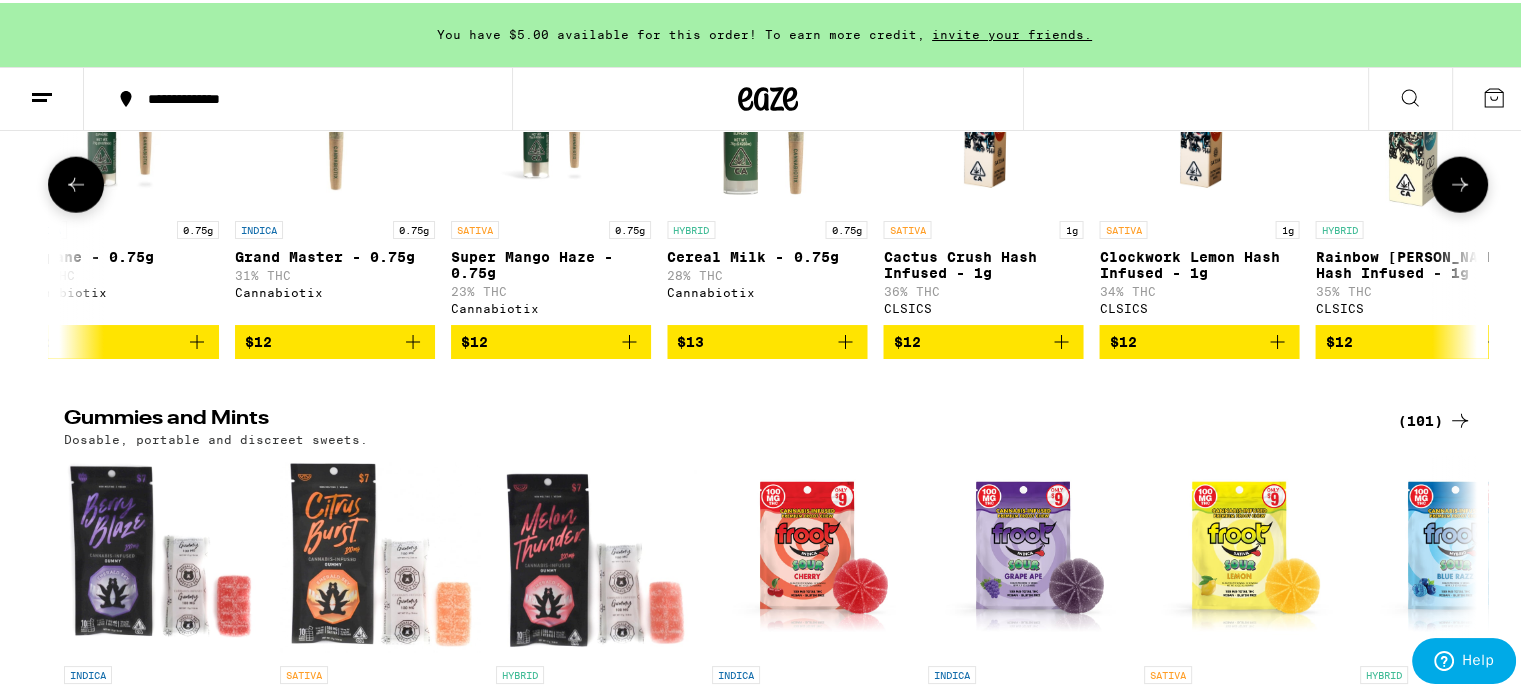 click 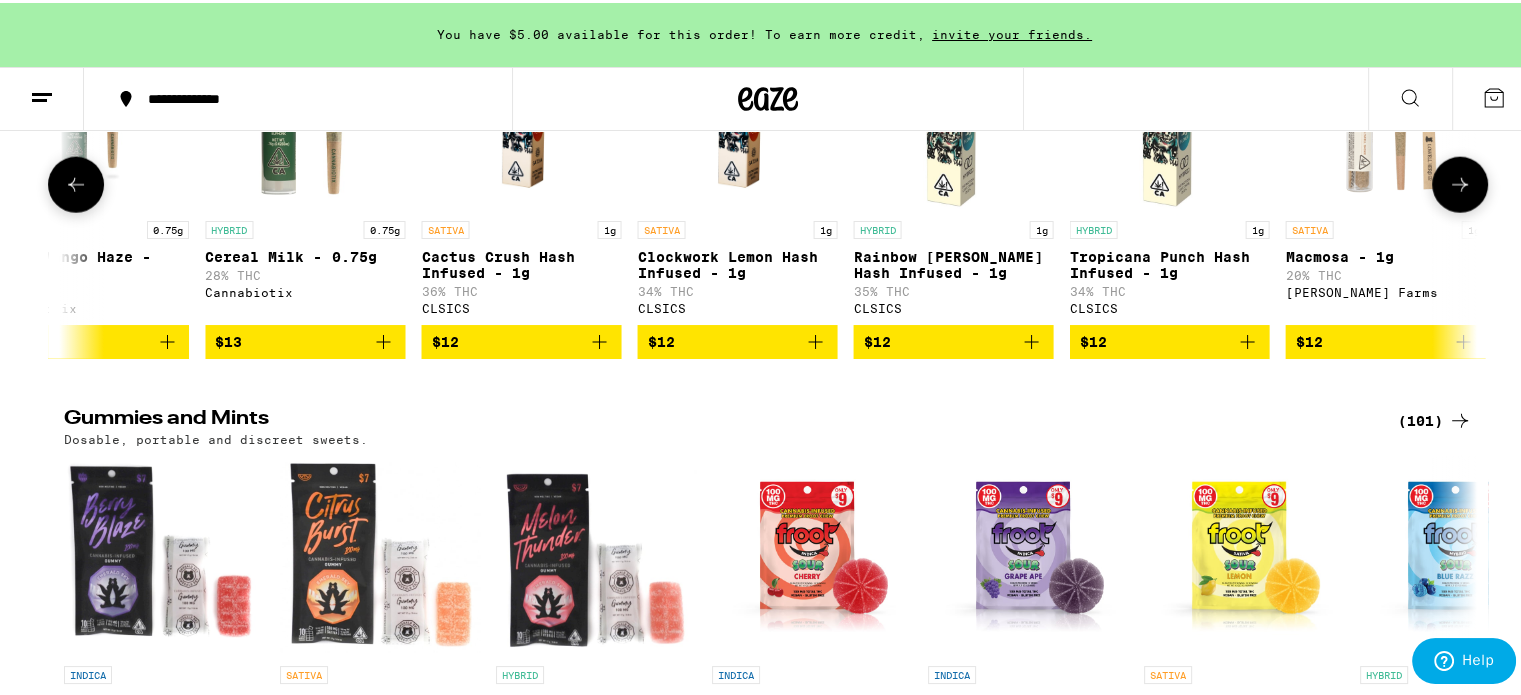 click 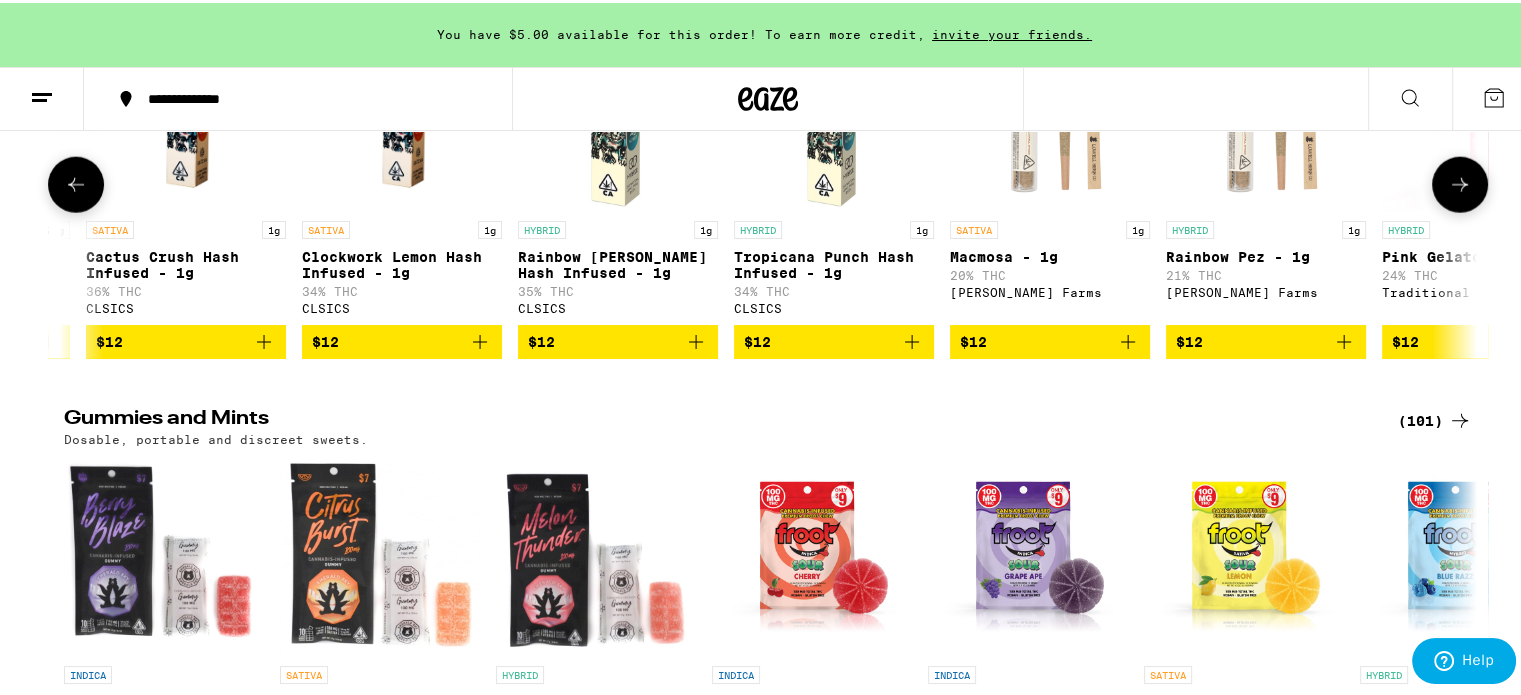click 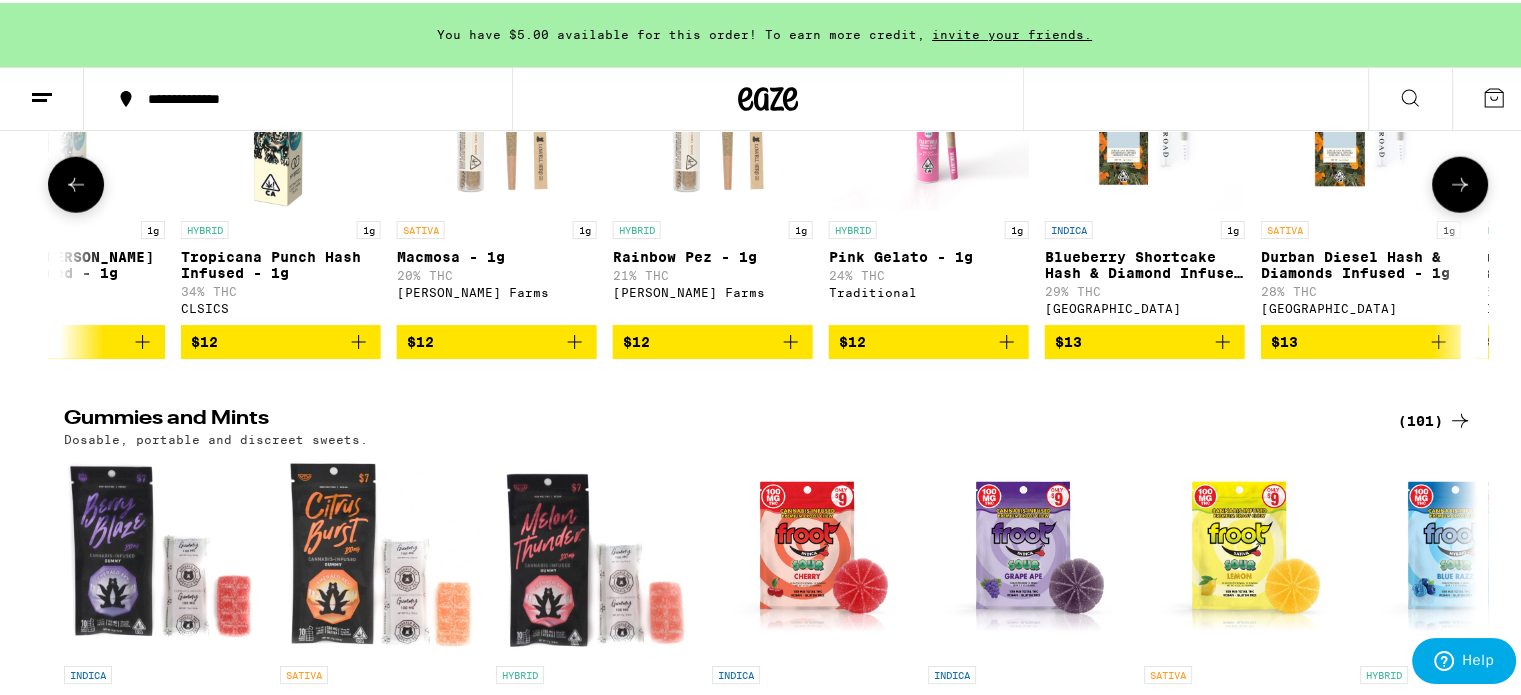 click 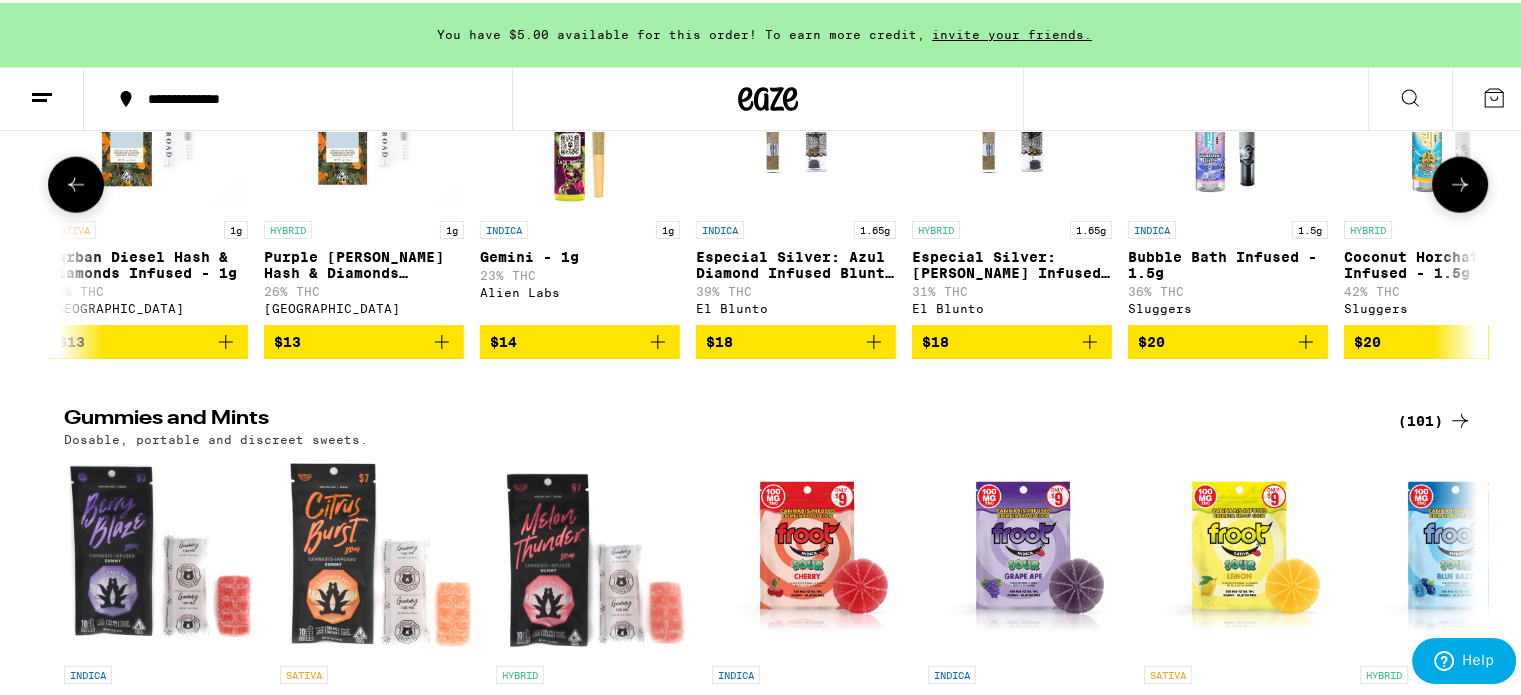 click 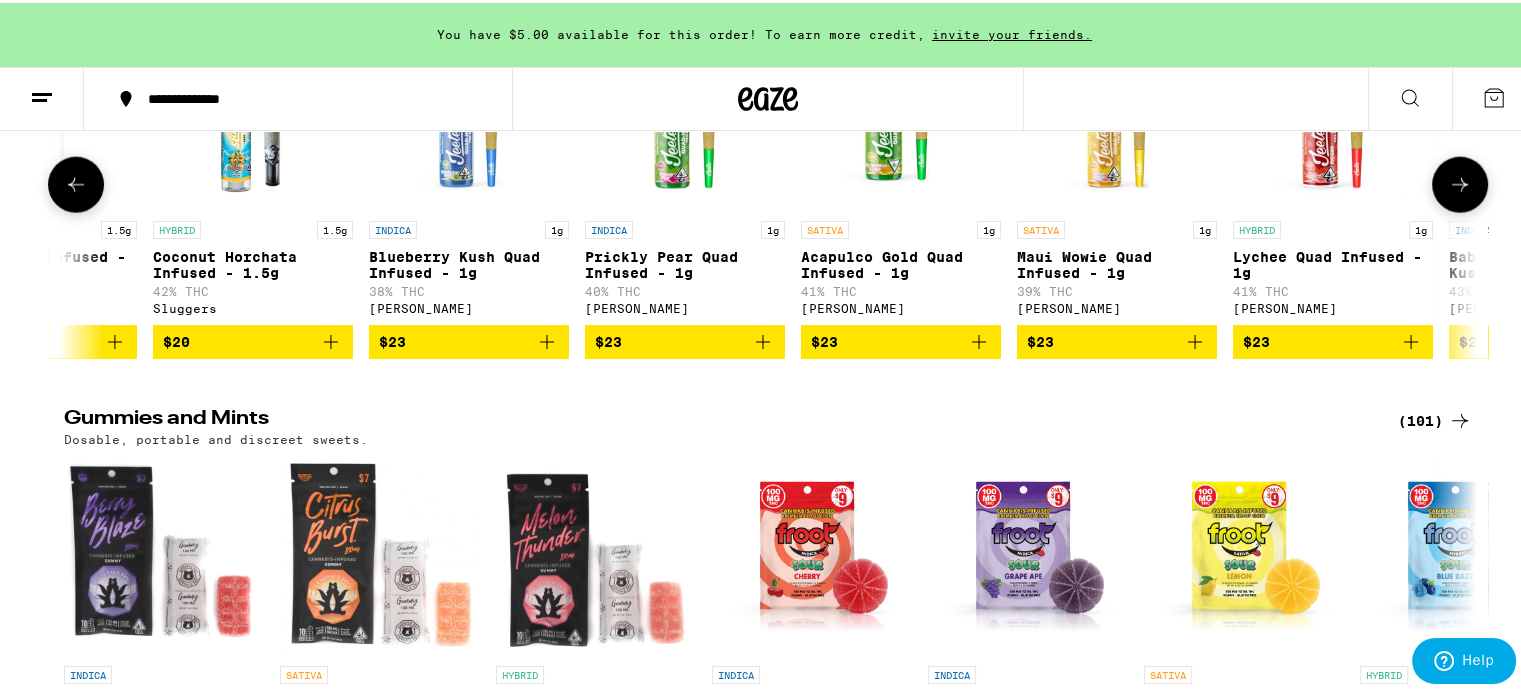 click 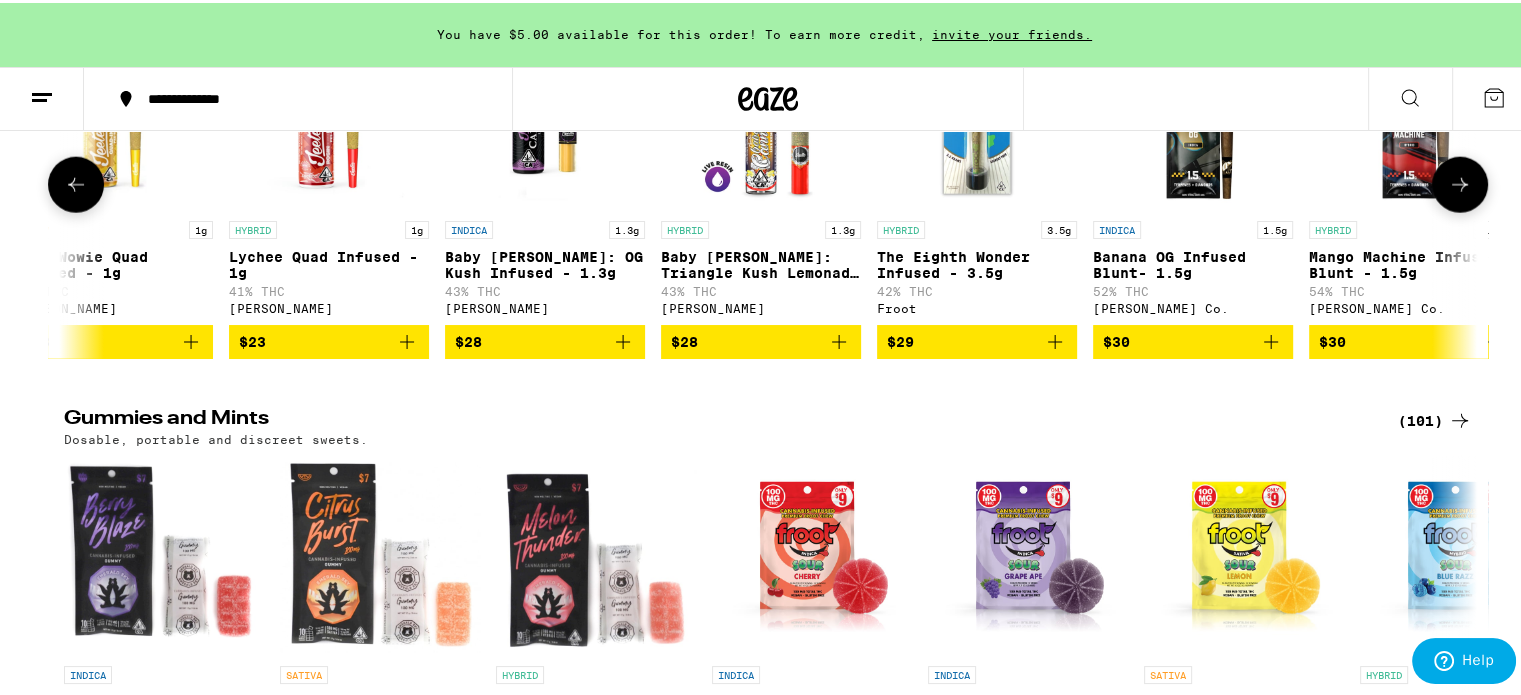 scroll, scrollTop: 0, scrollLeft: 8013, axis: horizontal 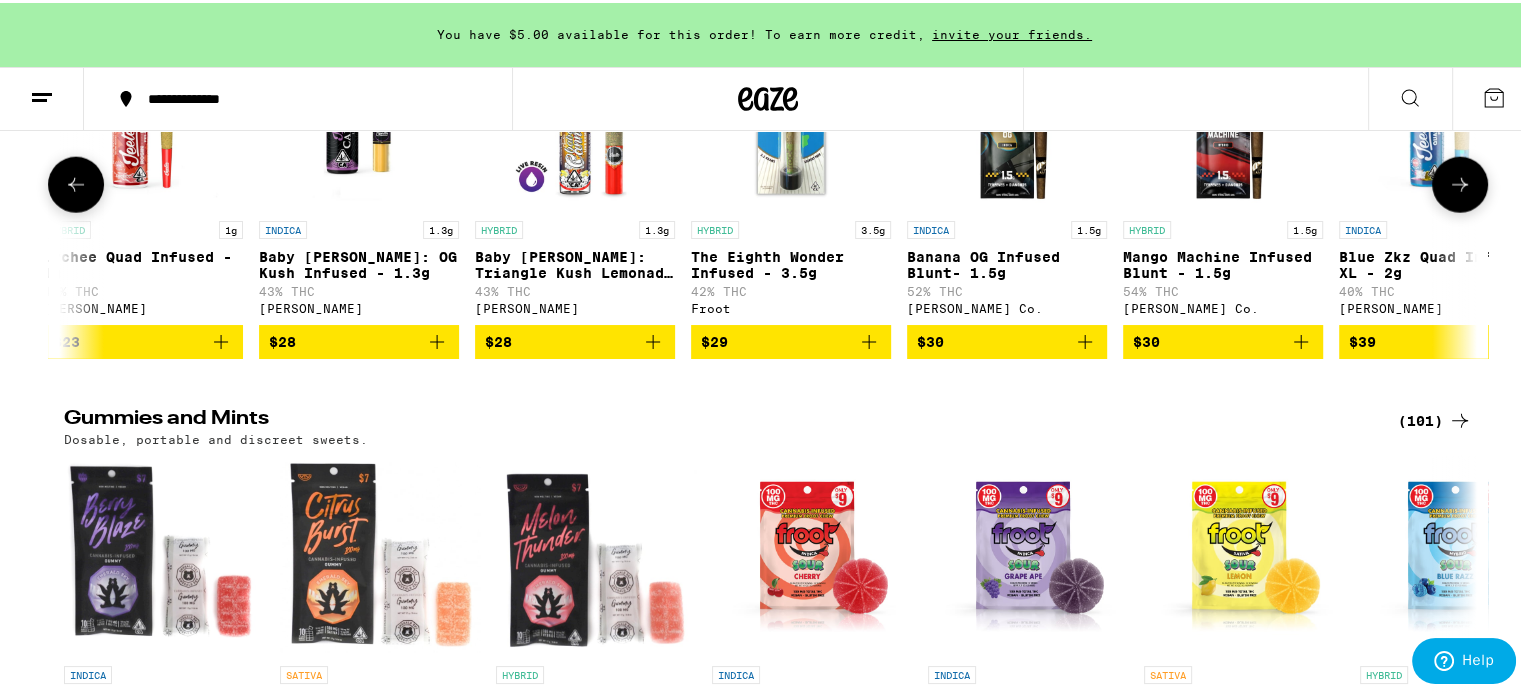 click 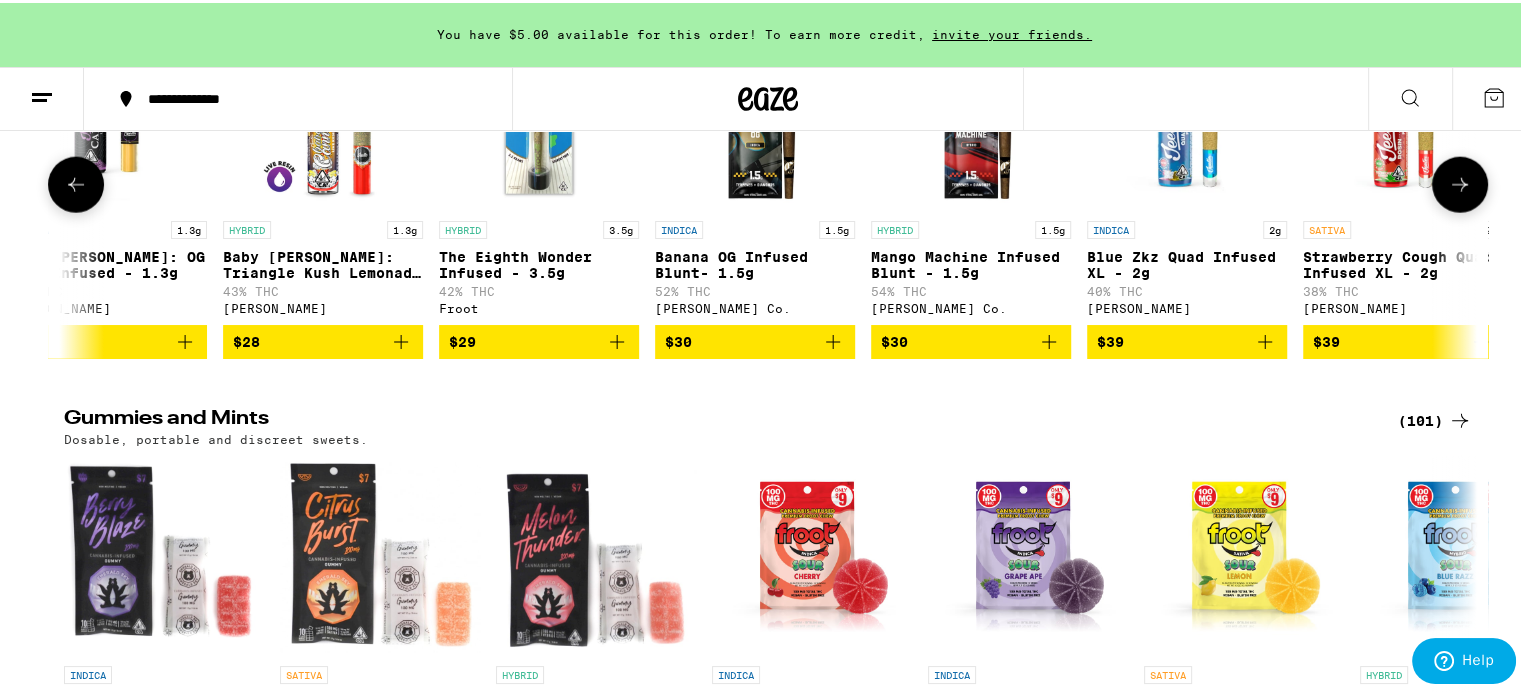 scroll, scrollTop: 0, scrollLeft: 8312, axis: horizontal 